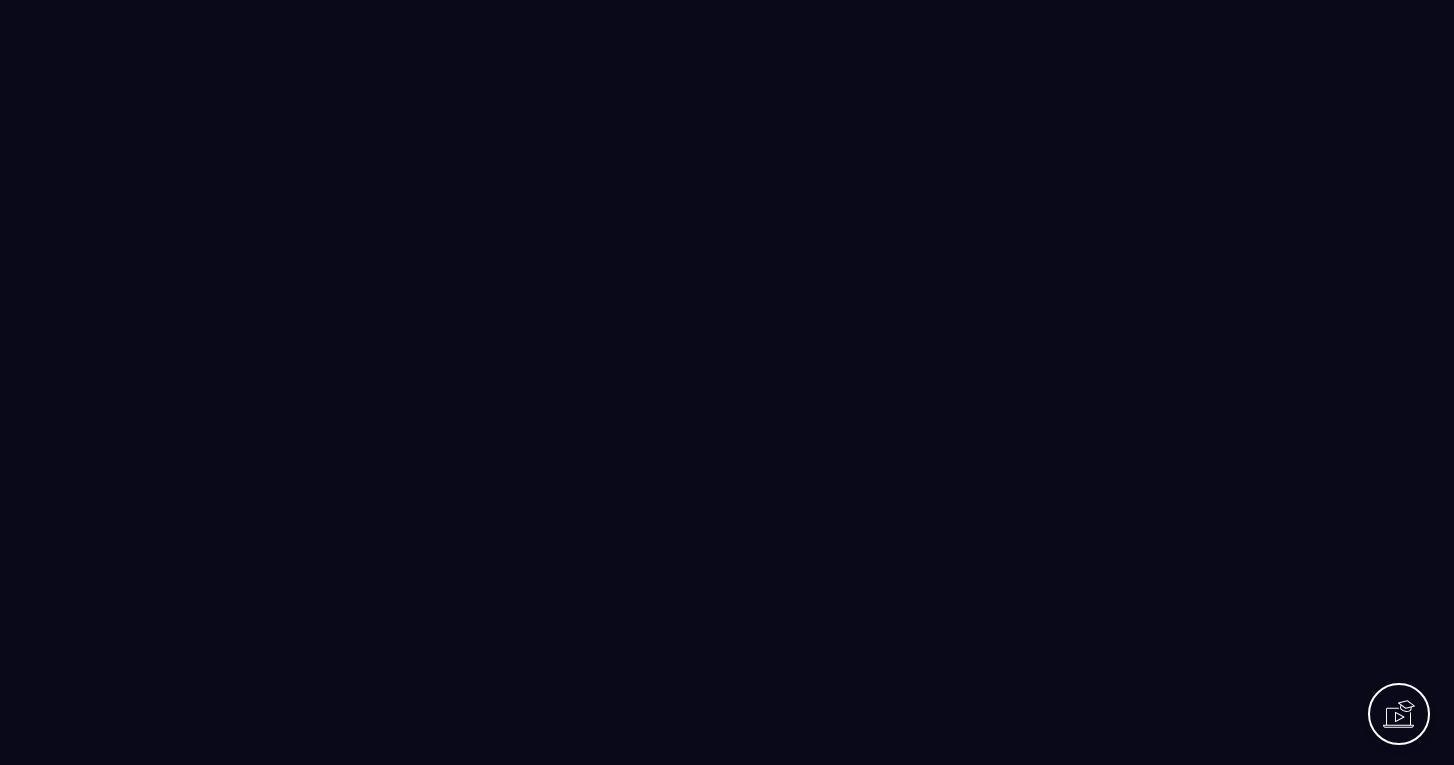 scroll, scrollTop: 0, scrollLeft: 0, axis: both 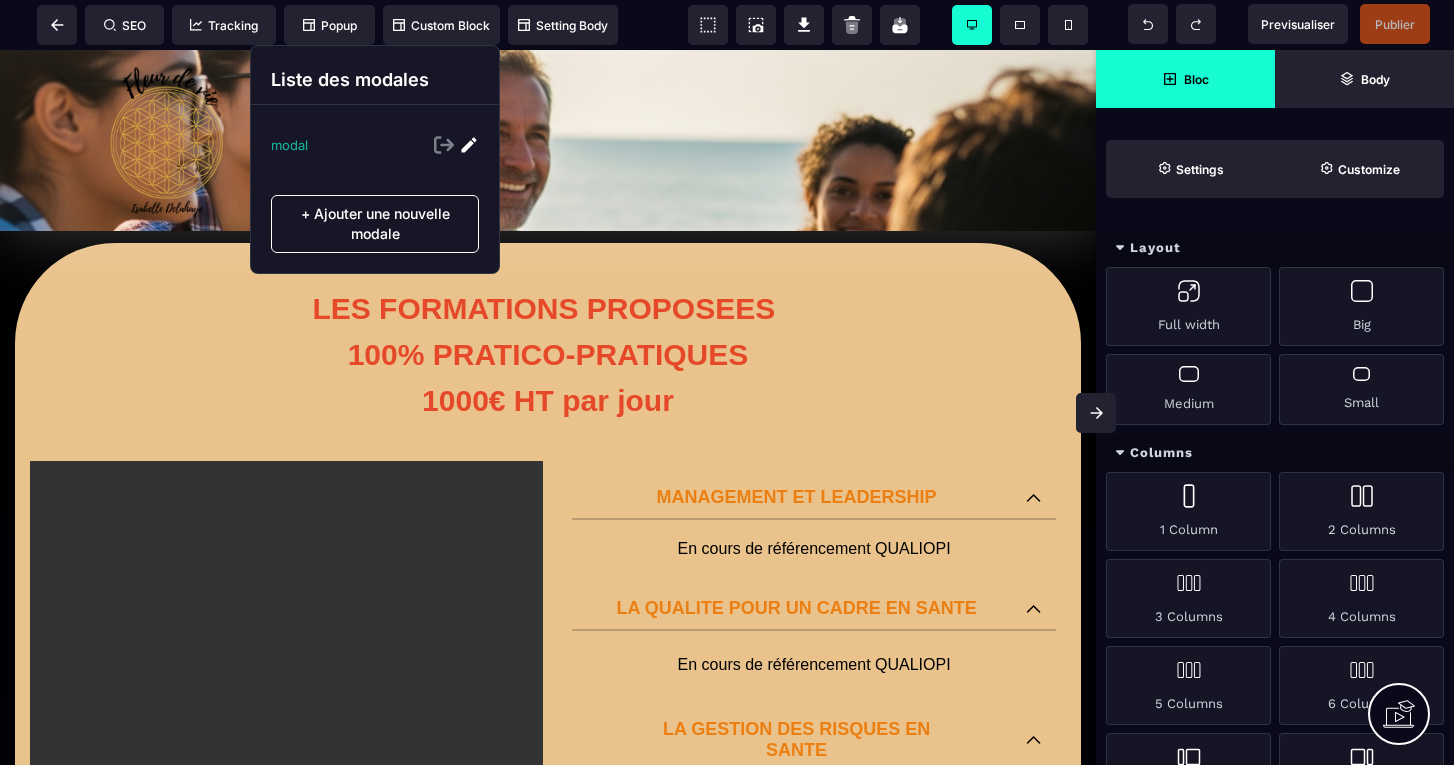click at bounding box center (469, 145) 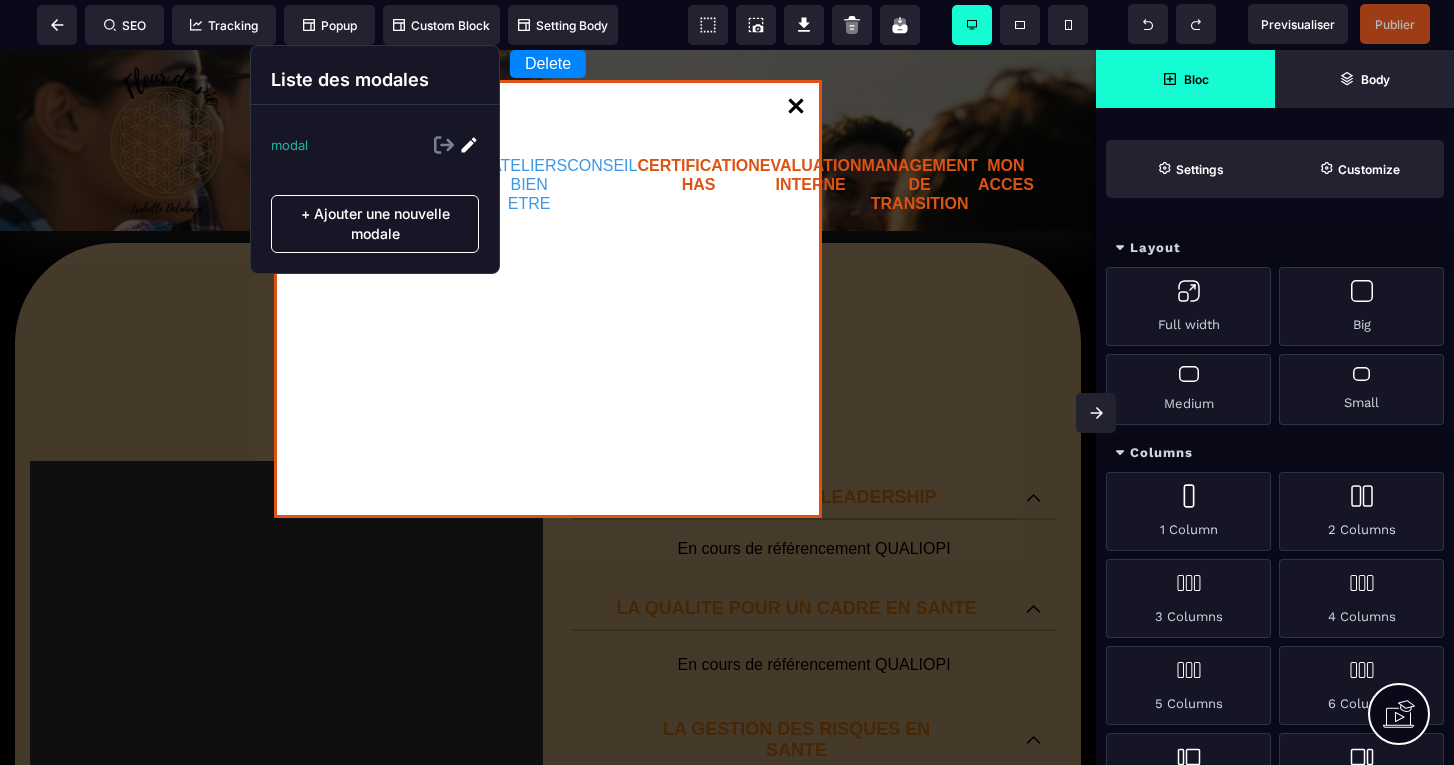 select 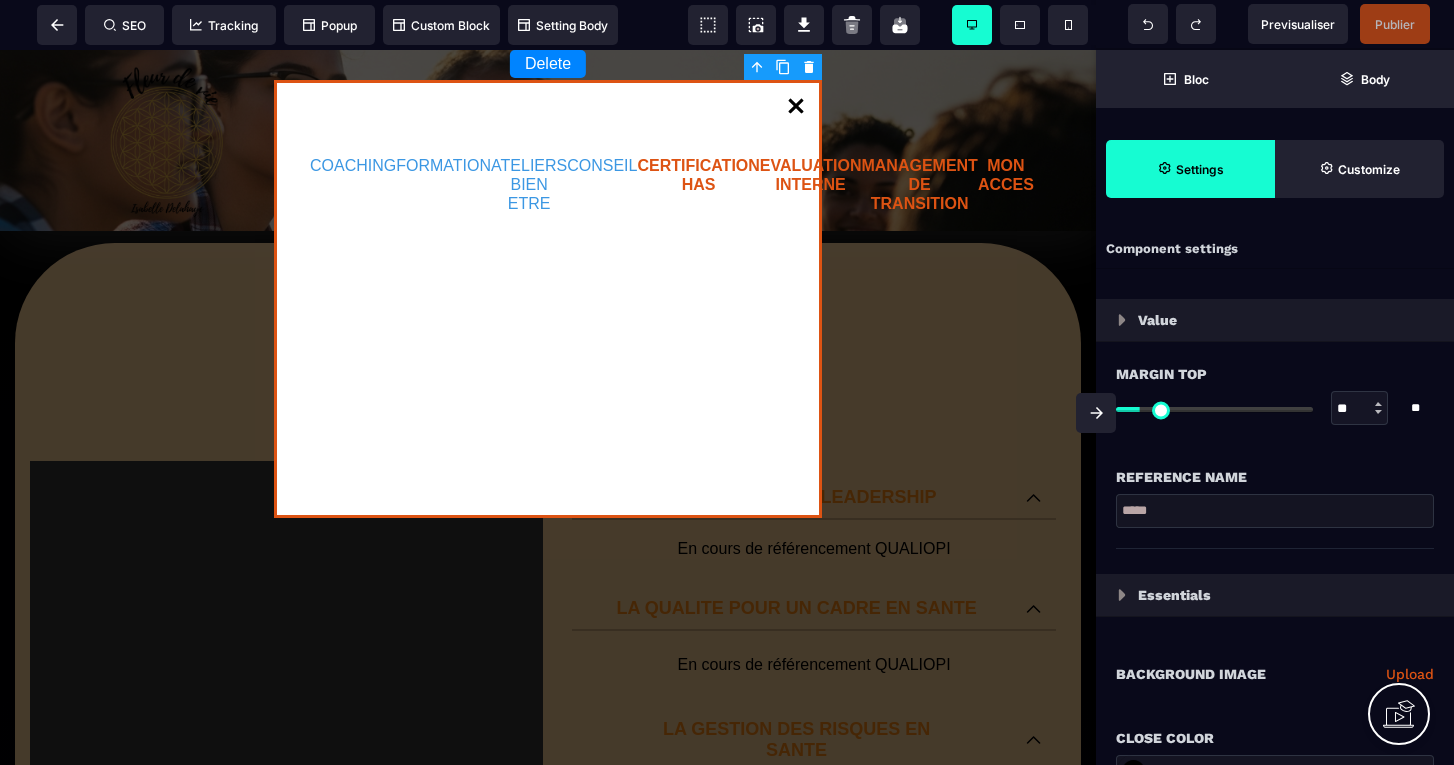 type on "*" 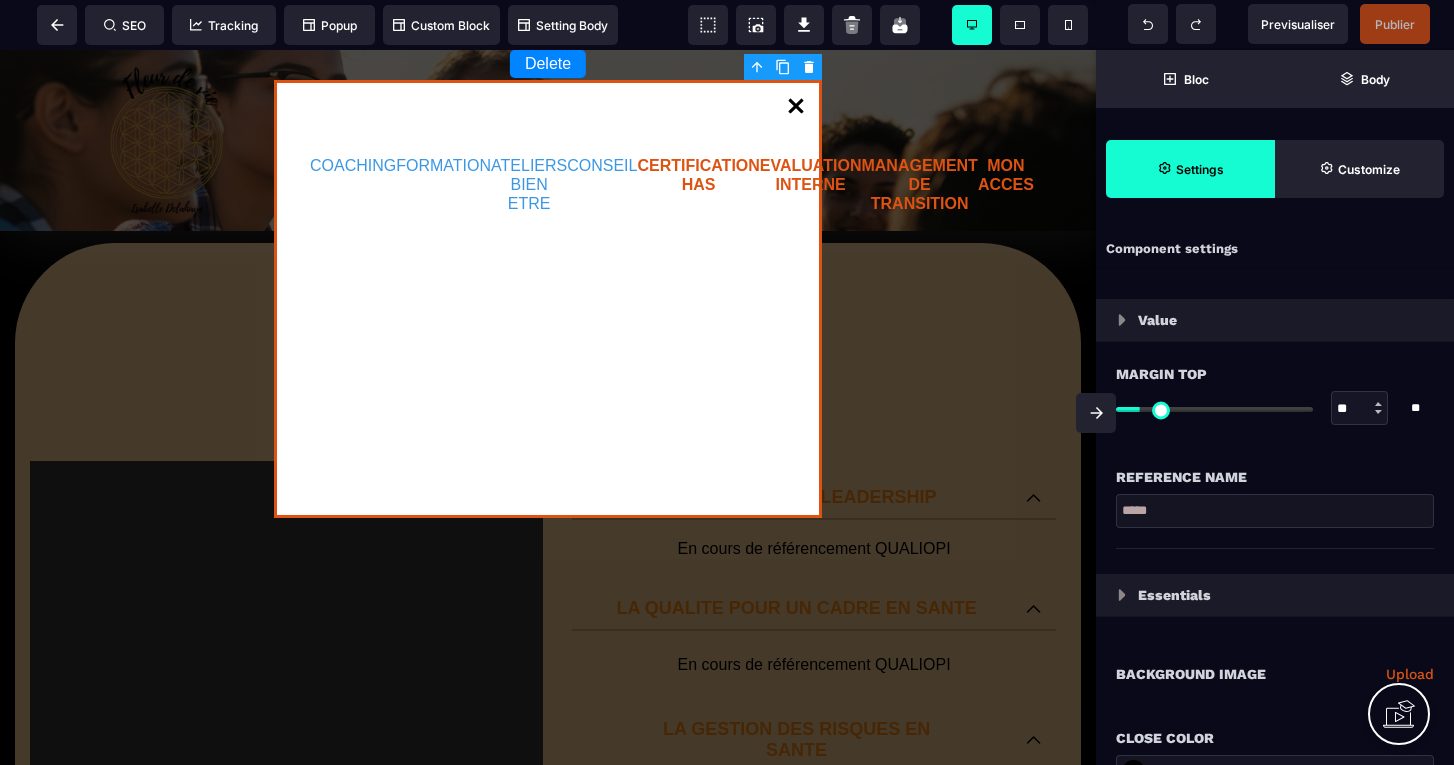 type on "*" 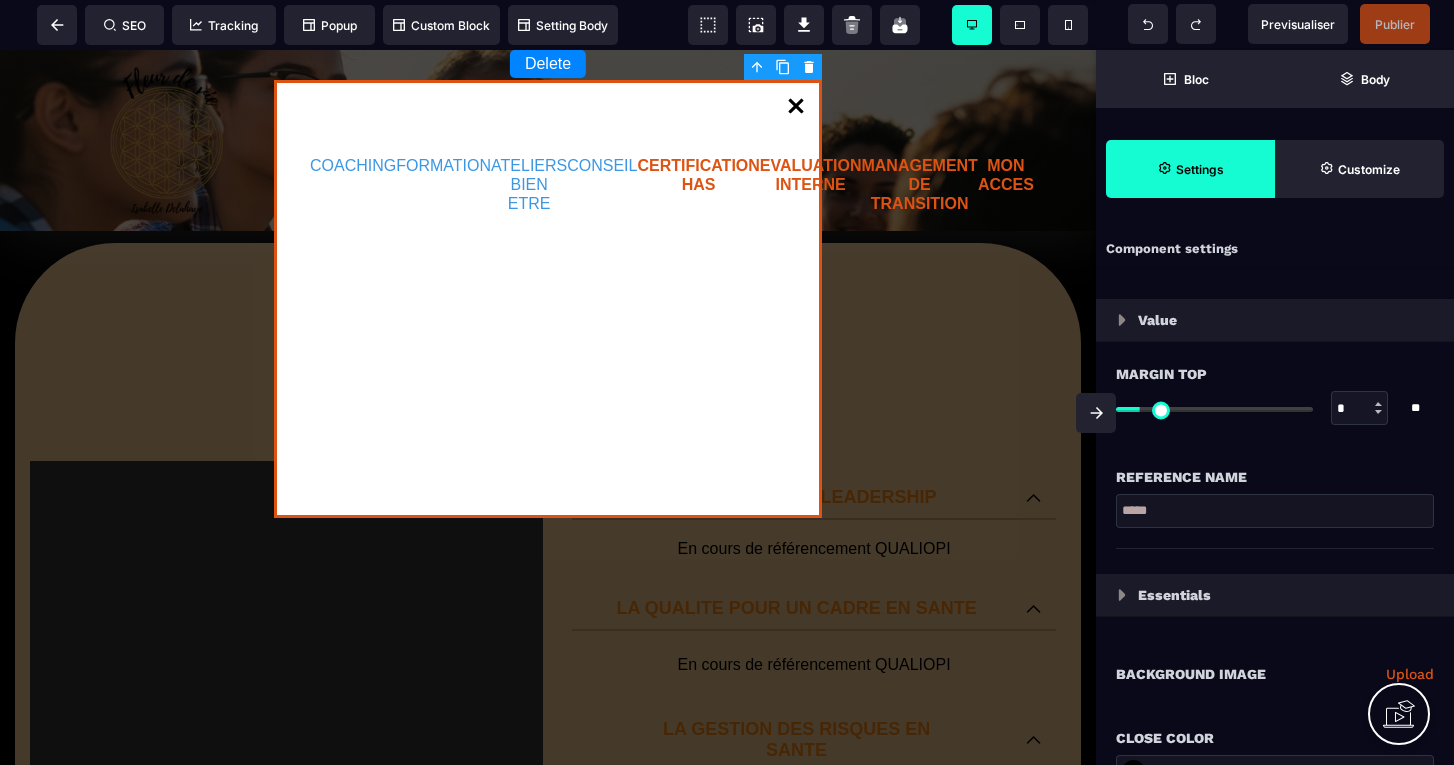 type on "*" 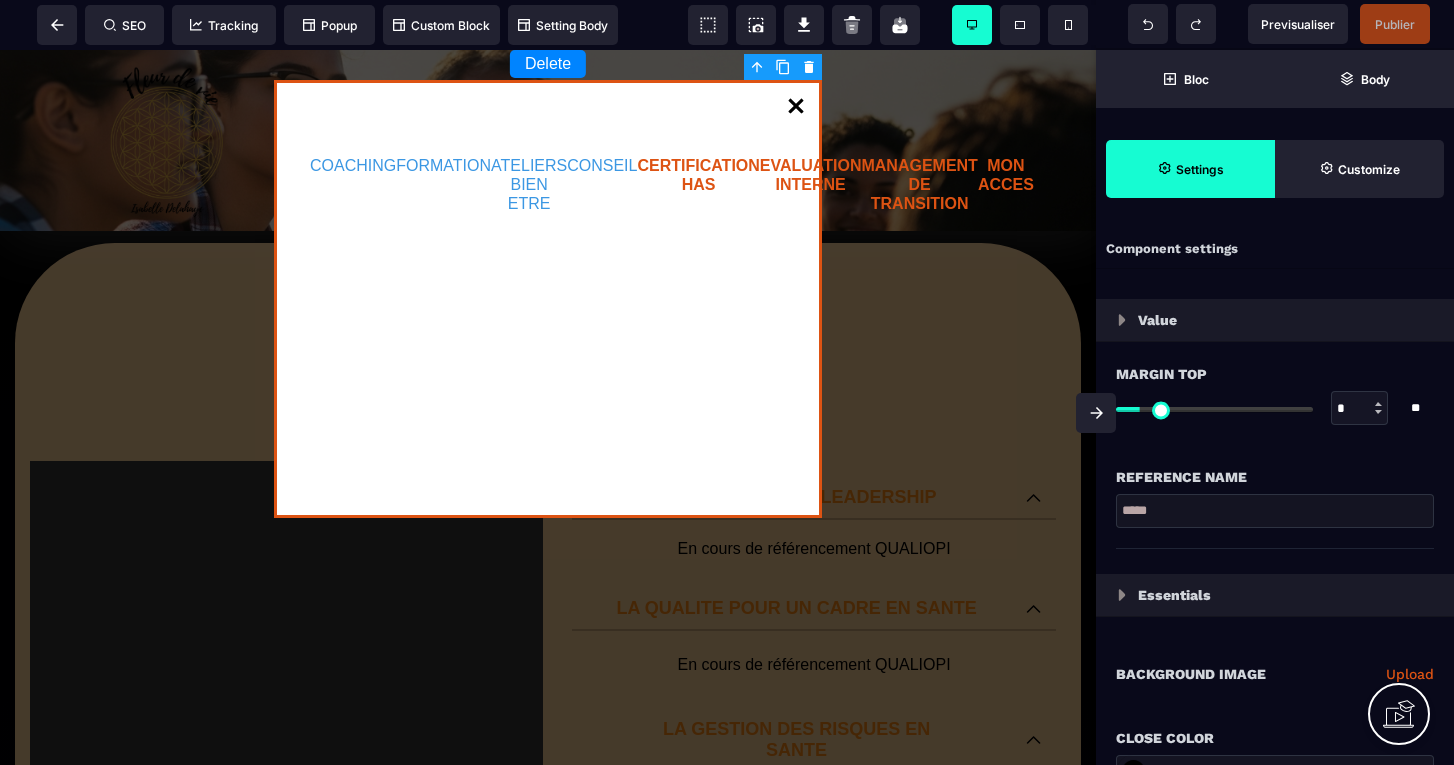 type on "**" 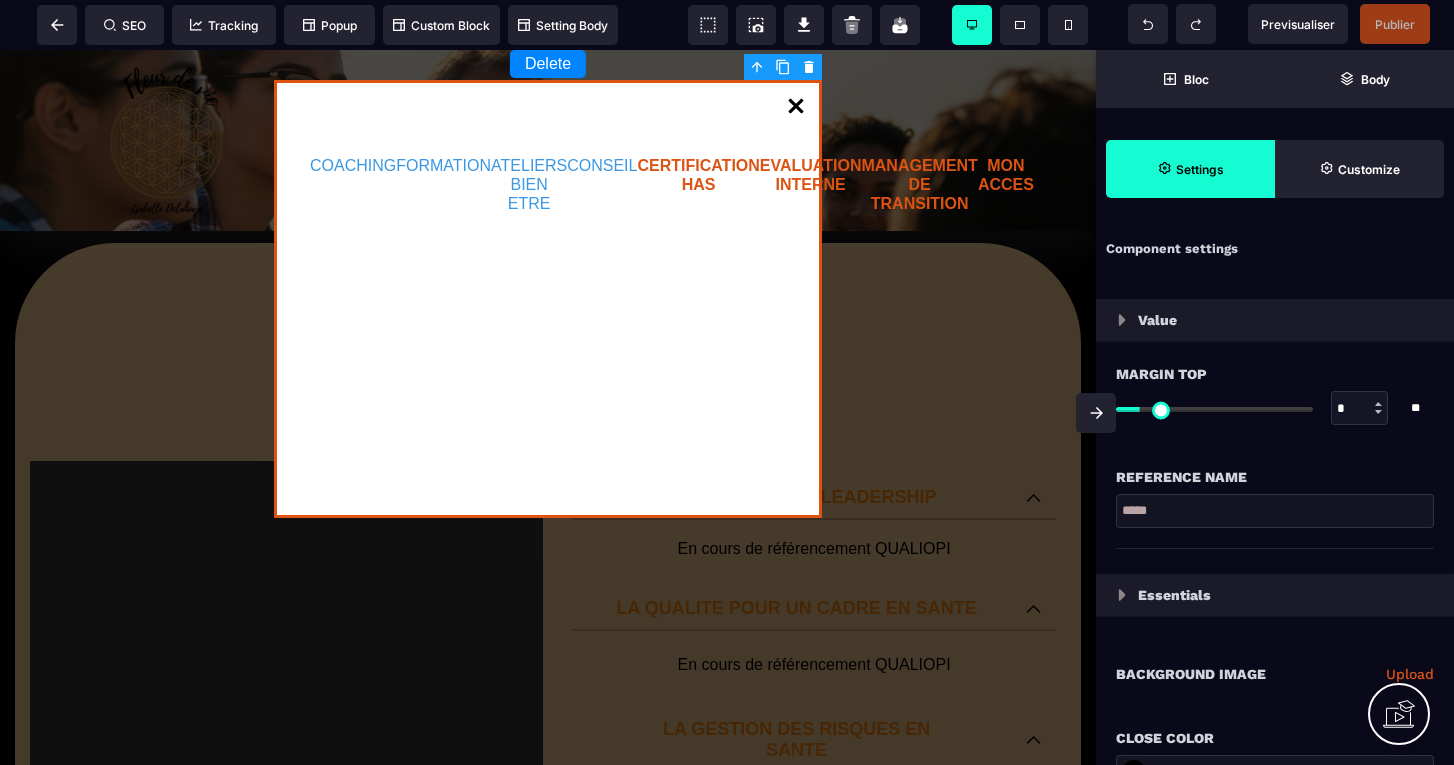 type on "*" 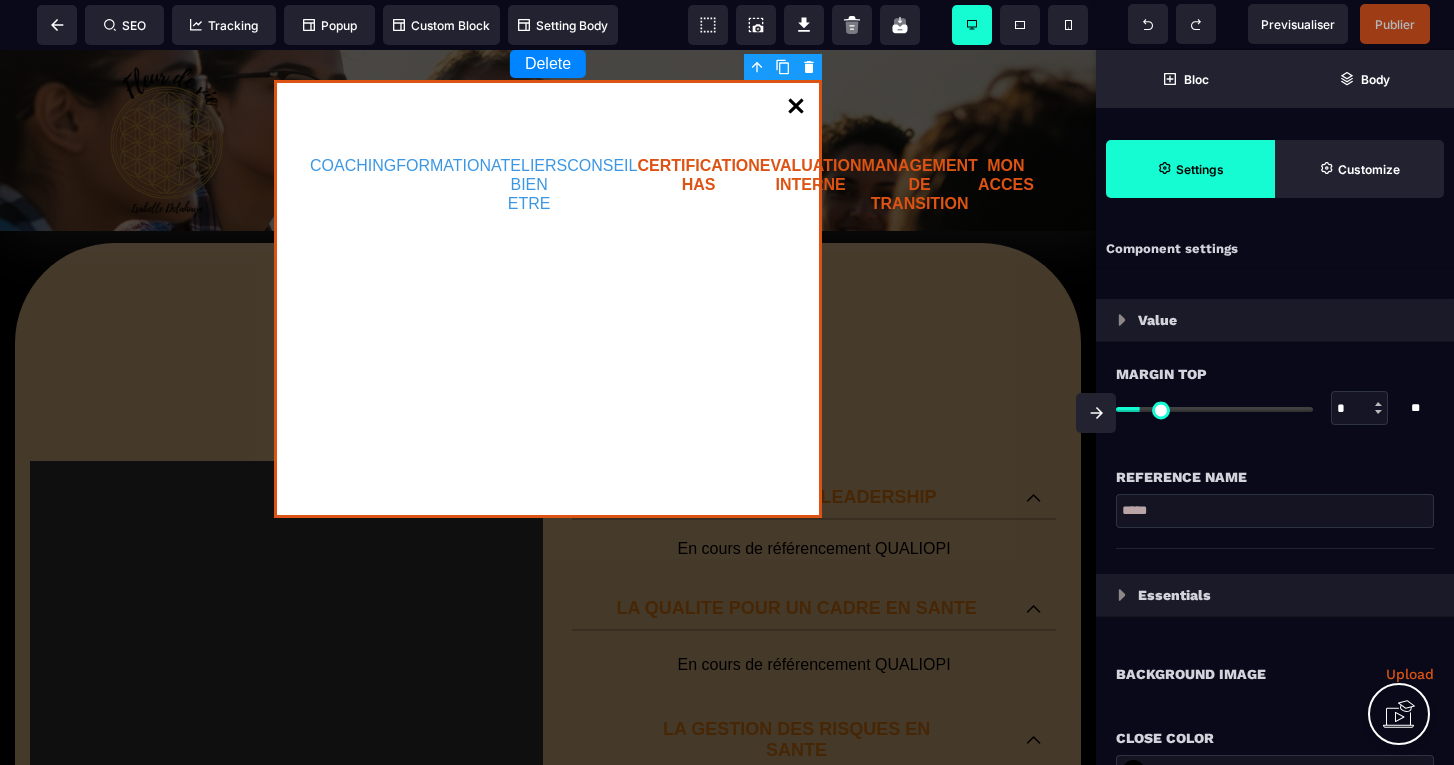 select on "**" 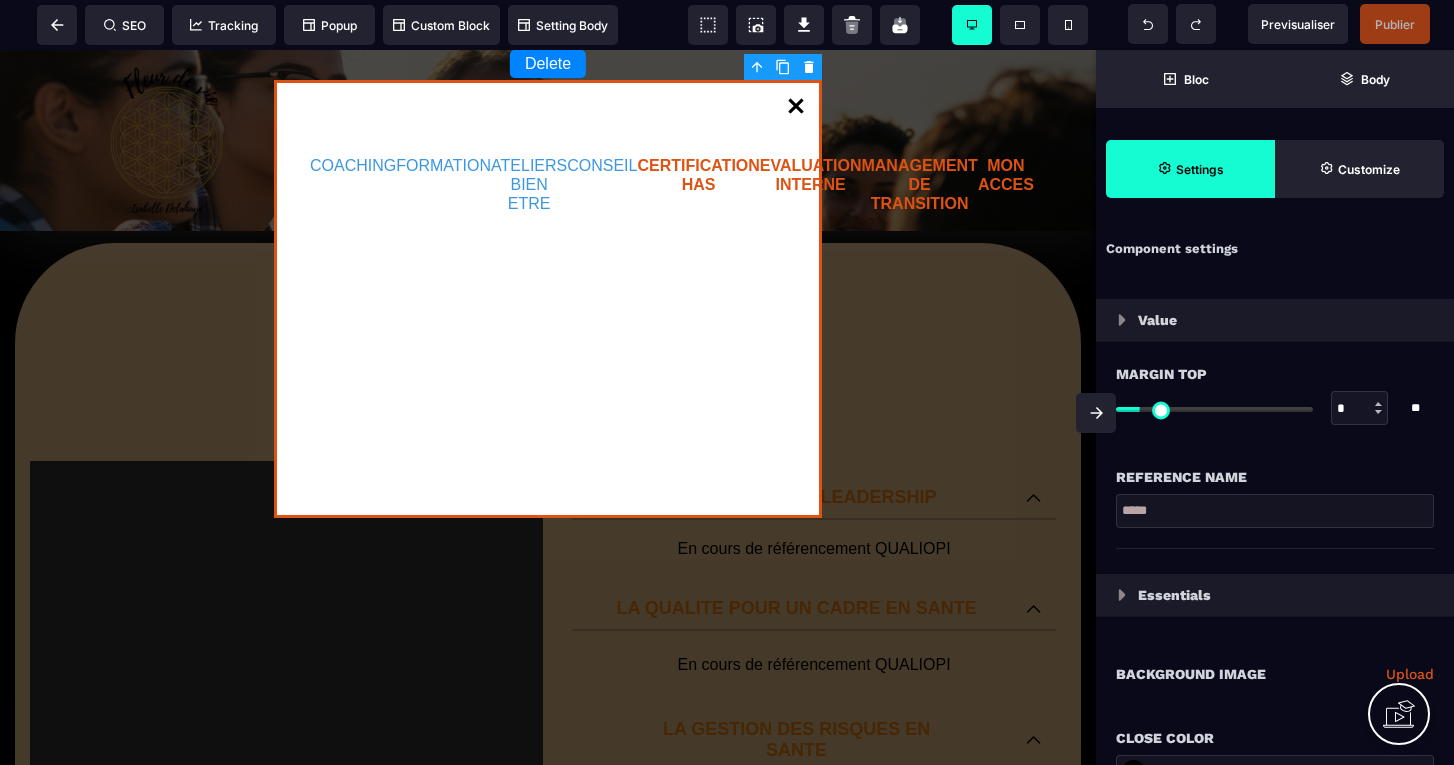 select on "**" 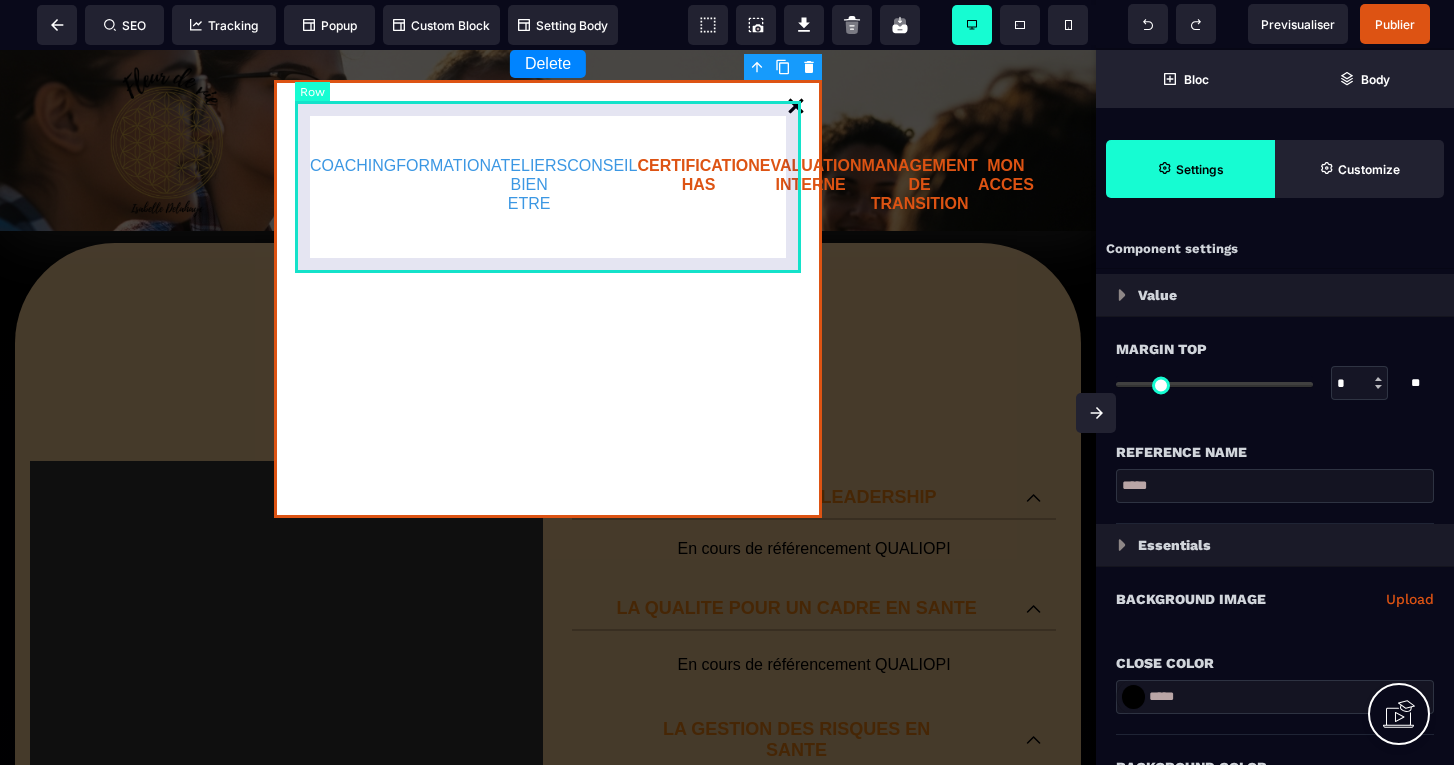 click on "COACHING FORMATION ATELIERS
BIEN ETRE CONSEIL CERTIFICATION
HAS EVALUATION INTERNE MANAGEMENT DE TRANSITION MON ACCES" at bounding box center [548, 187] 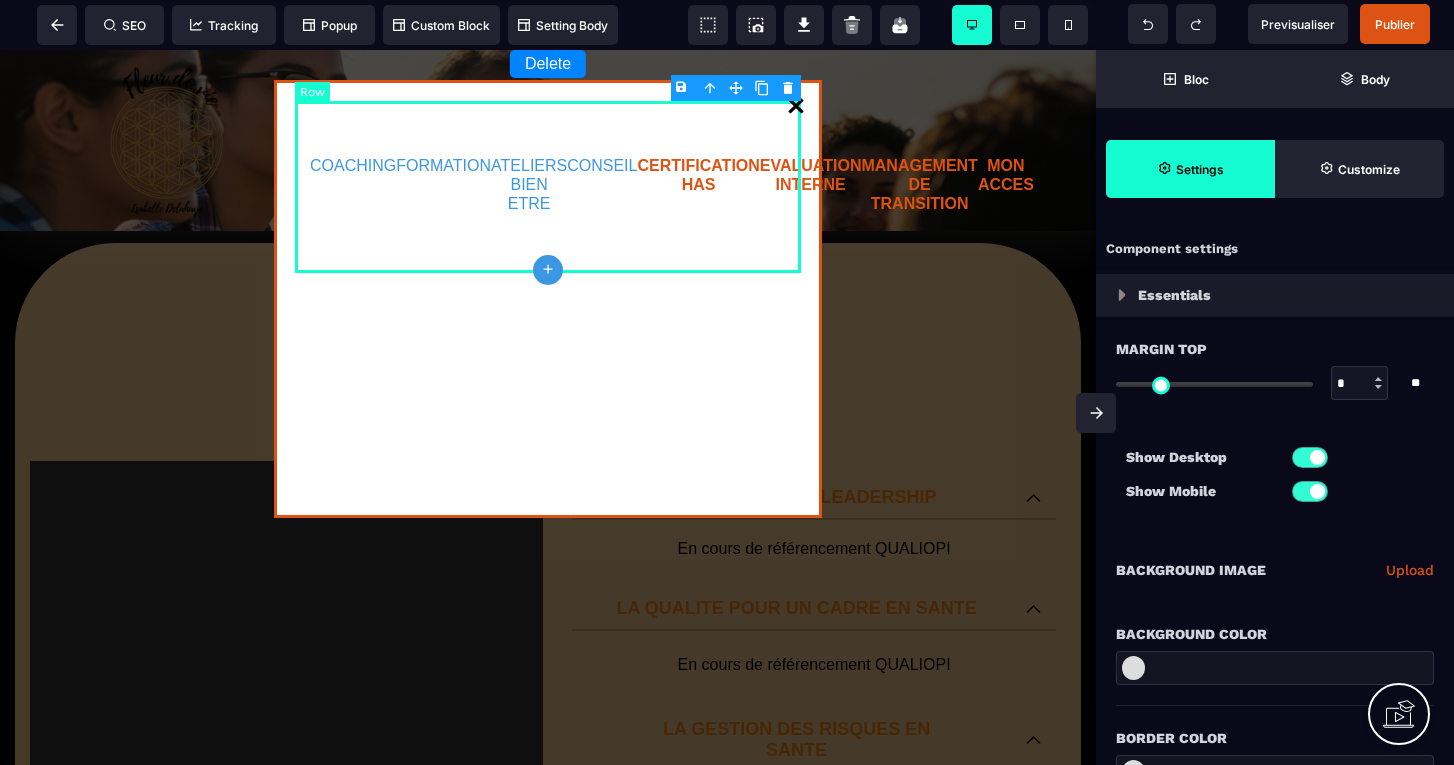 type on "***" 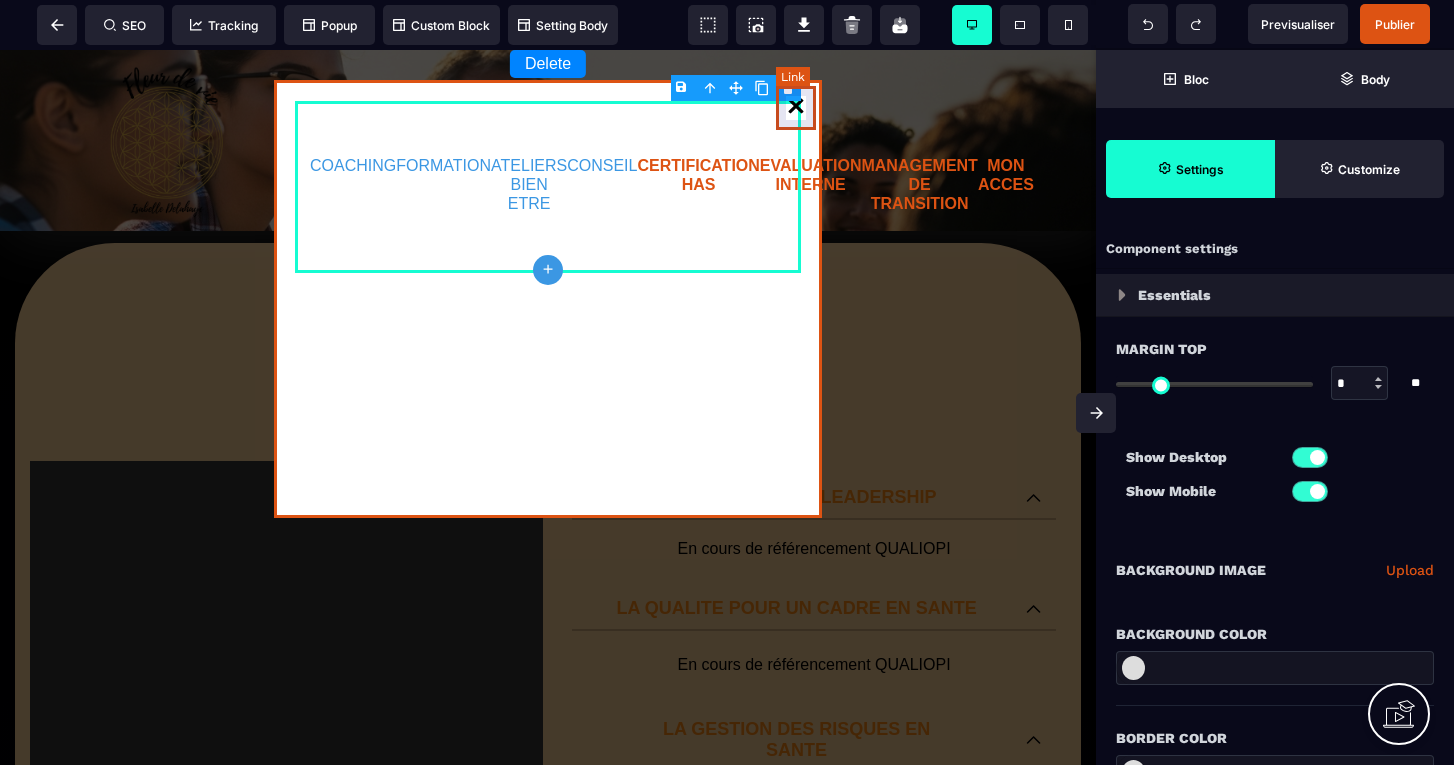 click on "B I U S
A *******
plus
Link
SEO" at bounding box center (727, 382) 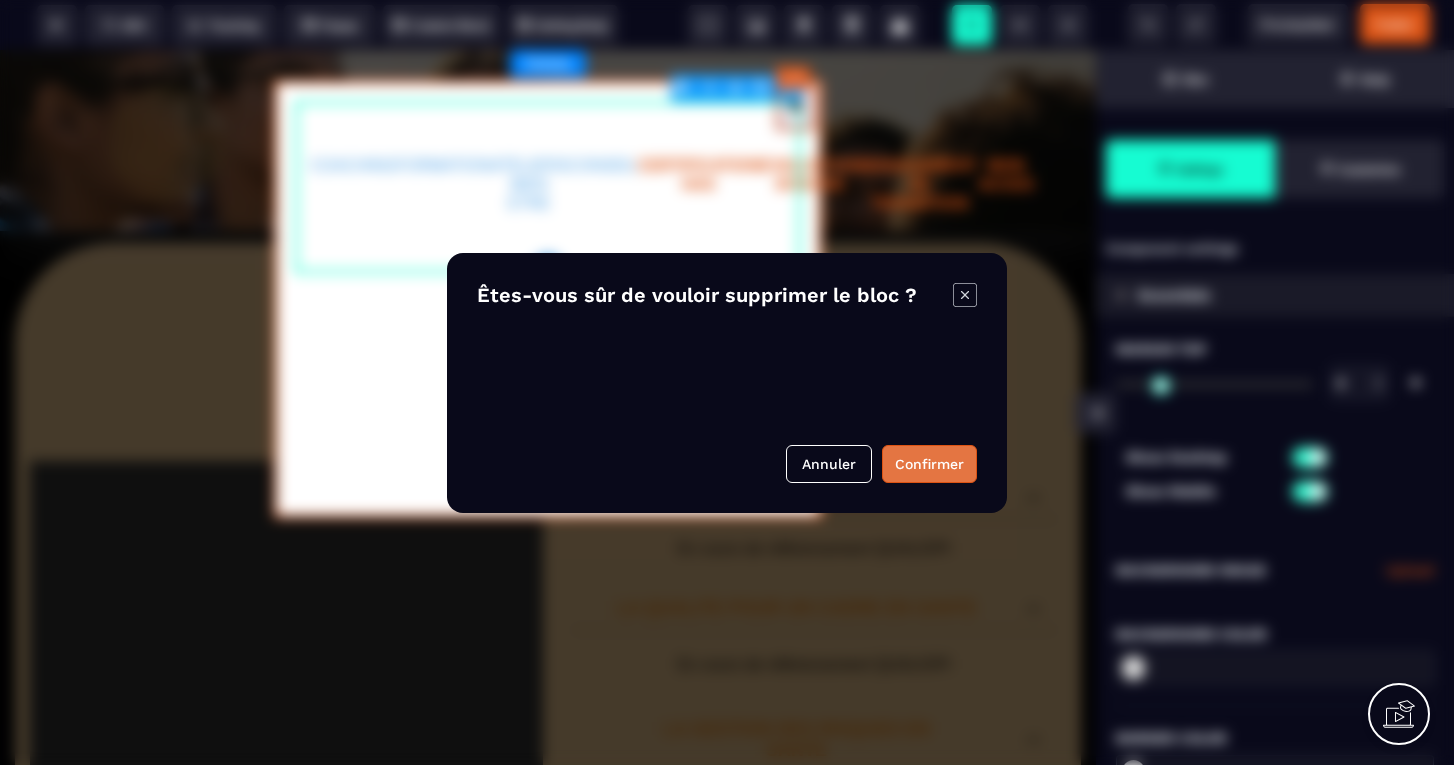 click on "Confirmer" at bounding box center (929, 464) 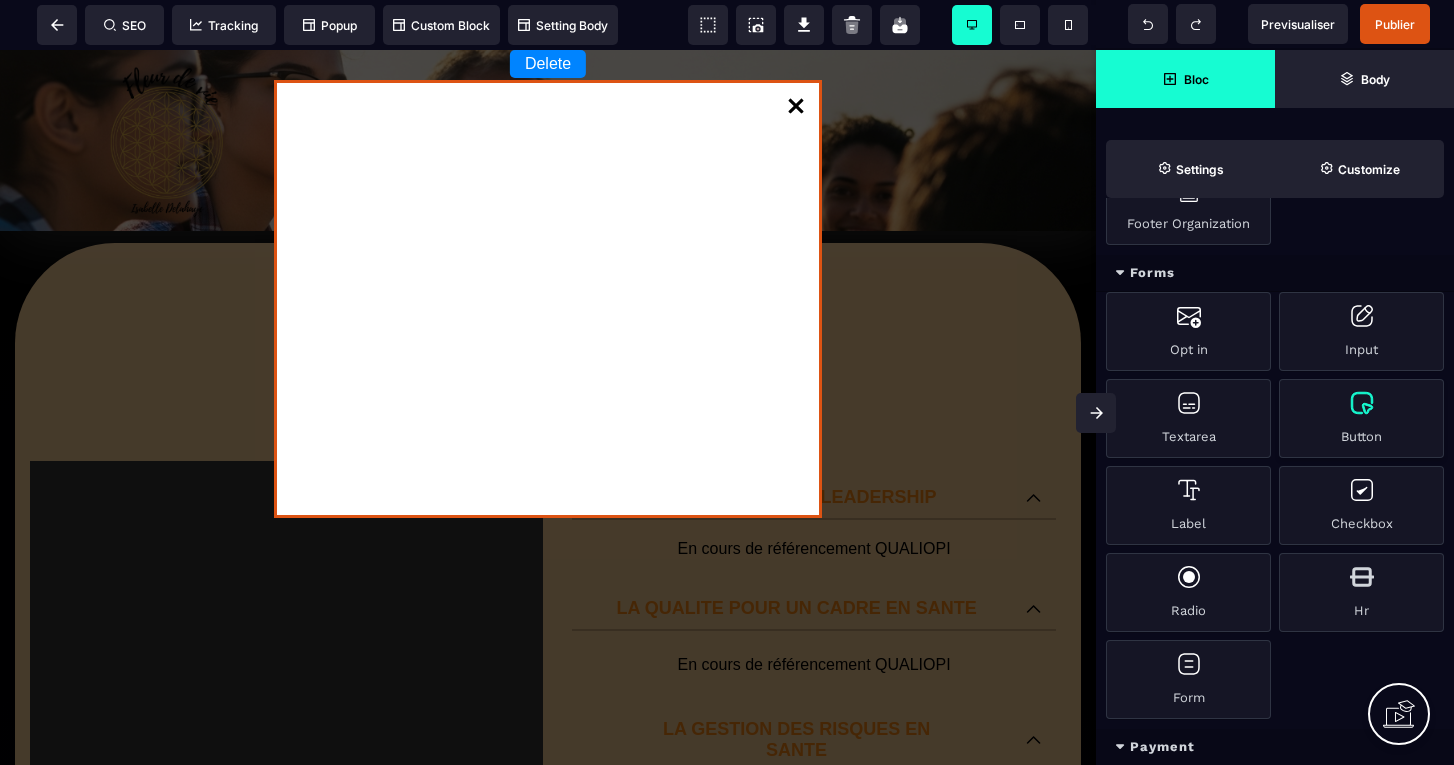 scroll, scrollTop: 1524, scrollLeft: 0, axis: vertical 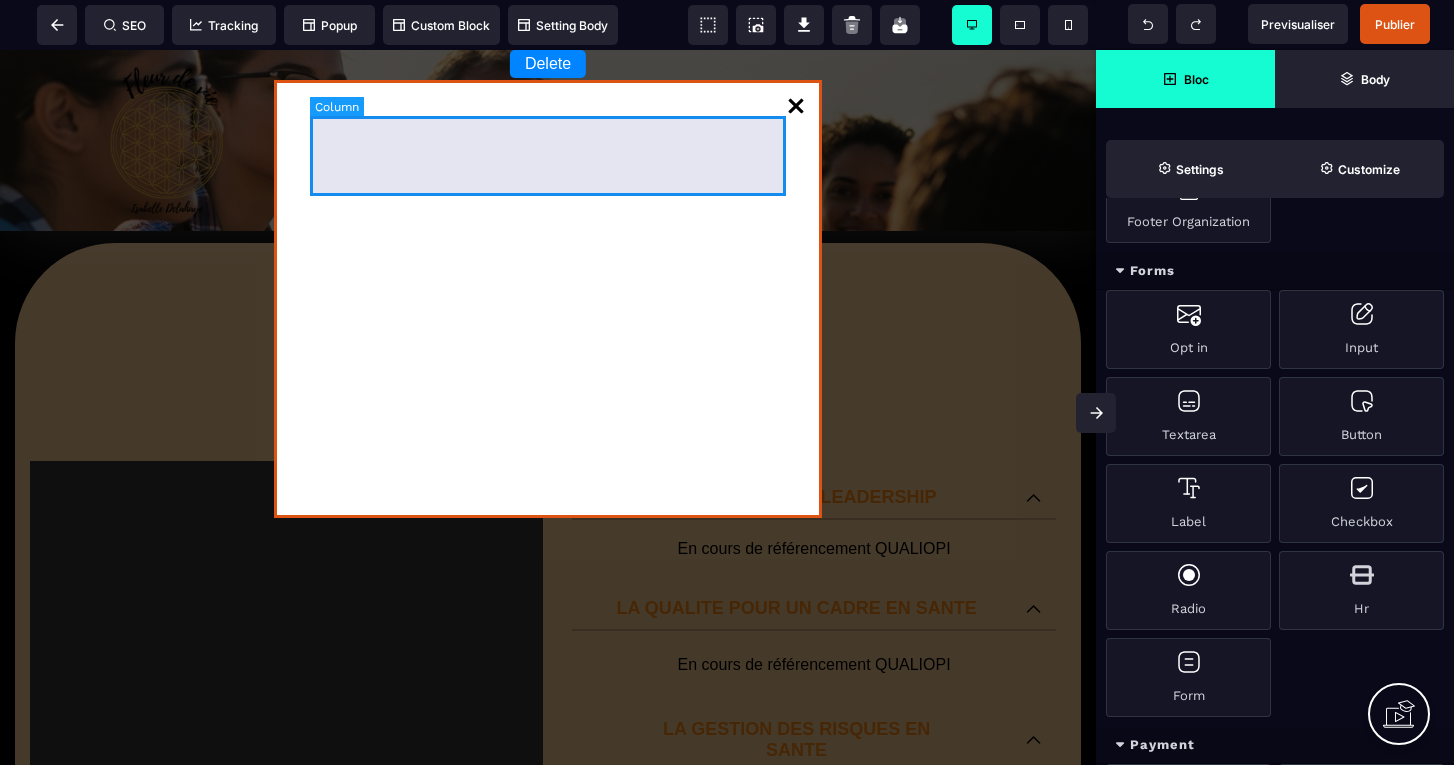 click at bounding box center (548, 156) 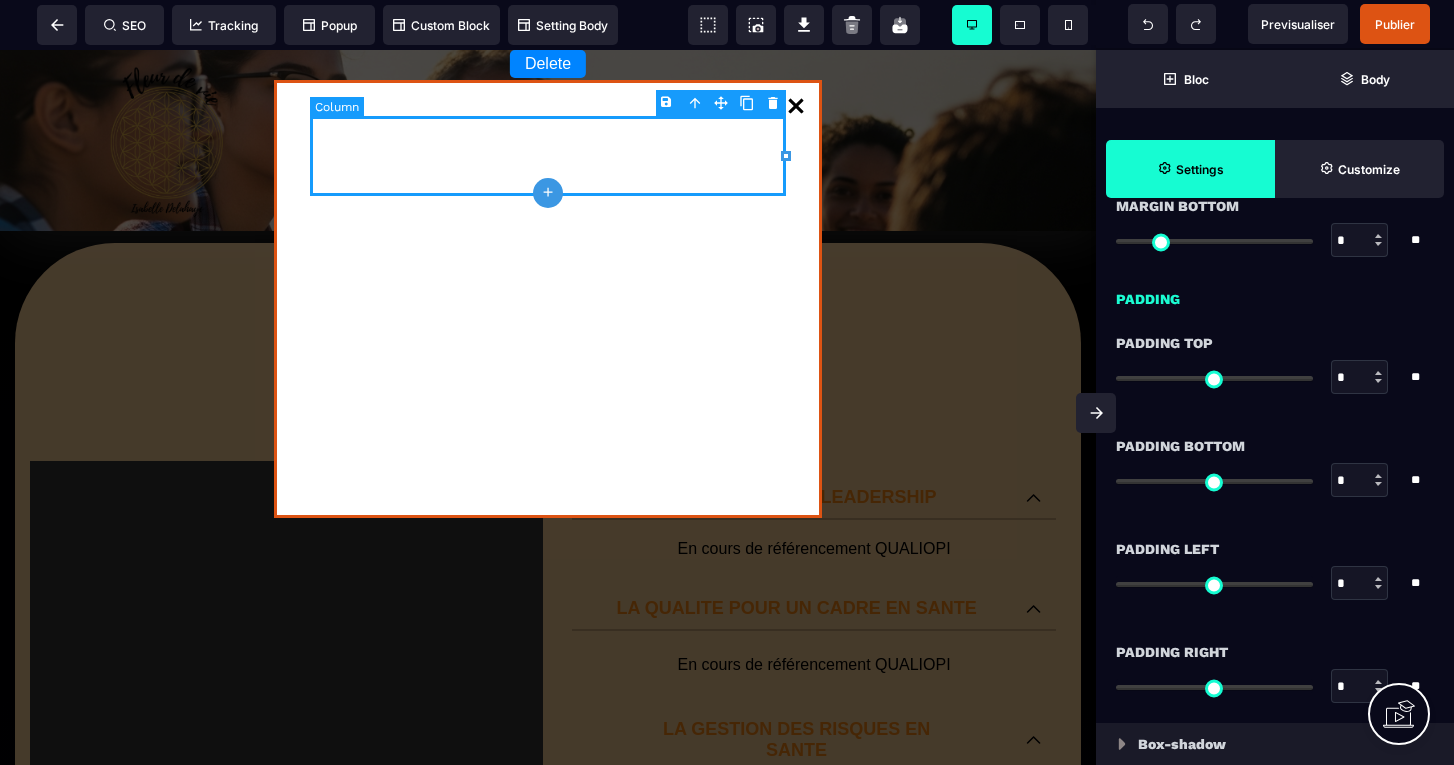 type on "***" 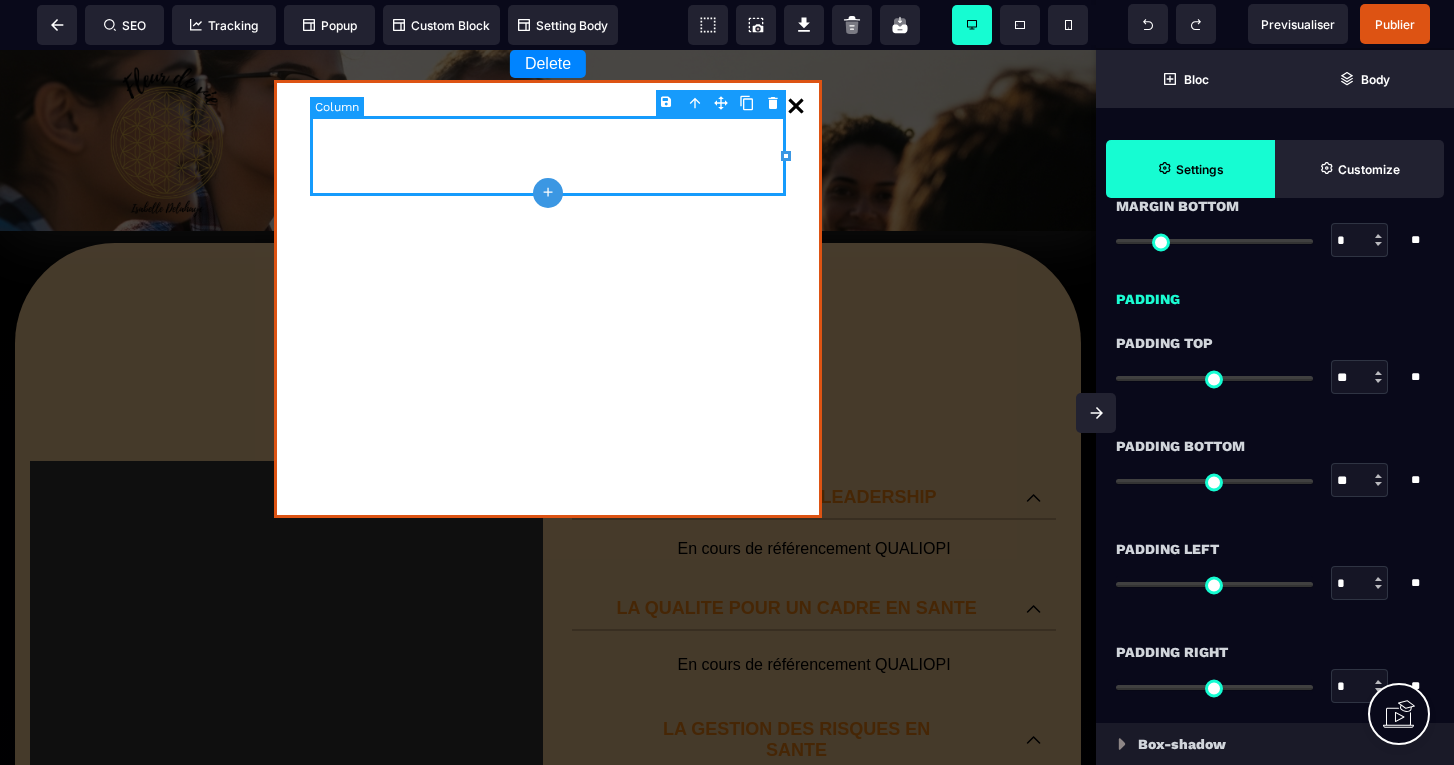 type on "*" 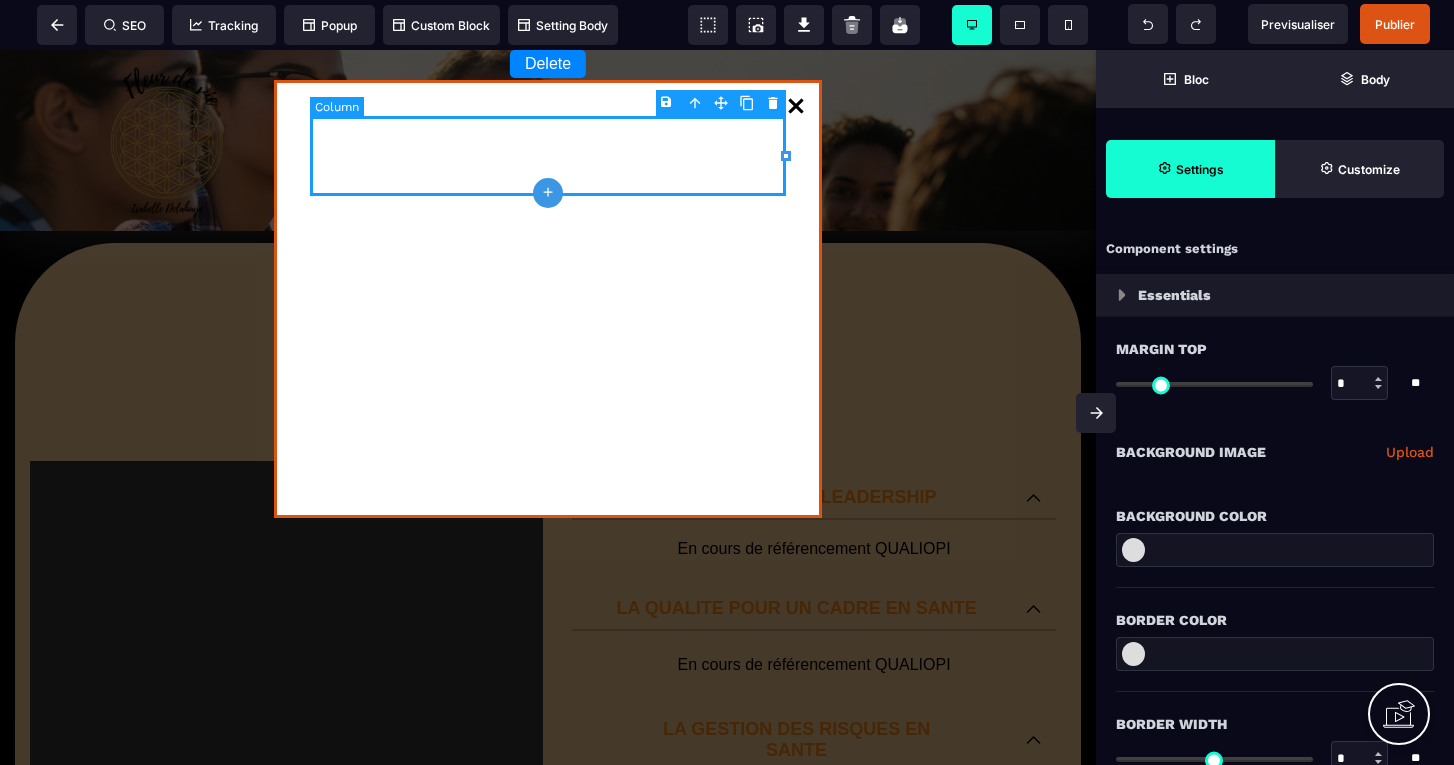 type on "*" 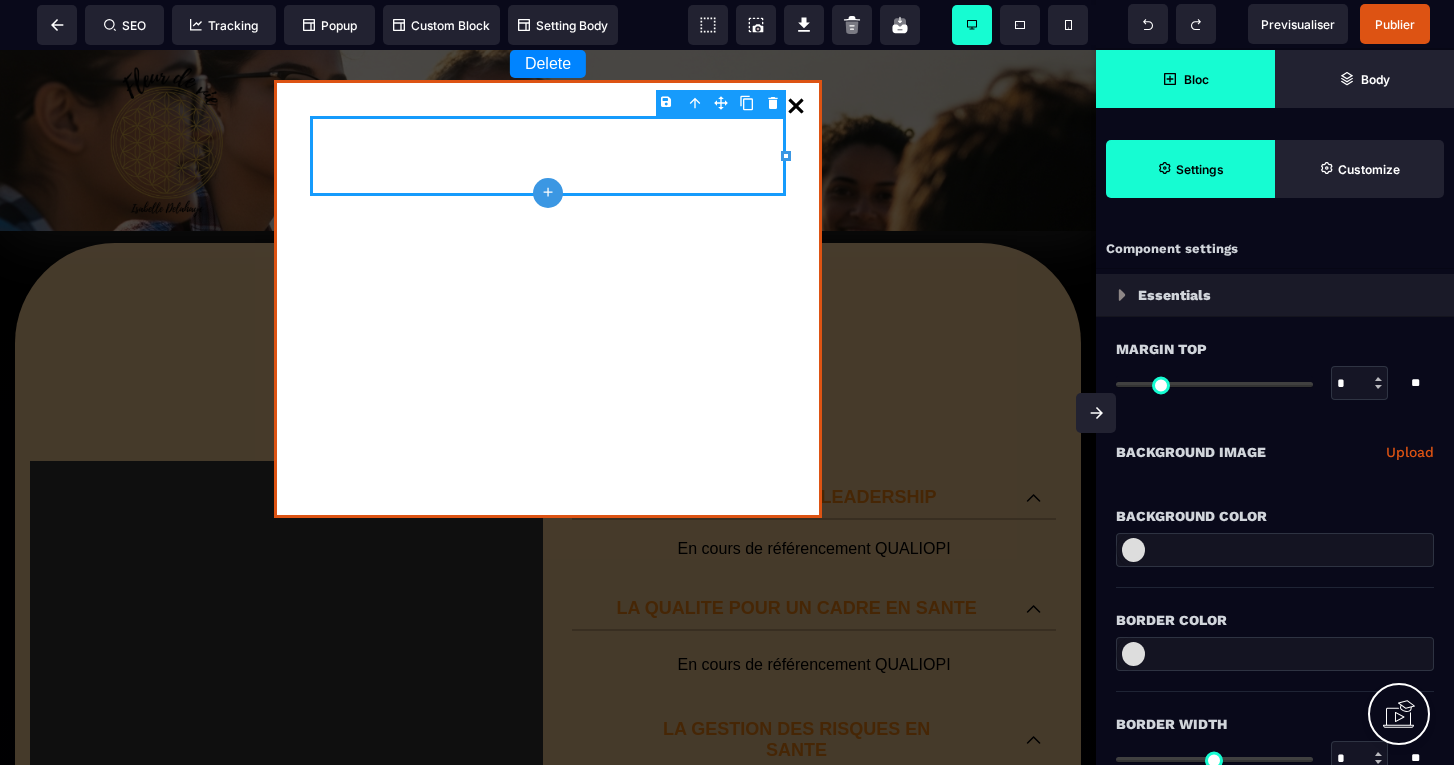 click 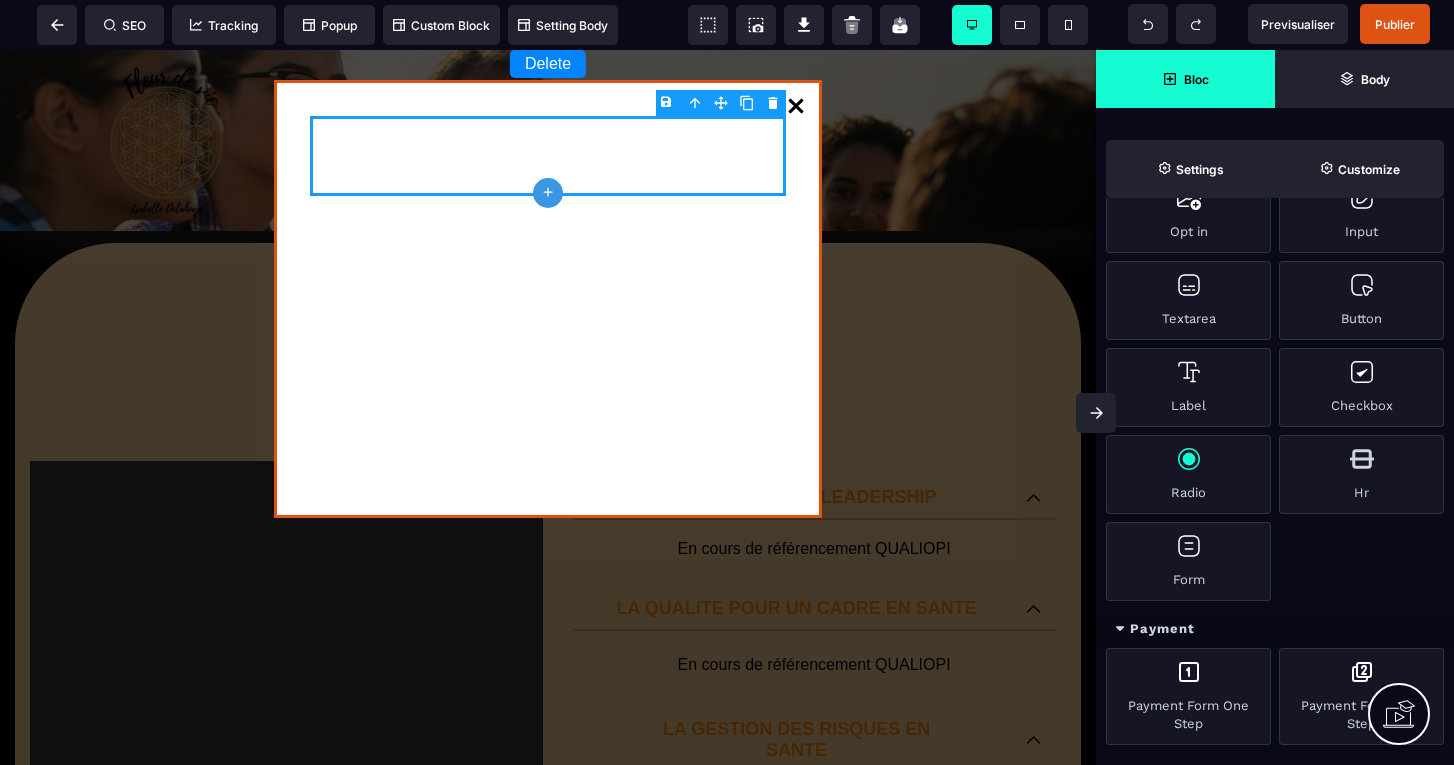 scroll, scrollTop: 1640, scrollLeft: 0, axis: vertical 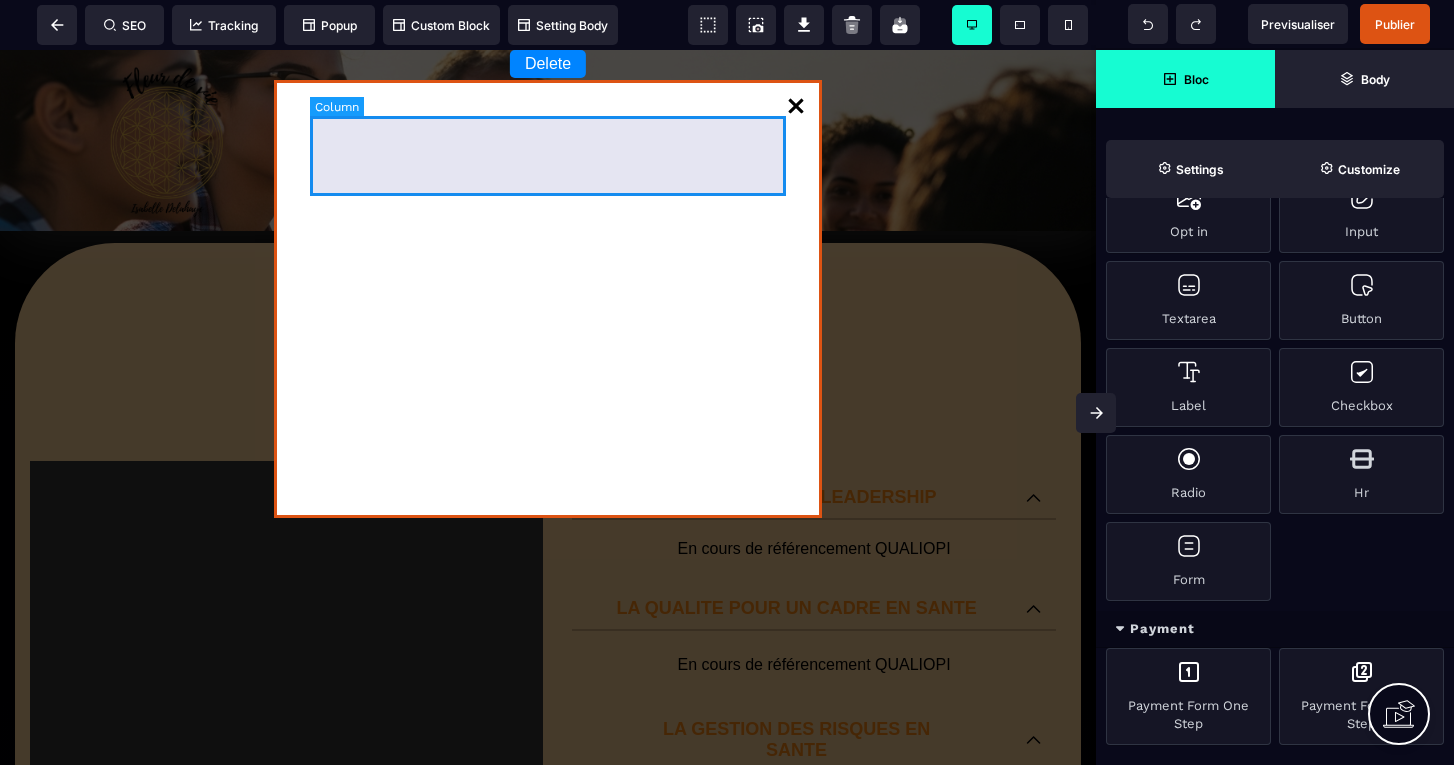 click at bounding box center (548, 156) 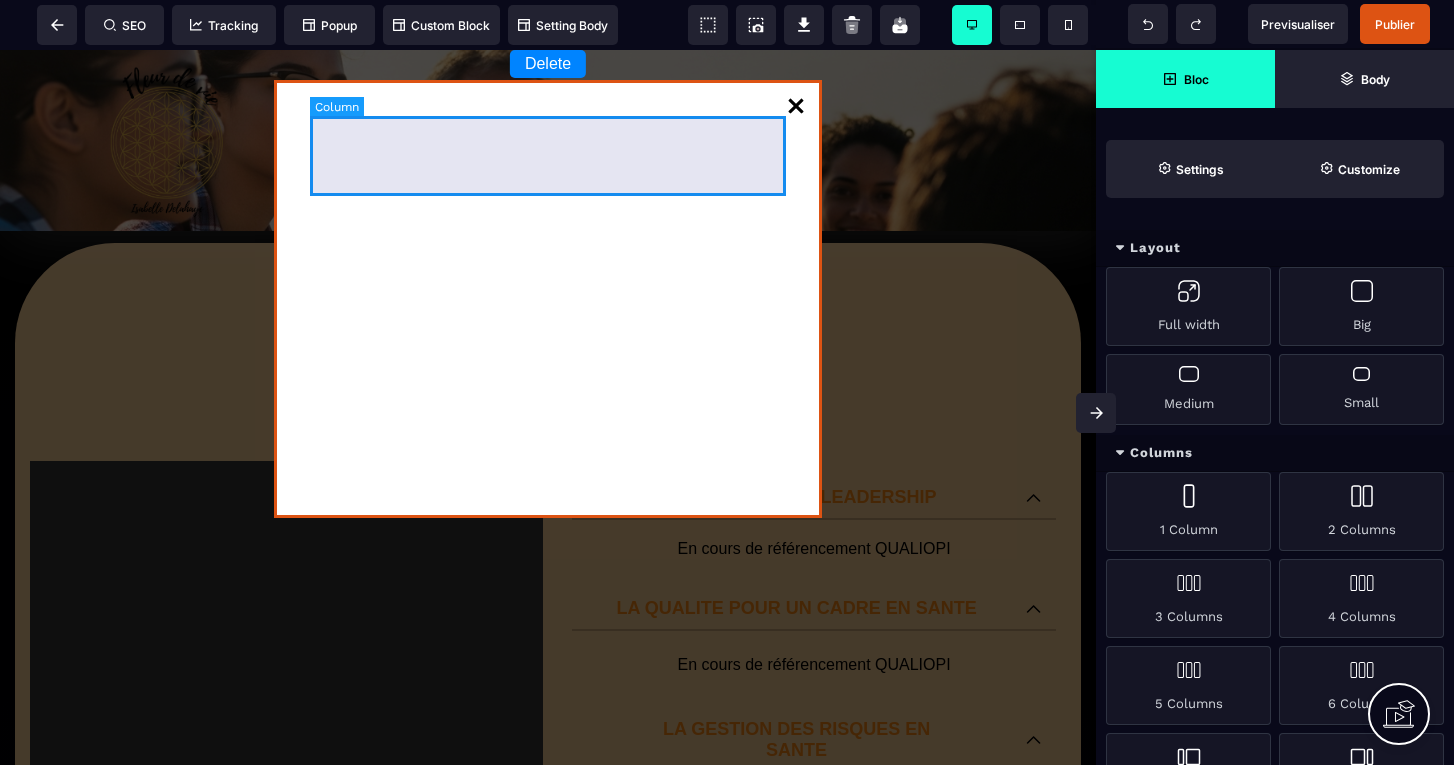 select on "*" 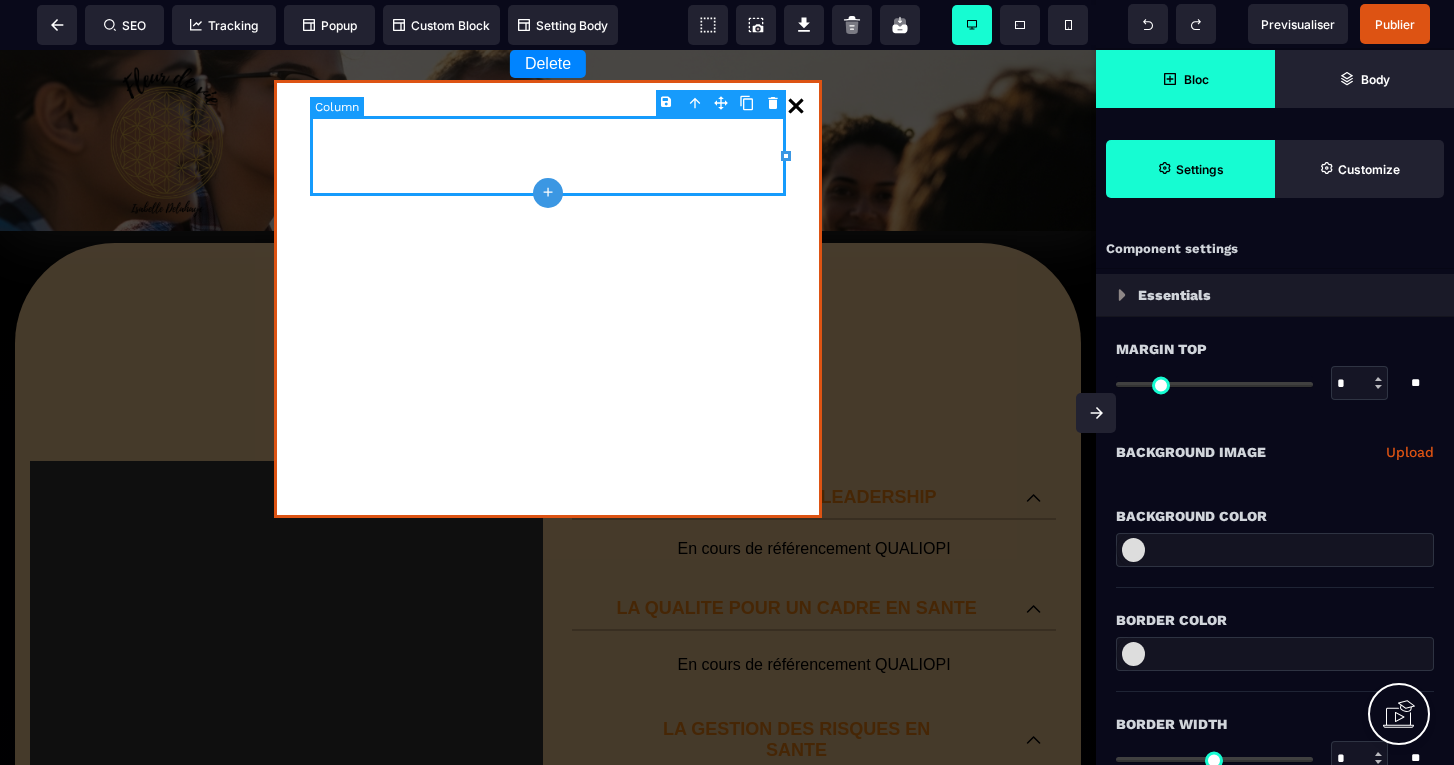 click at bounding box center [548, 156] 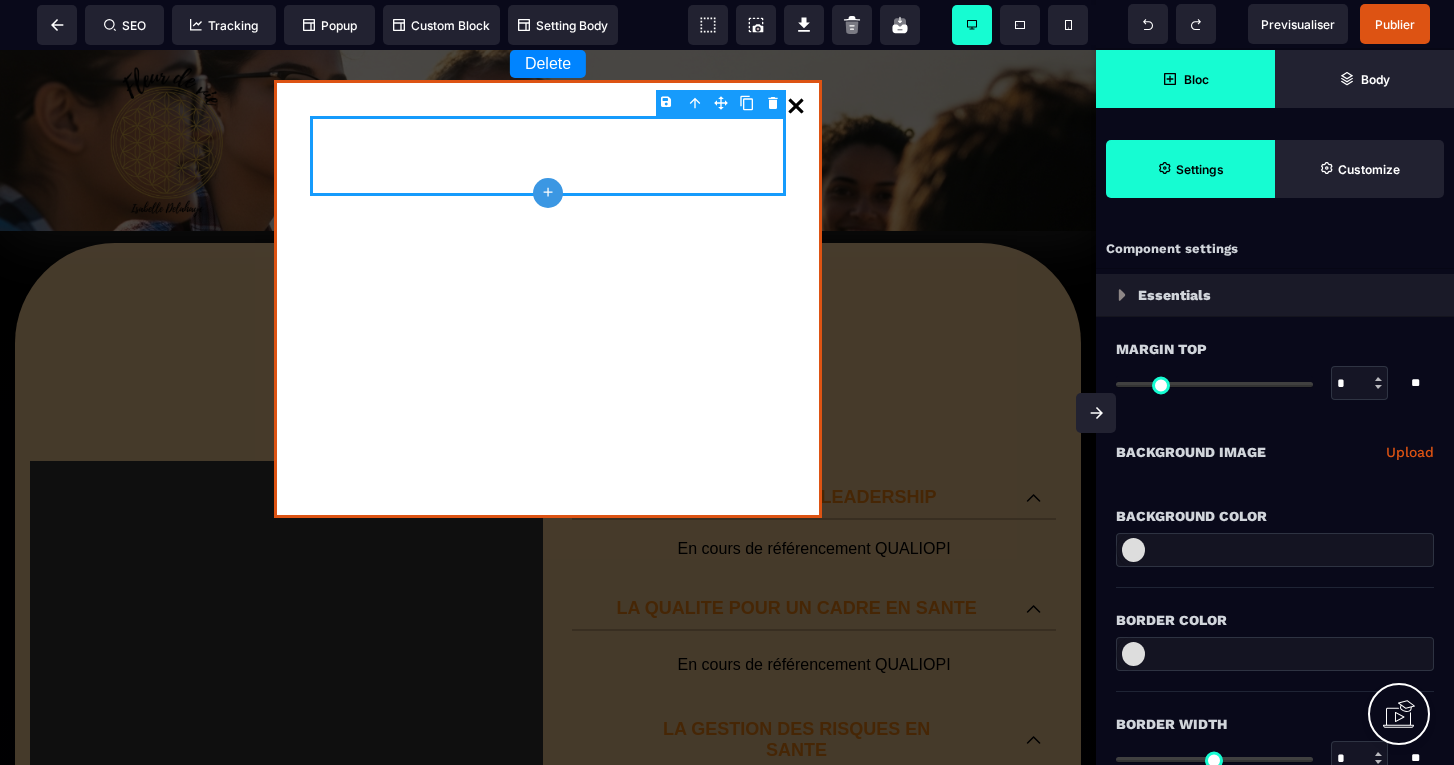 click 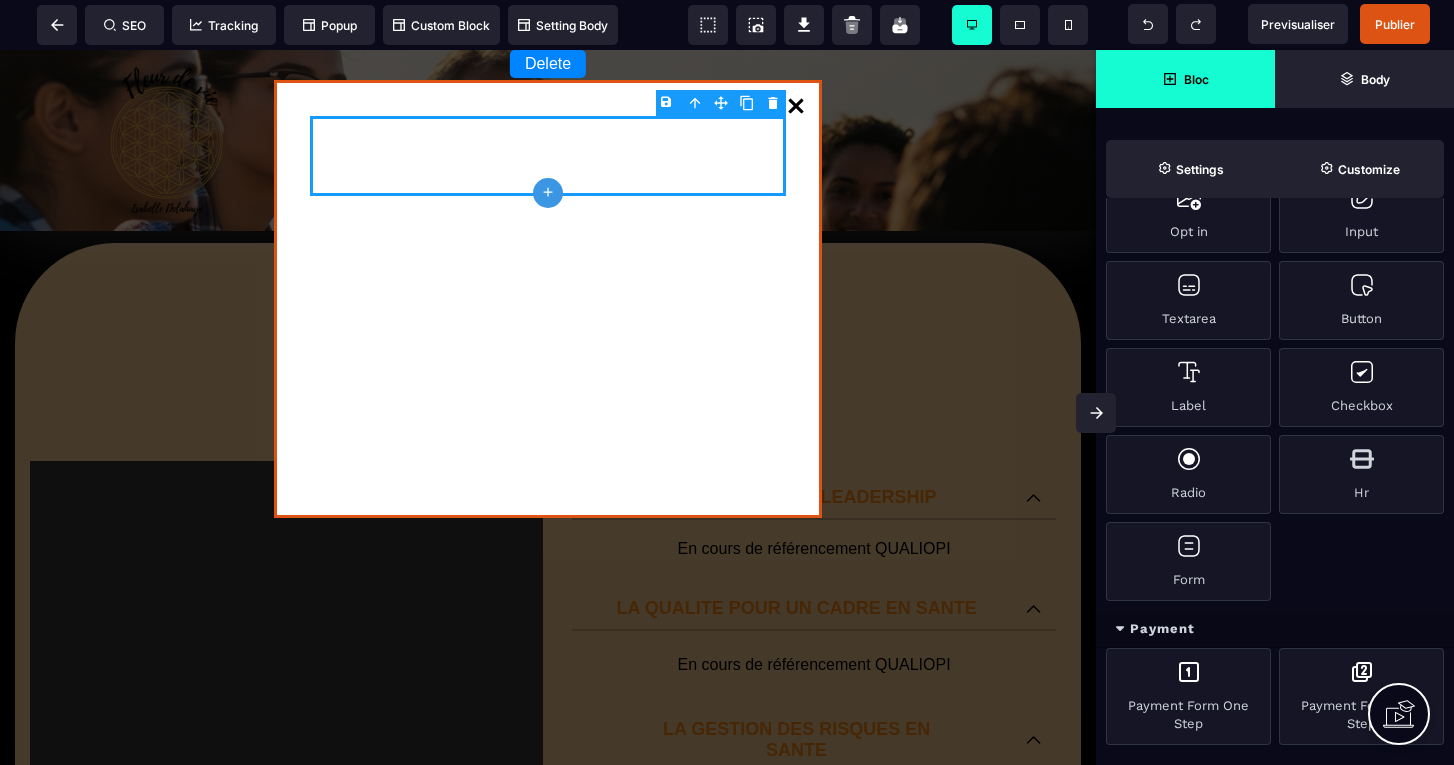 scroll, scrollTop: 1640, scrollLeft: 0, axis: vertical 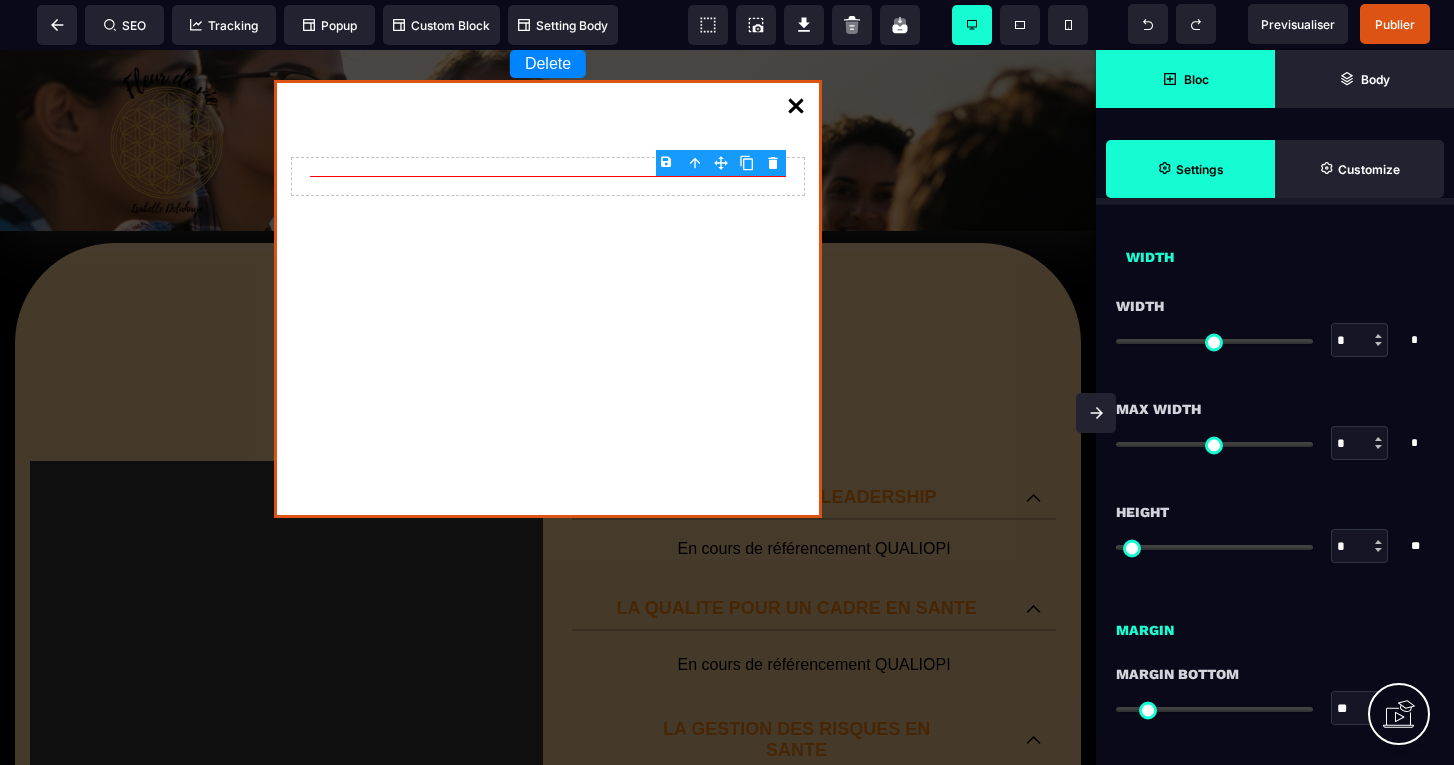 type on "*" 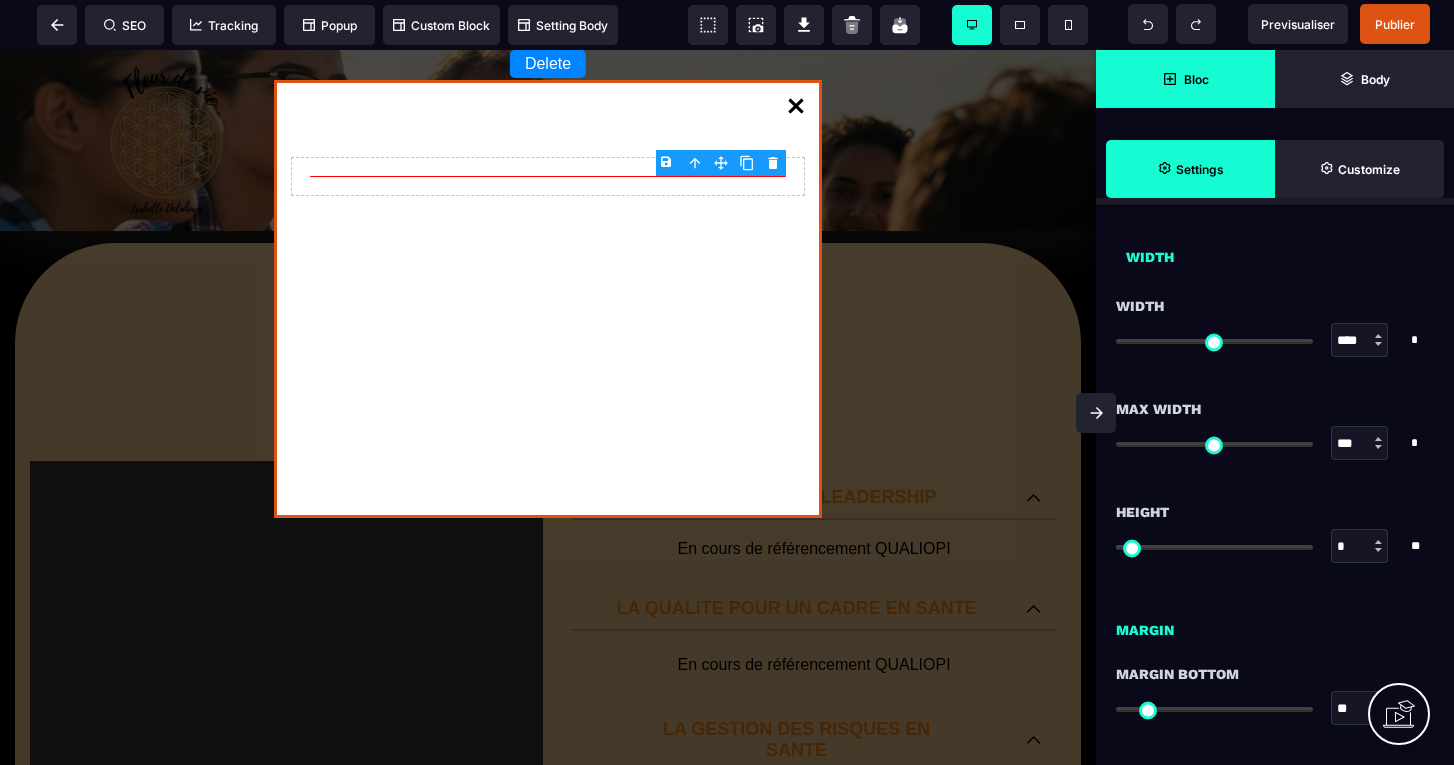 select on "**" 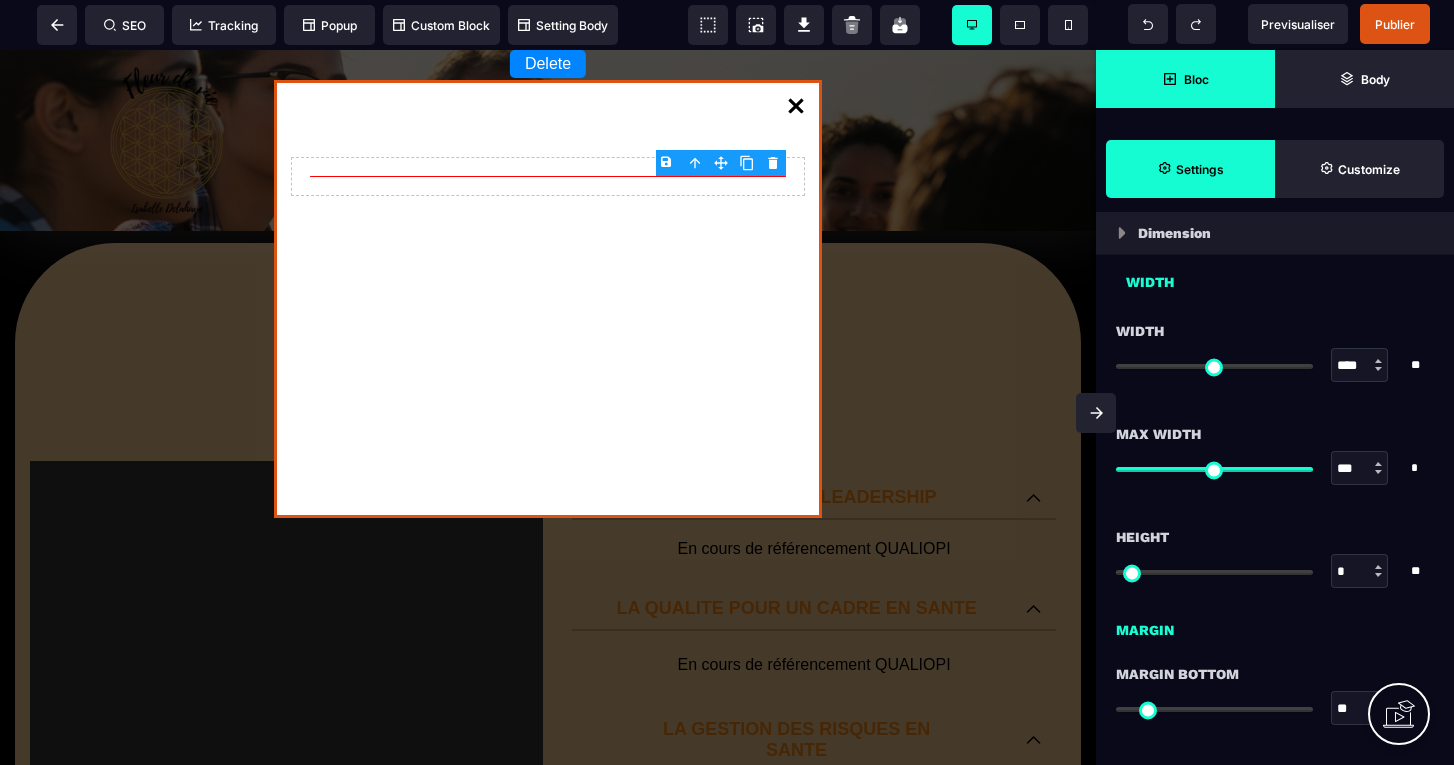 click 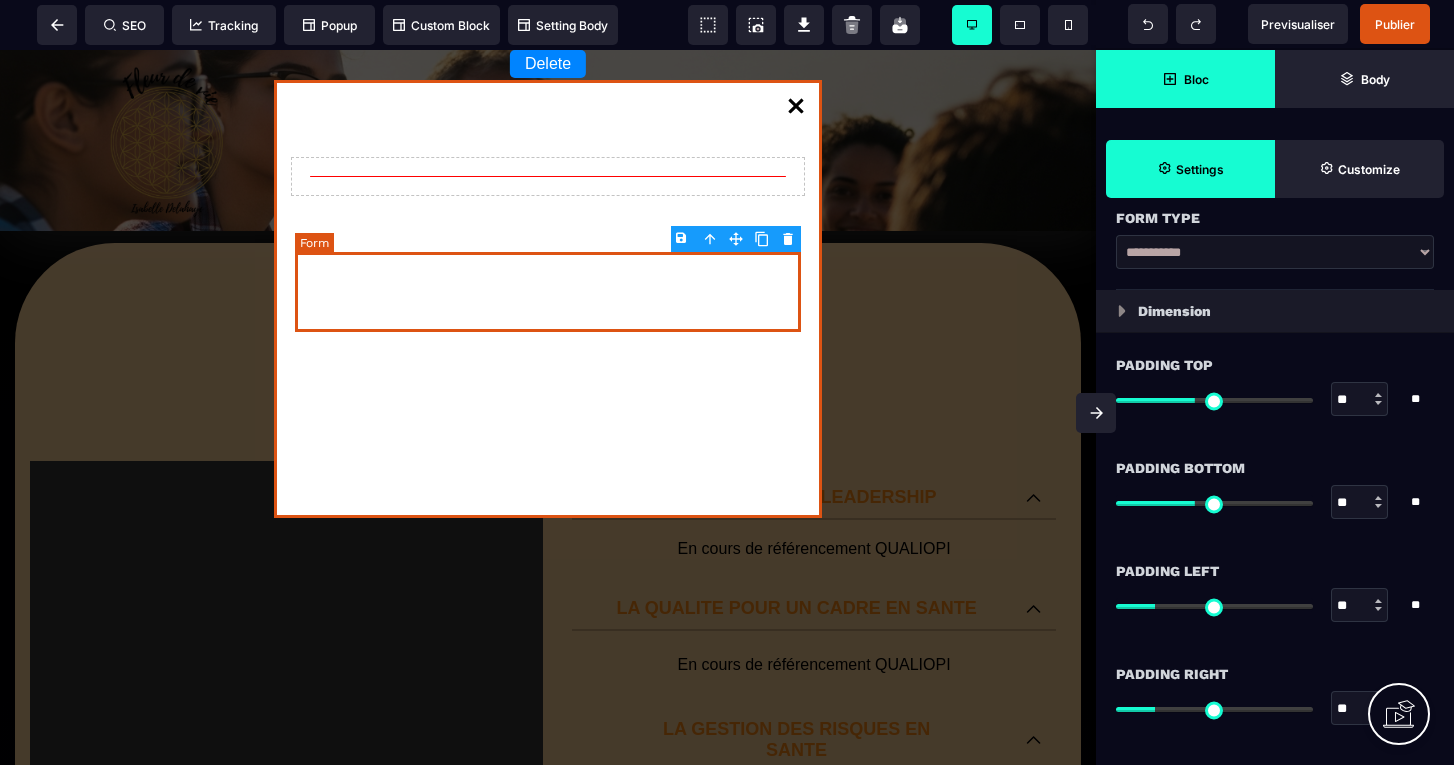 click at bounding box center (548, 292) 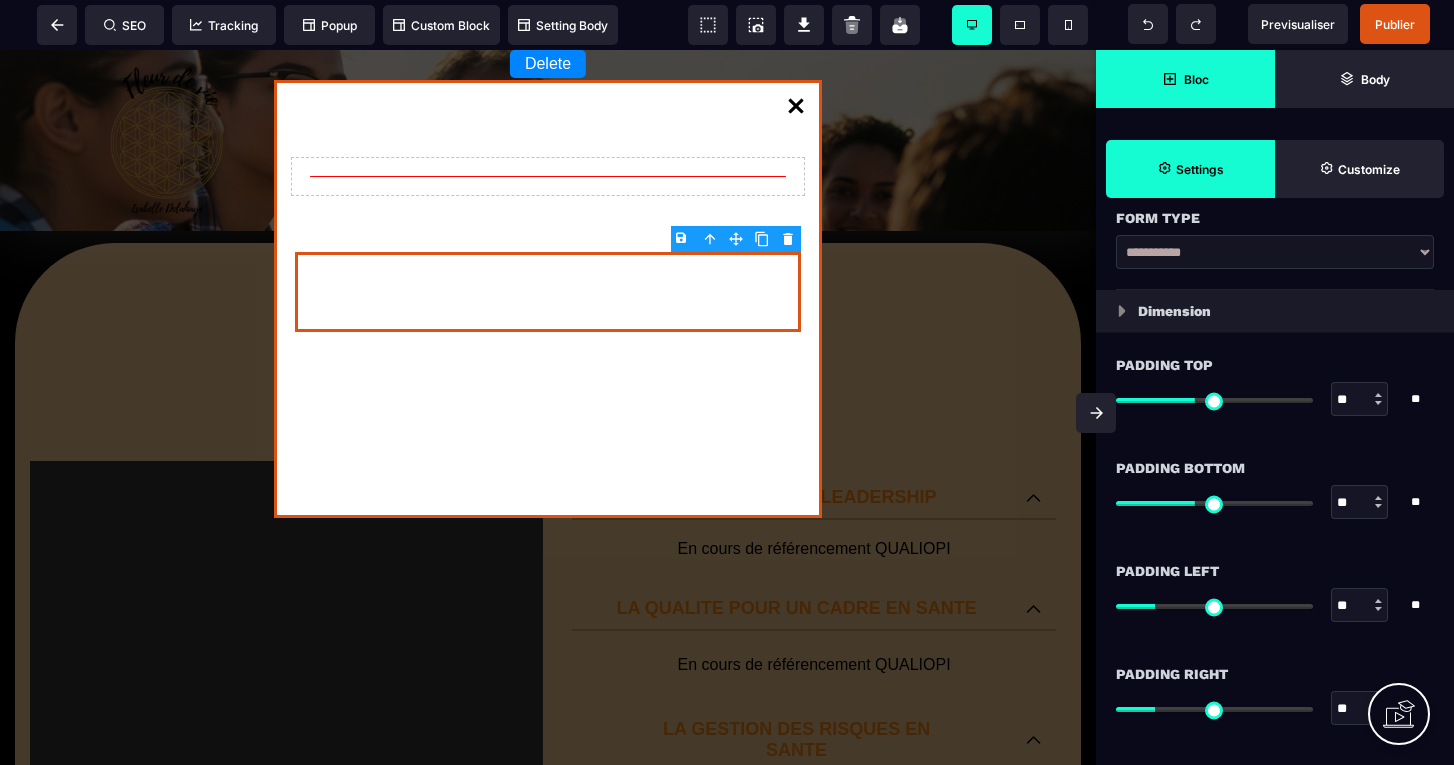 click 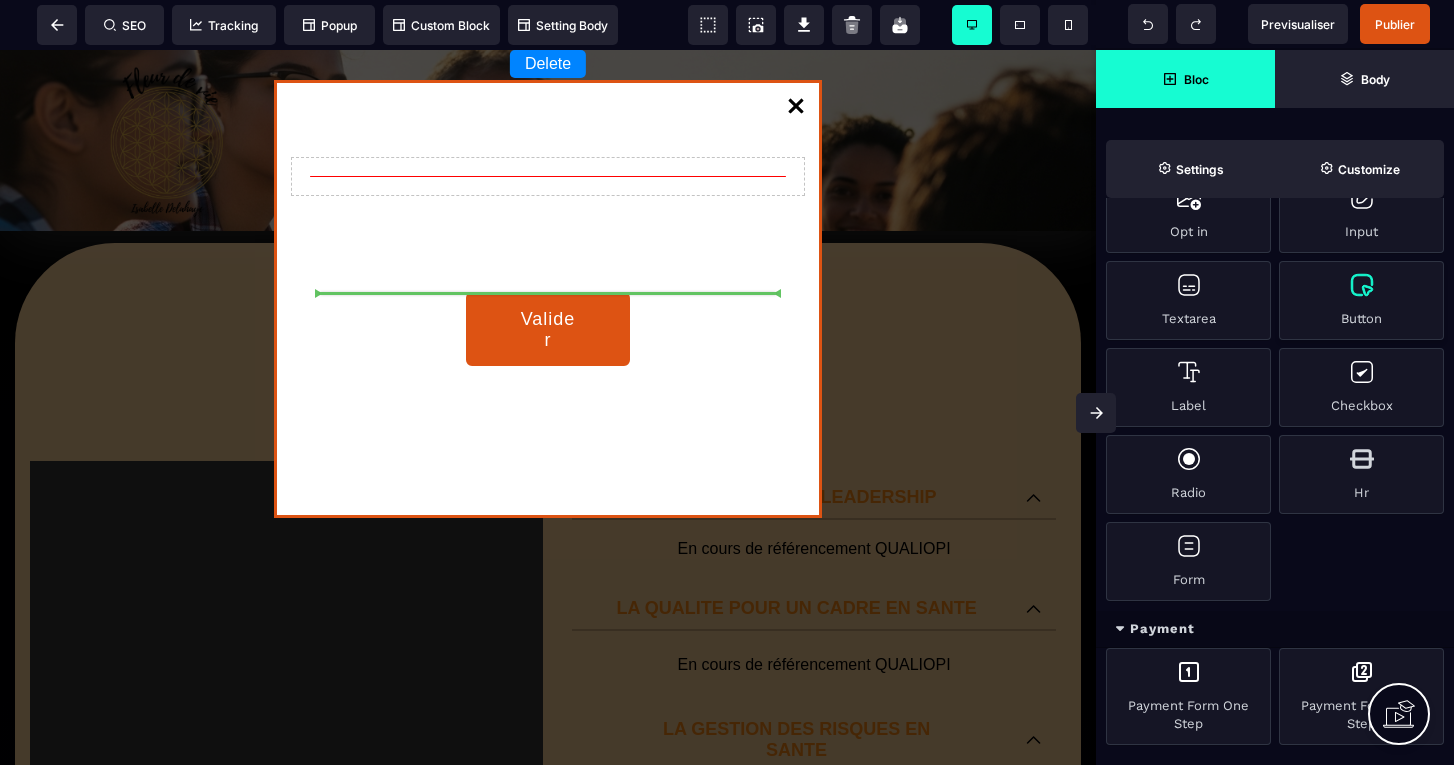 select on "***" 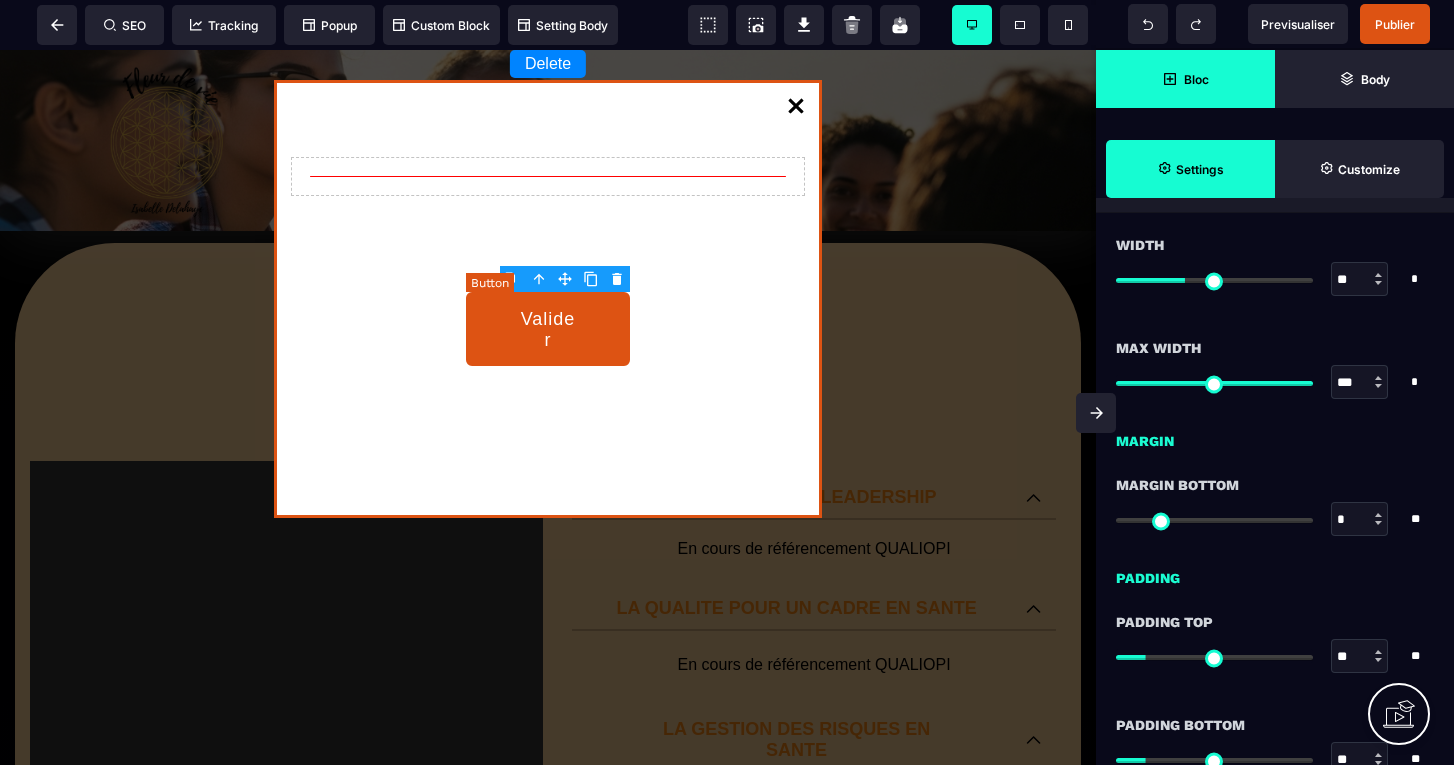 click on "Valider" at bounding box center (547, 330) 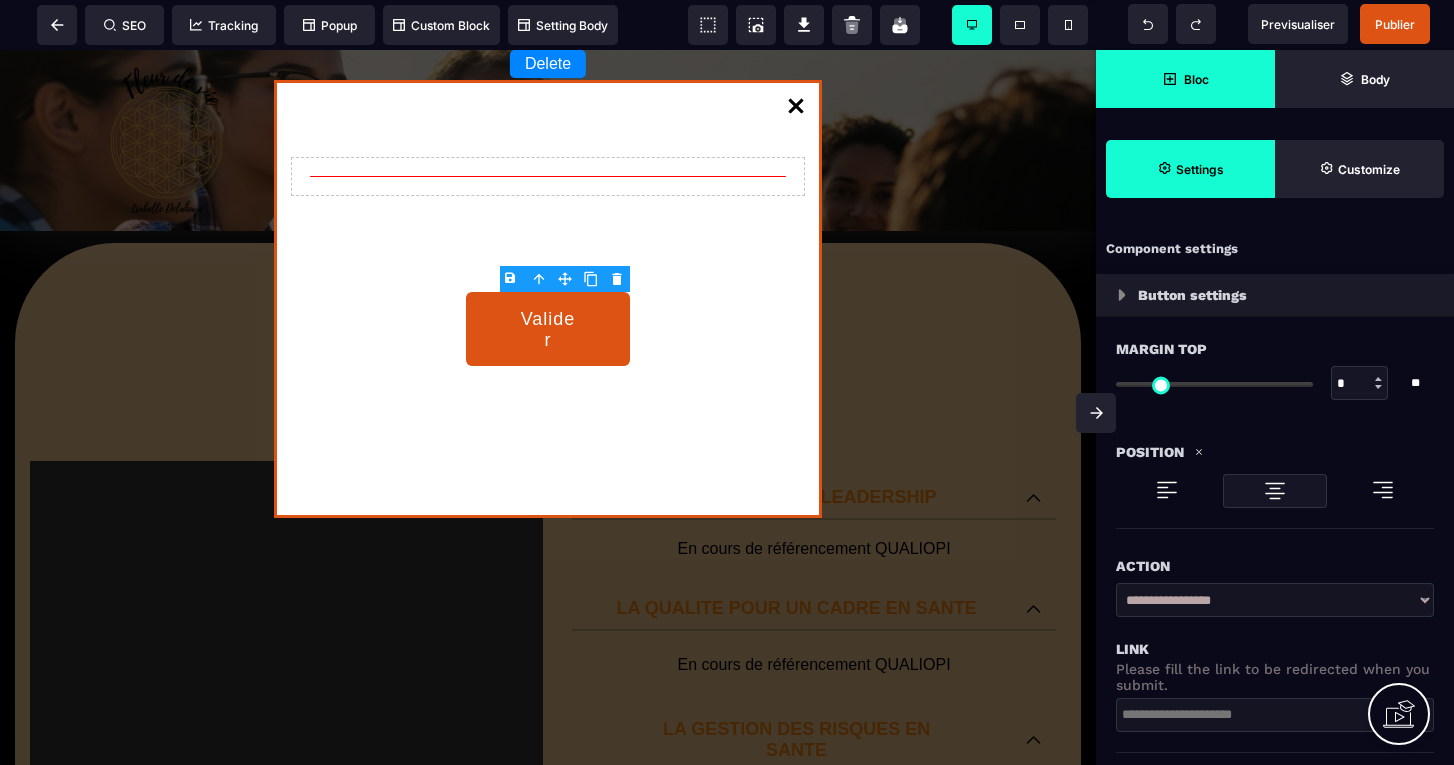 scroll, scrollTop: 0, scrollLeft: 0, axis: both 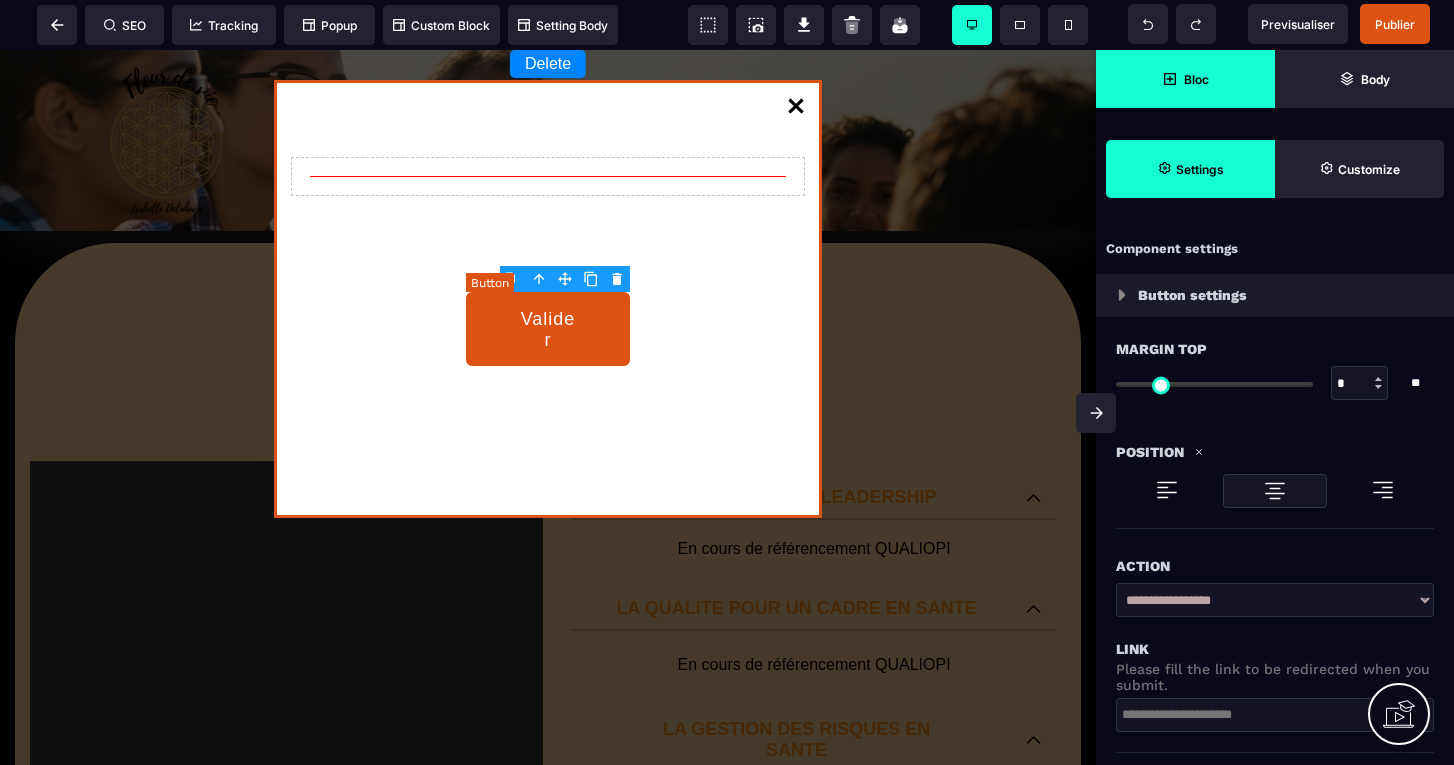 click on "Valider" at bounding box center (547, 329) 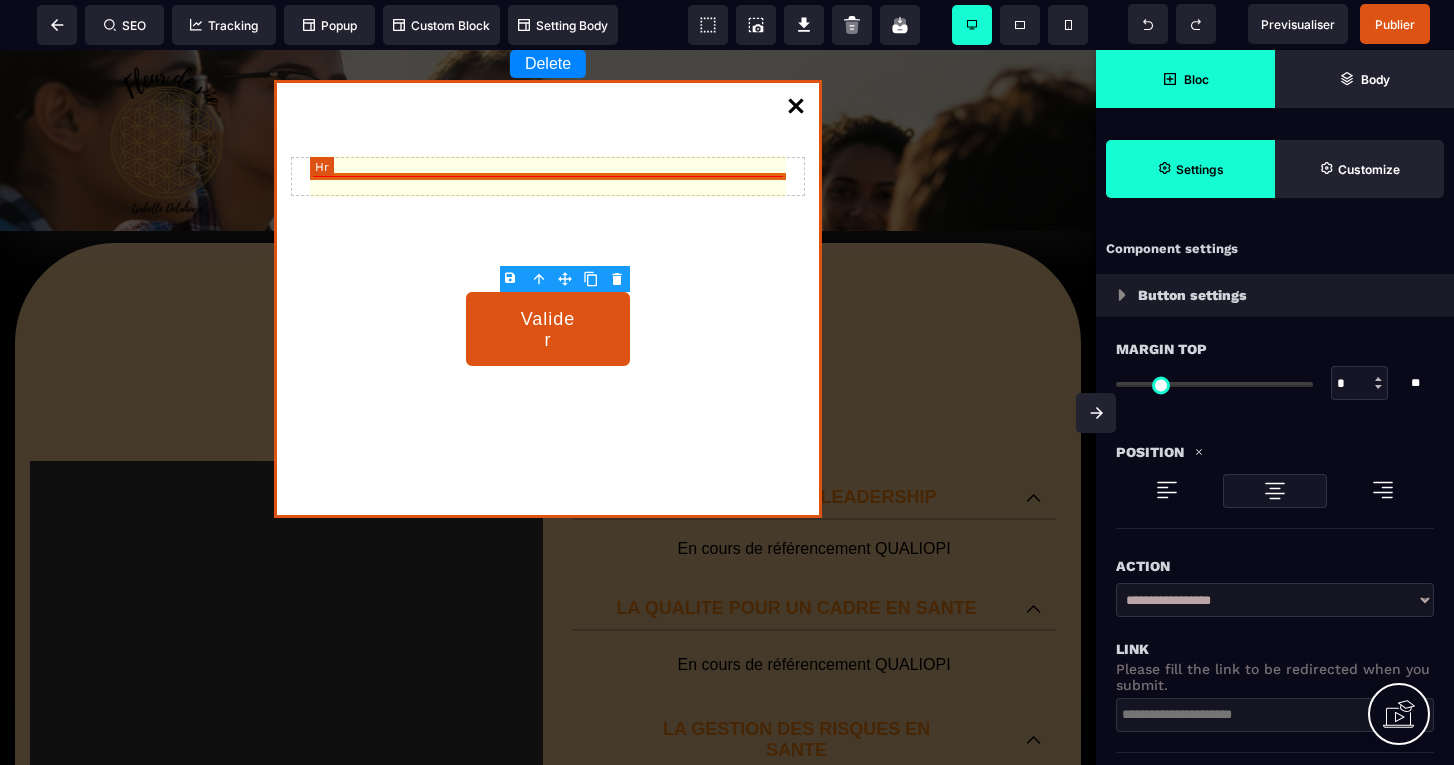 click at bounding box center (548, 176) 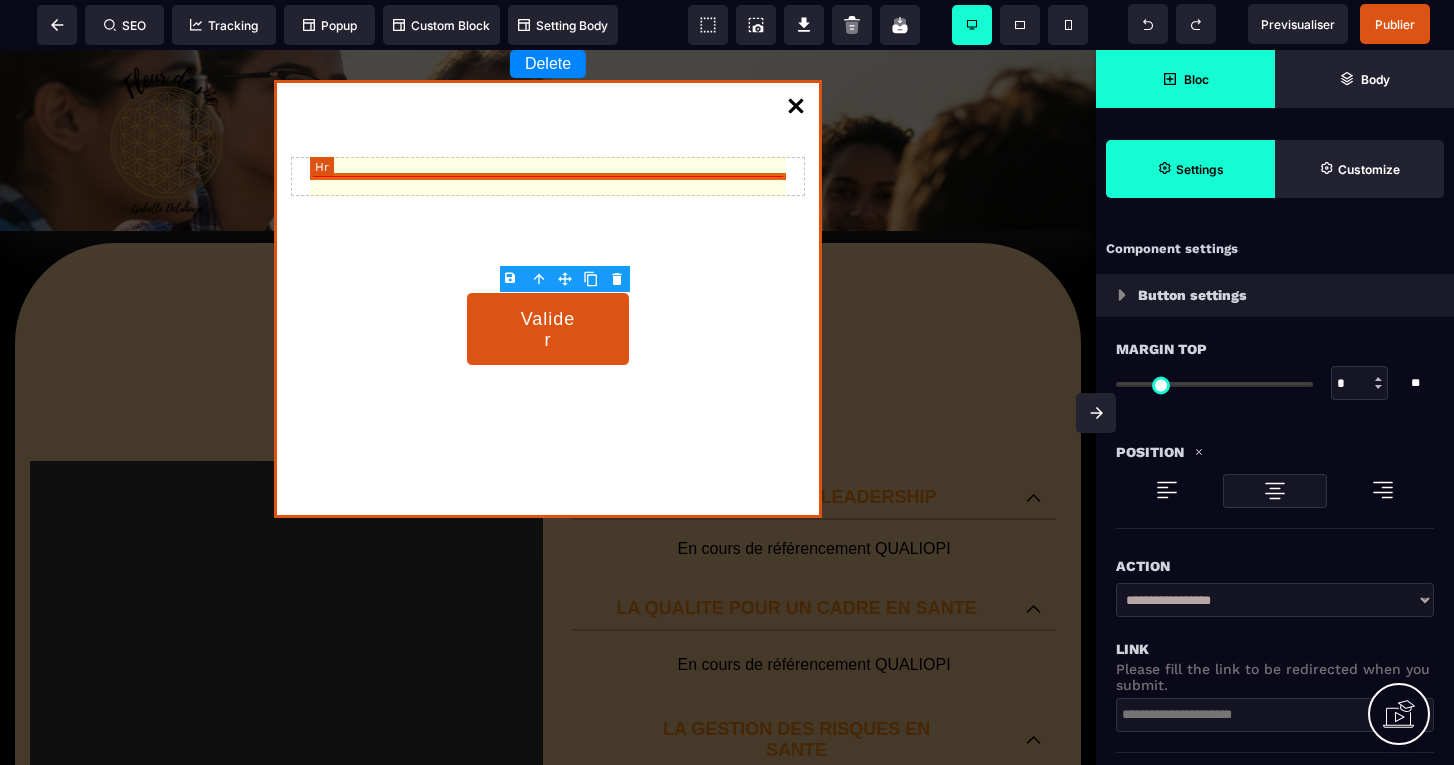 select on "**" 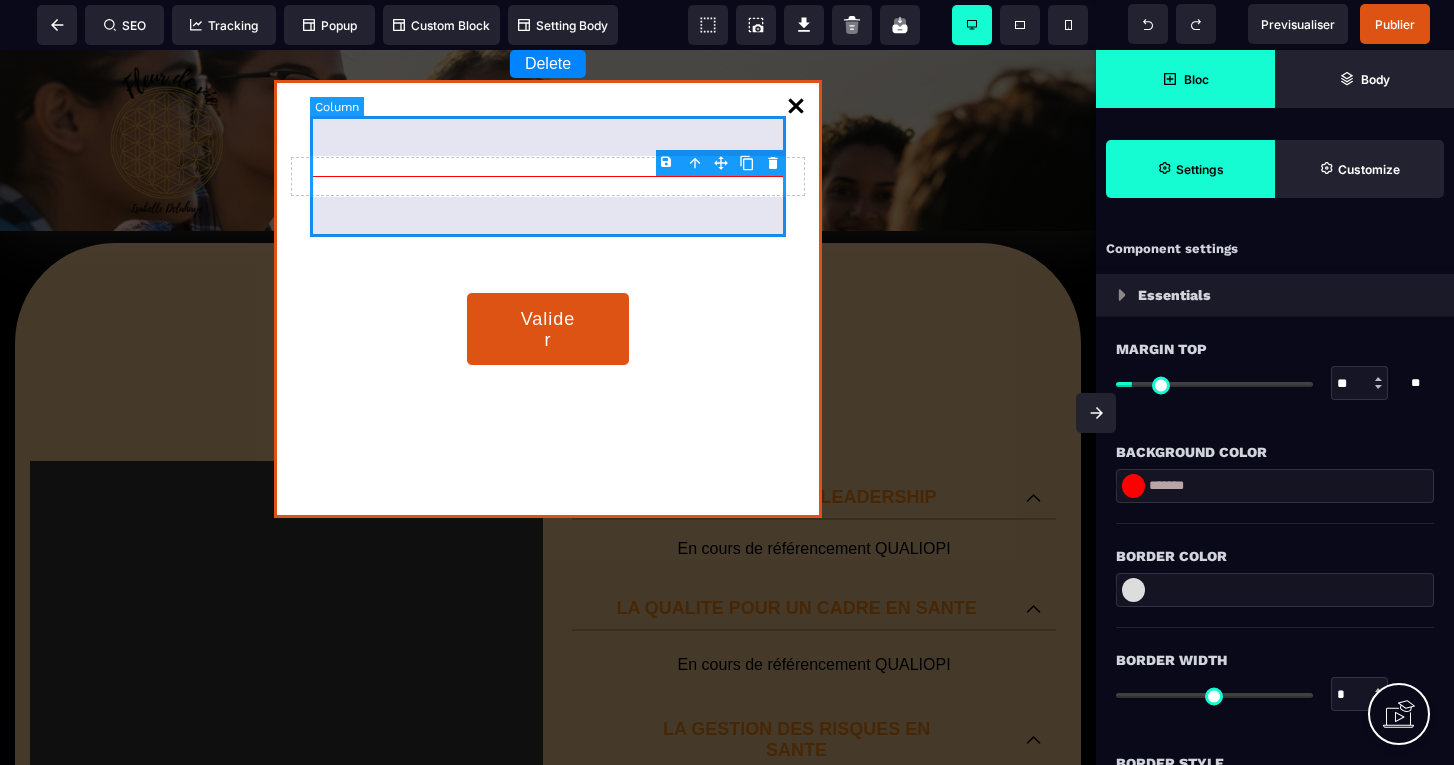 click on "B I U S
A *******
Column
SEO
Tracking" at bounding box center (727, 382) 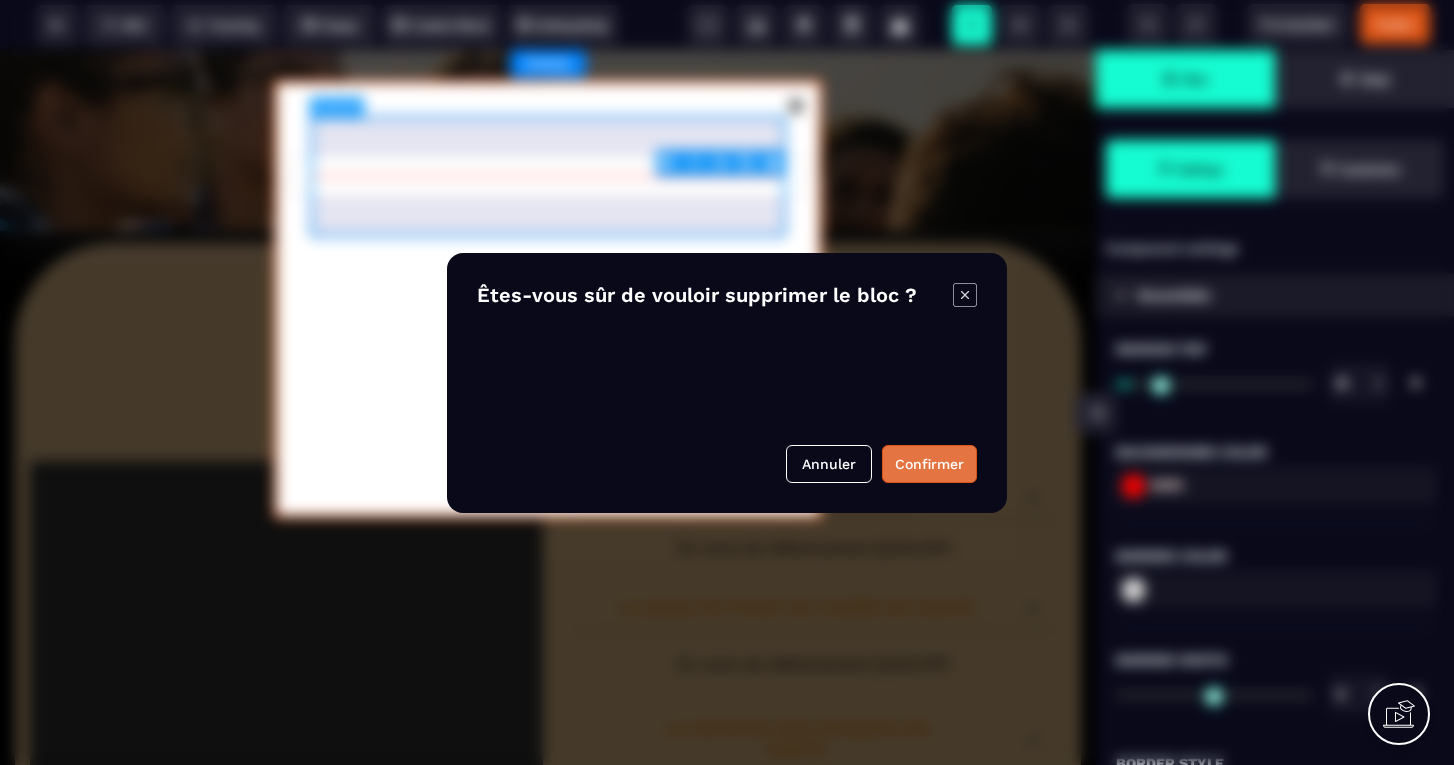 click on "Confirmer" at bounding box center [929, 464] 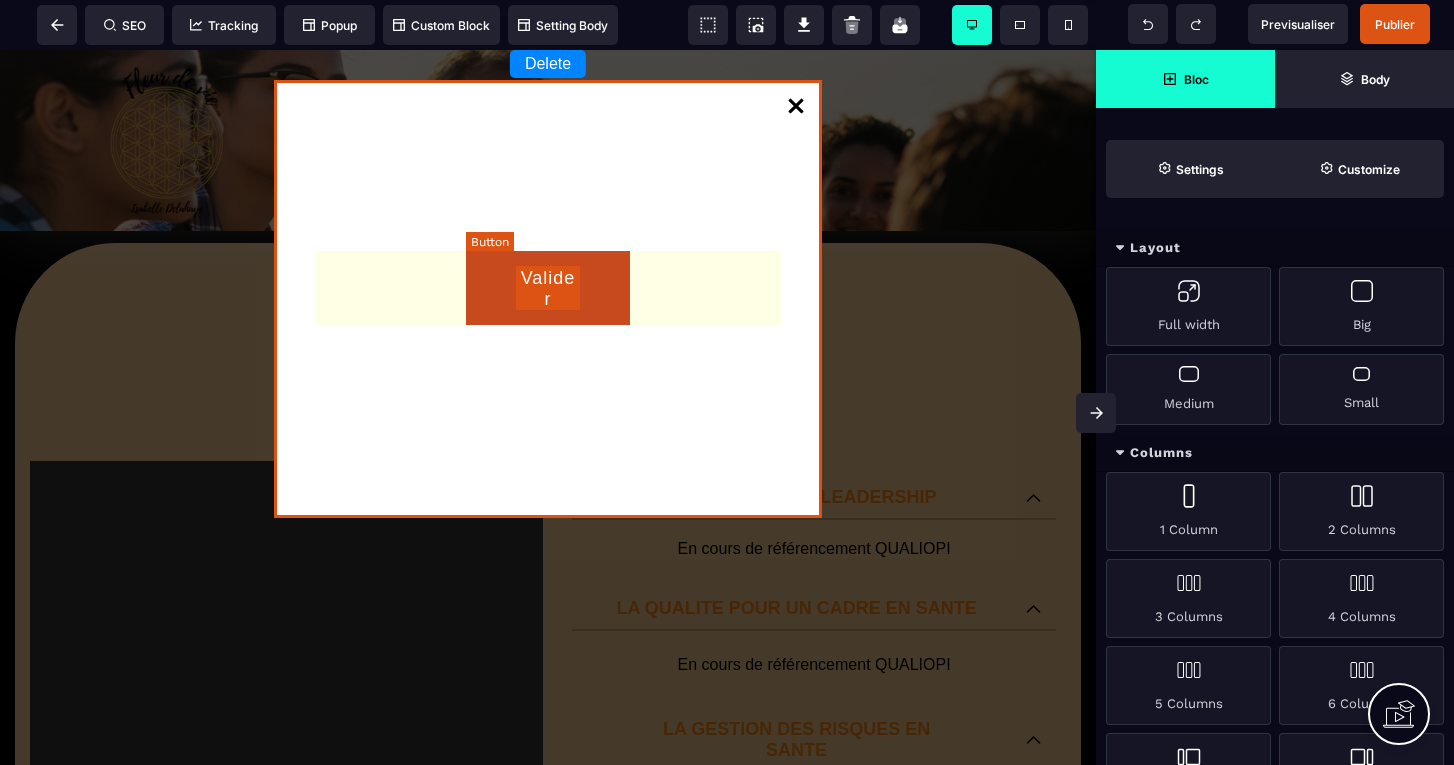 click on "Valider" at bounding box center [547, 288] 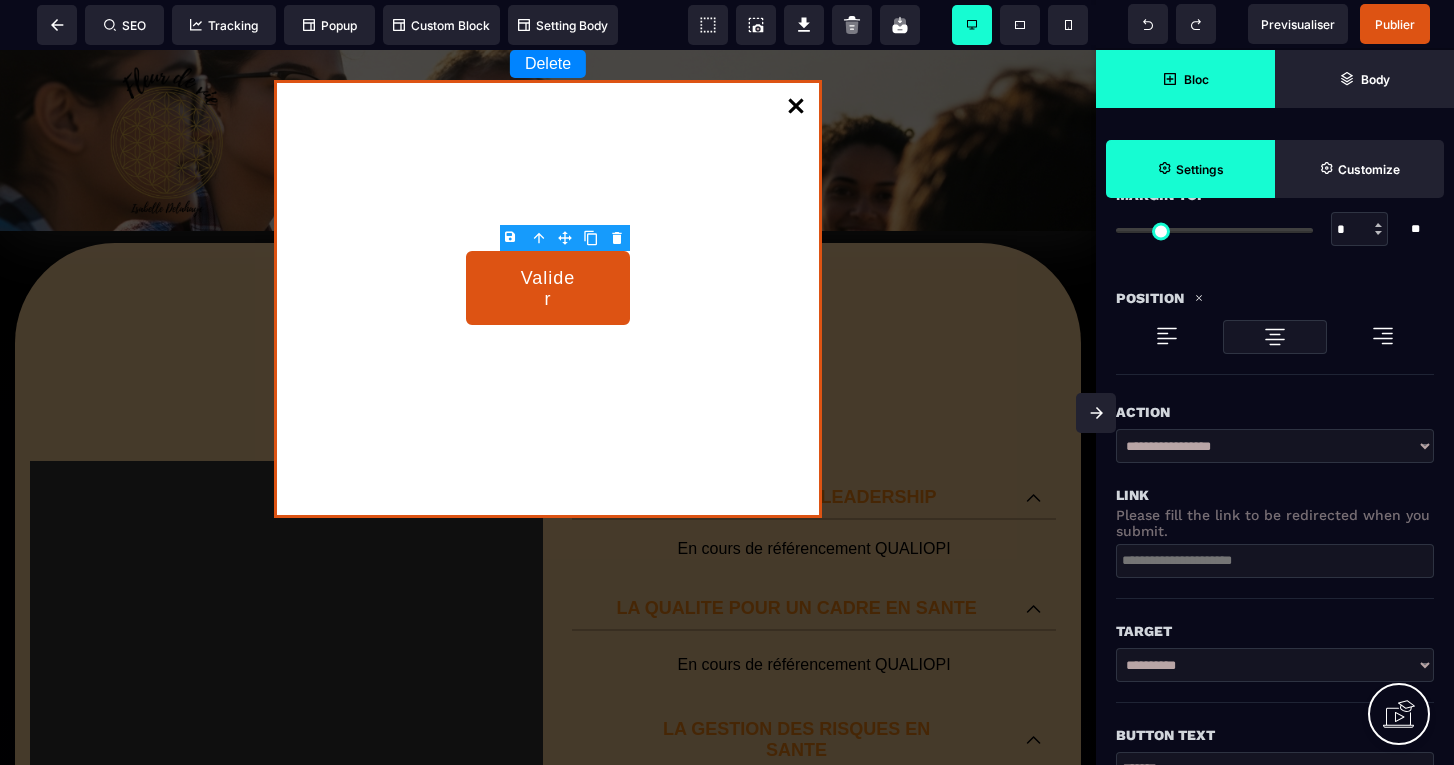 scroll, scrollTop: 157, scrollLeft: 0, axis: vertical 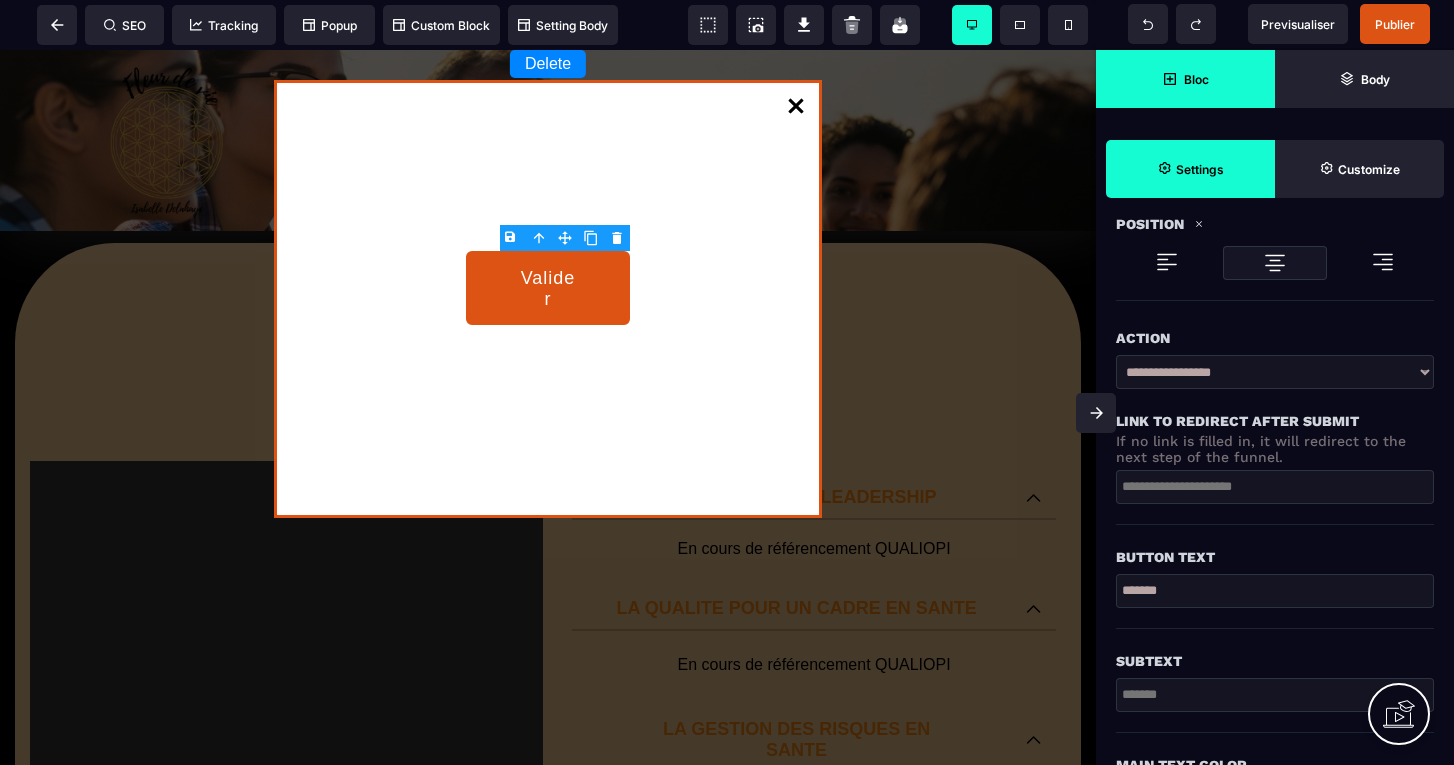 select on "***" 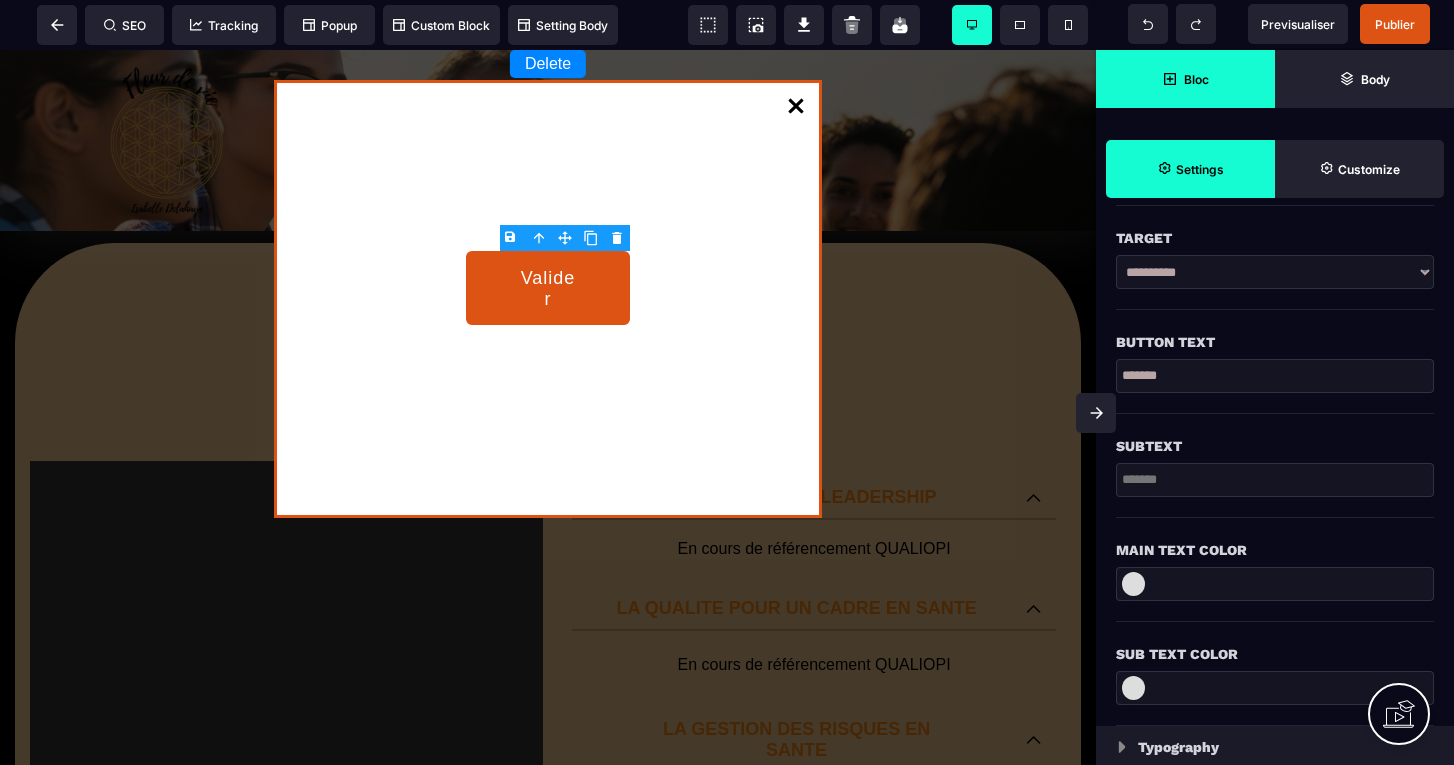scroll, scrollTop: 552, scrollLeft: 0, axis: vertical 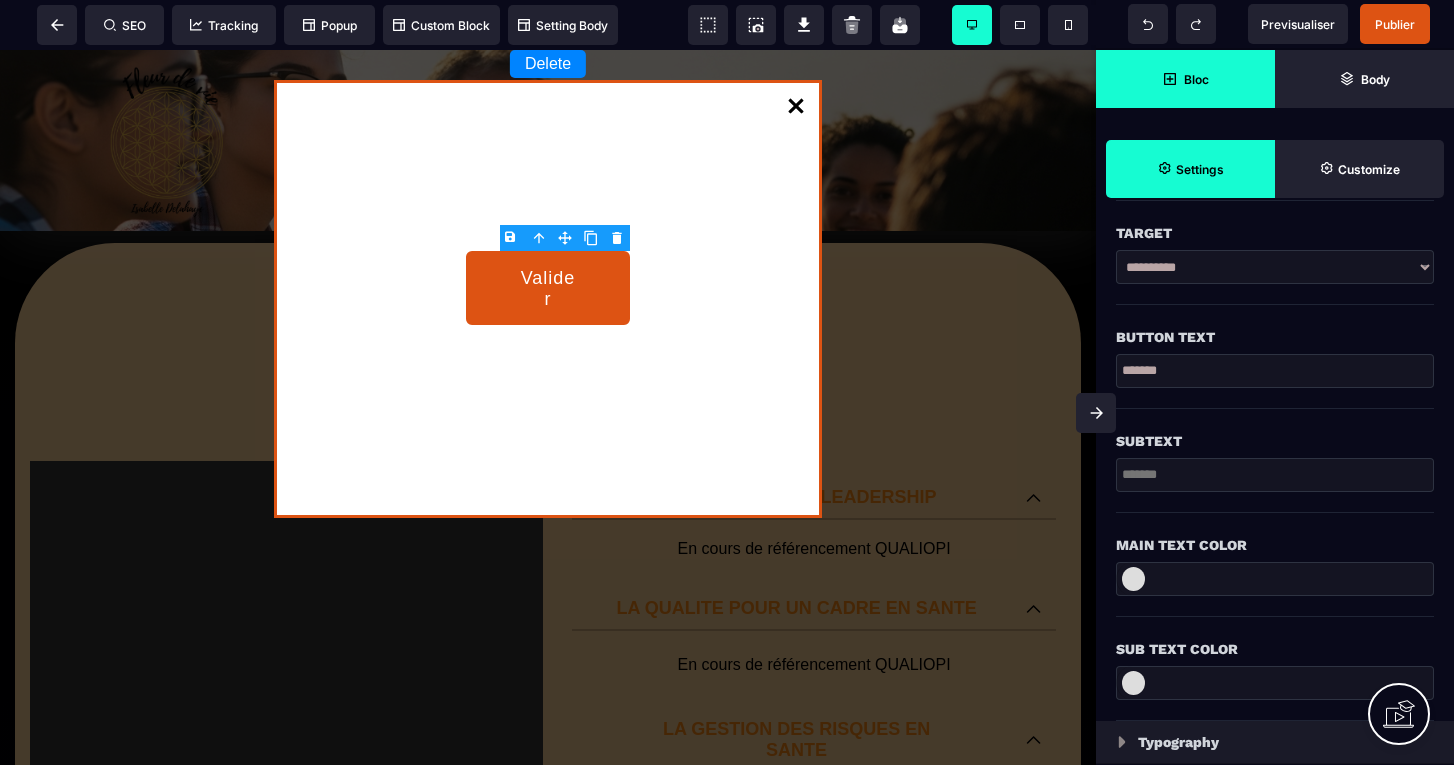 select on "*****" 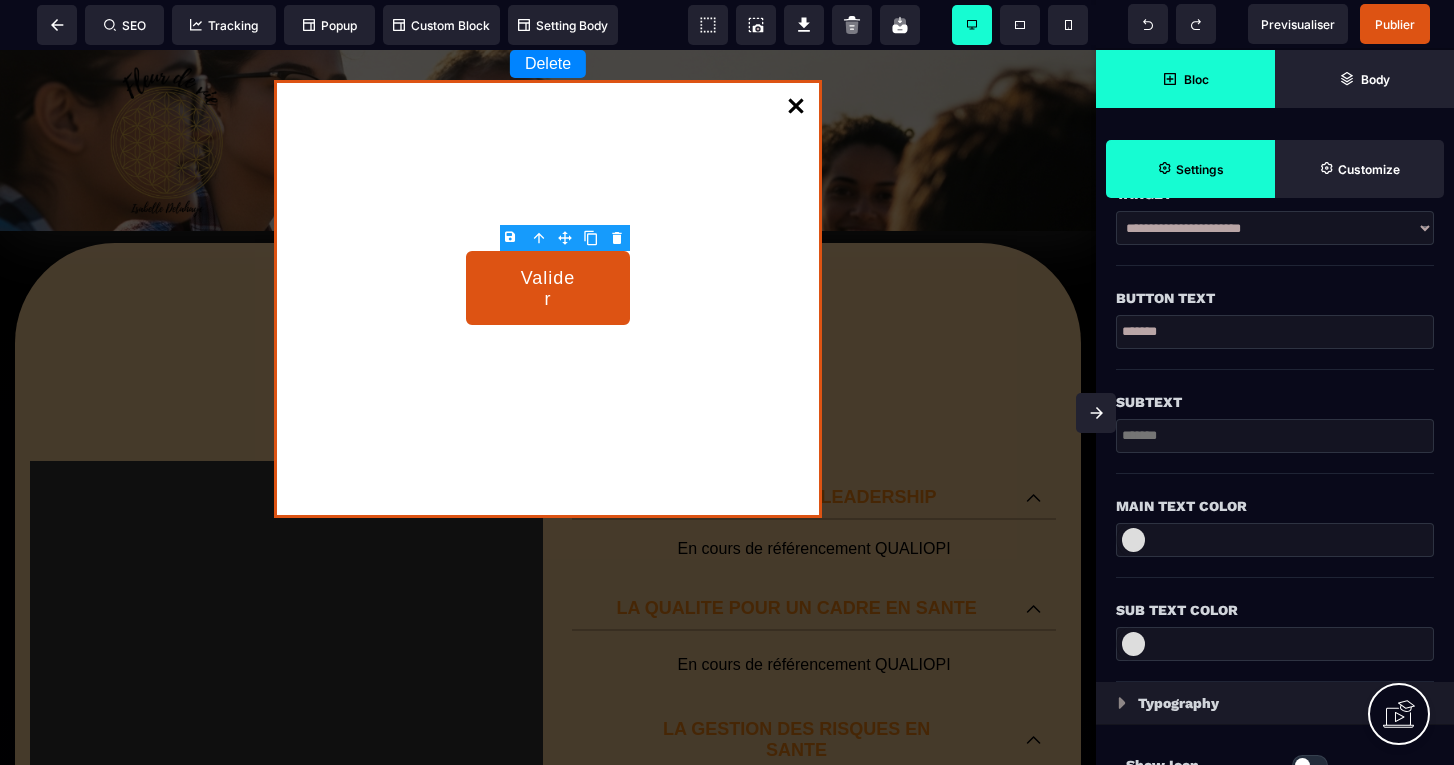 scroll, scrollTop: 593, scrollLeft: 0, axis: vertical 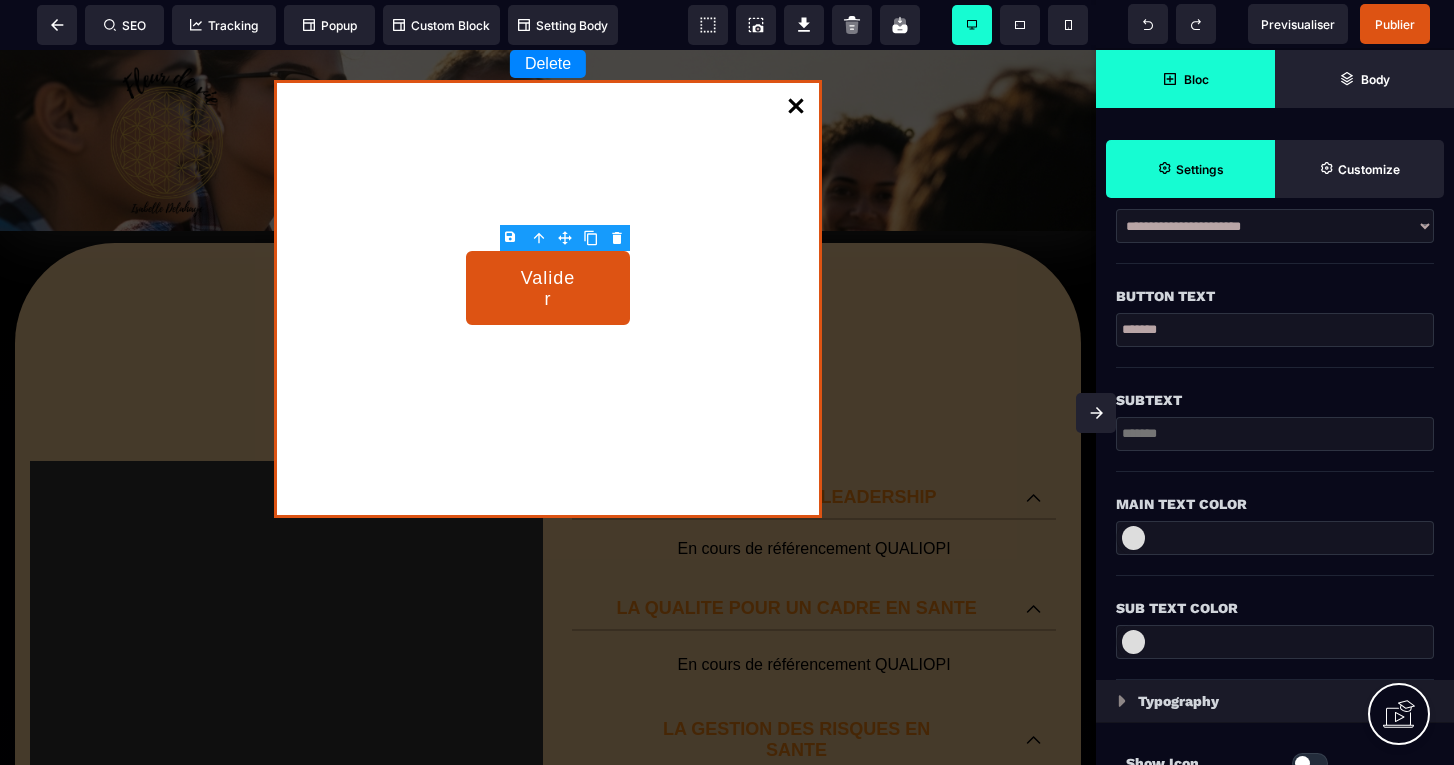 click on "*******" at bounding box center [1275, 330] 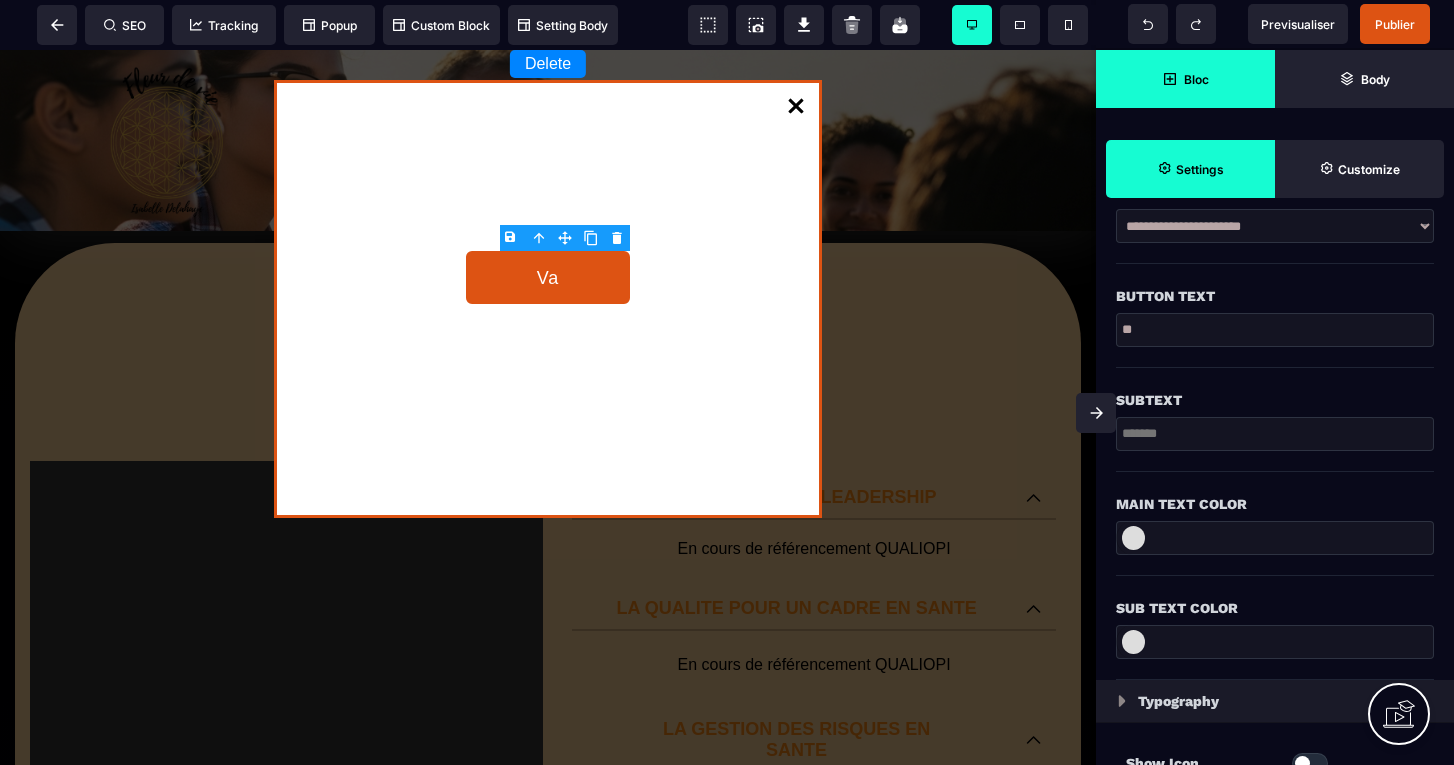 type on "*" 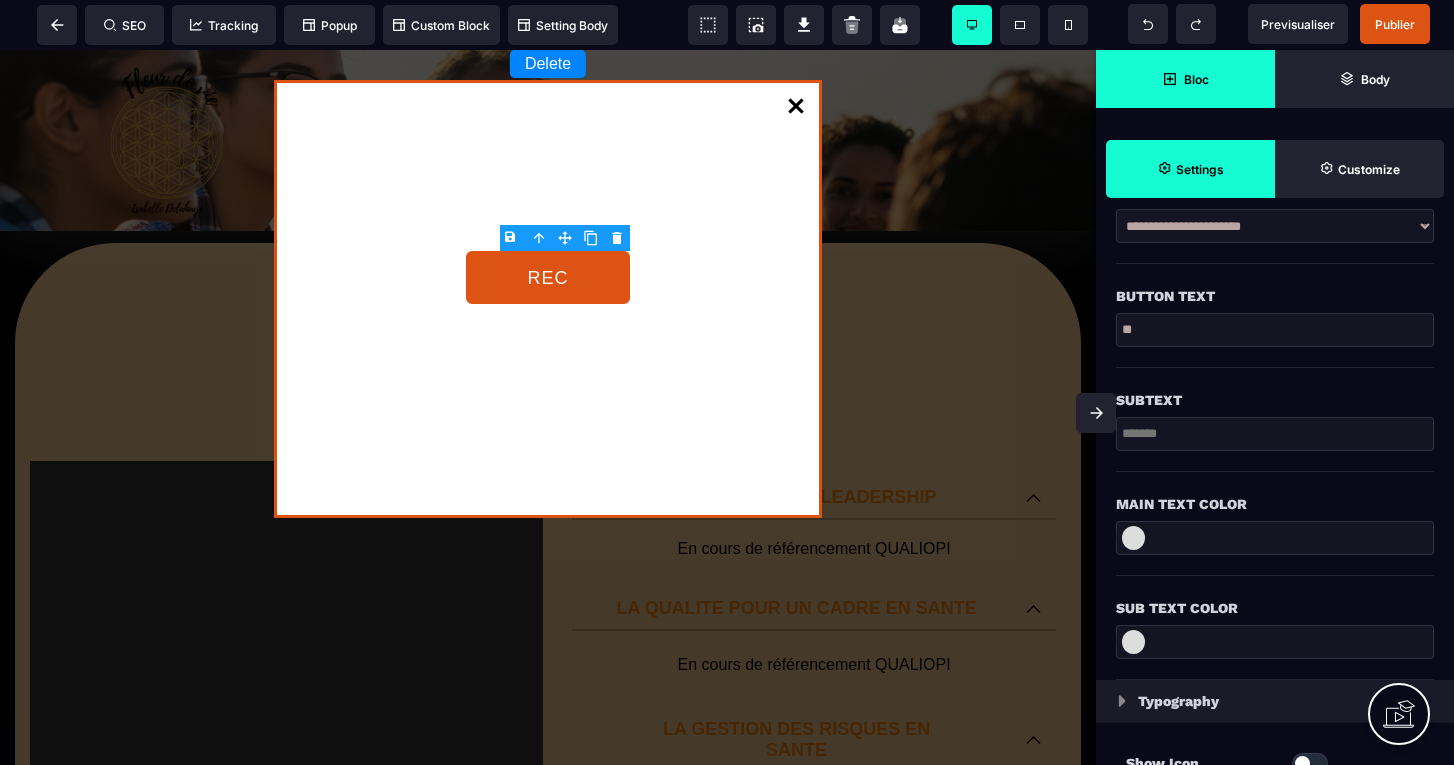 type on "*" 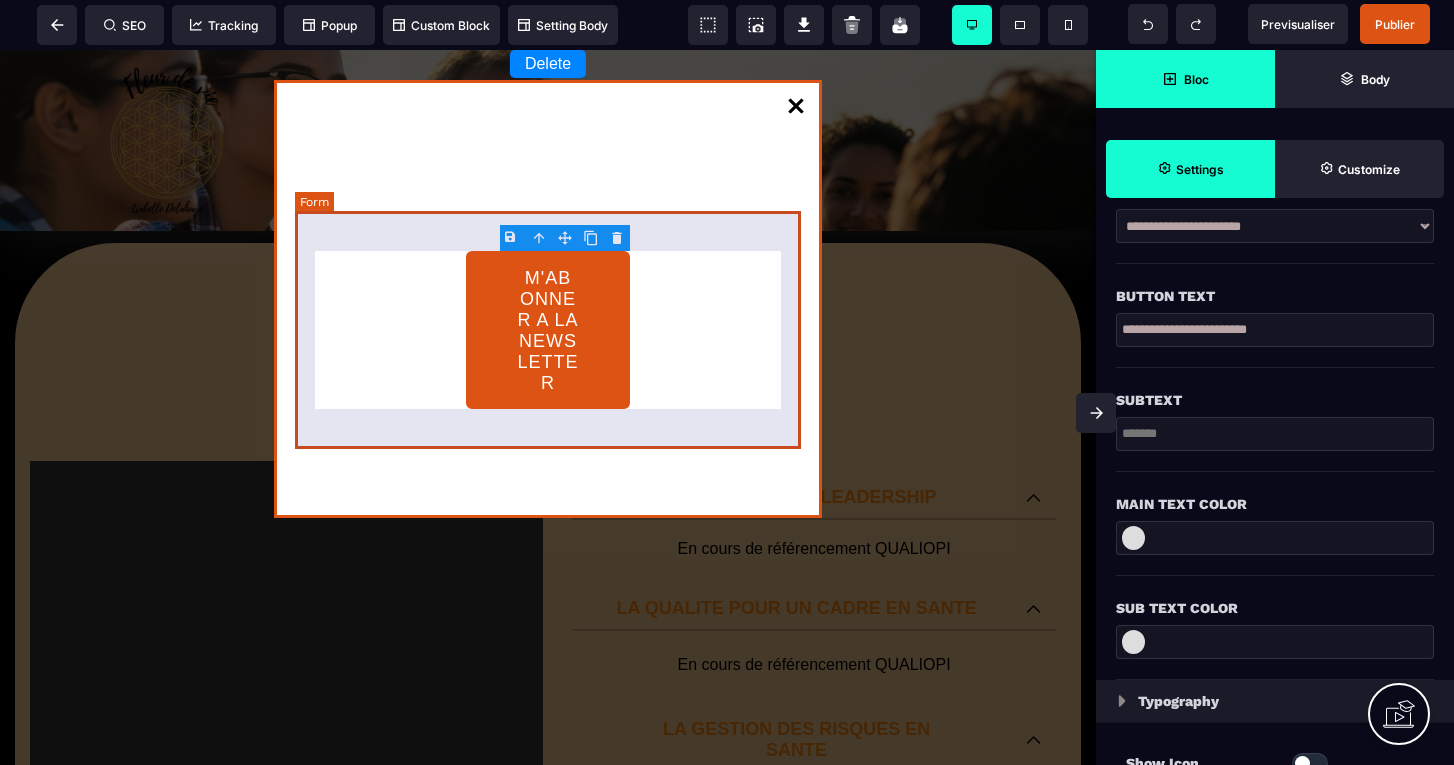 type on "**********" 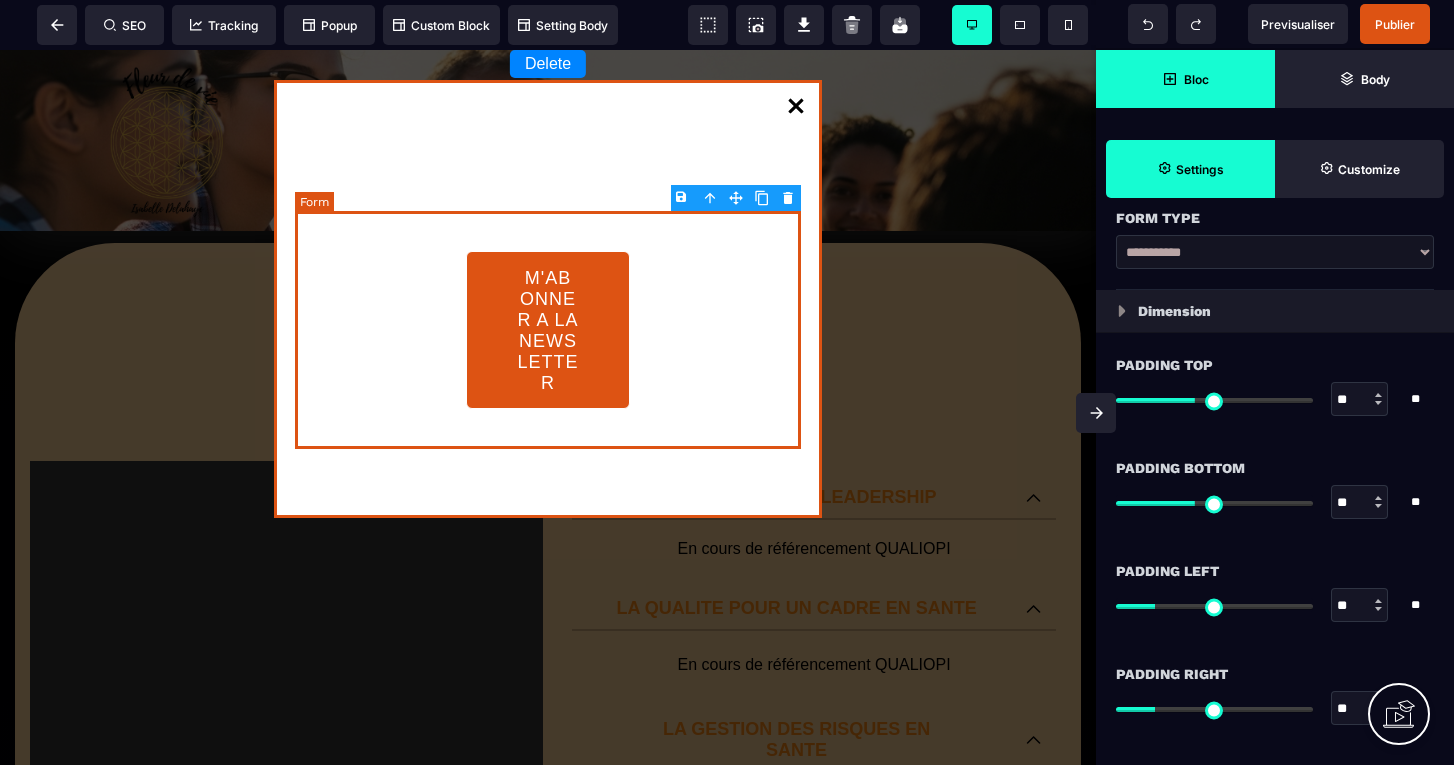 scroll, scrollTop: 0, scrollLeft: 0, axis: both 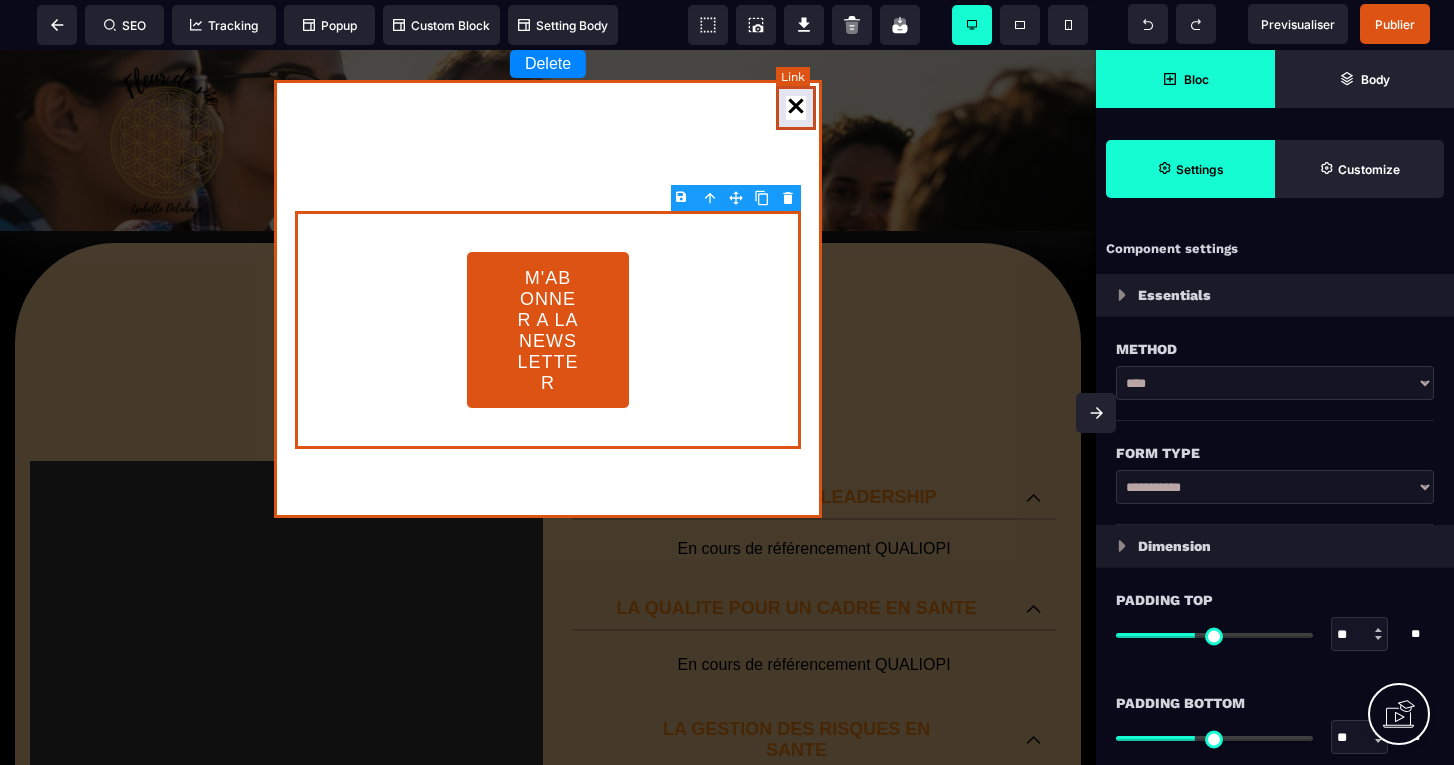 click at bounding box center [796, 108] 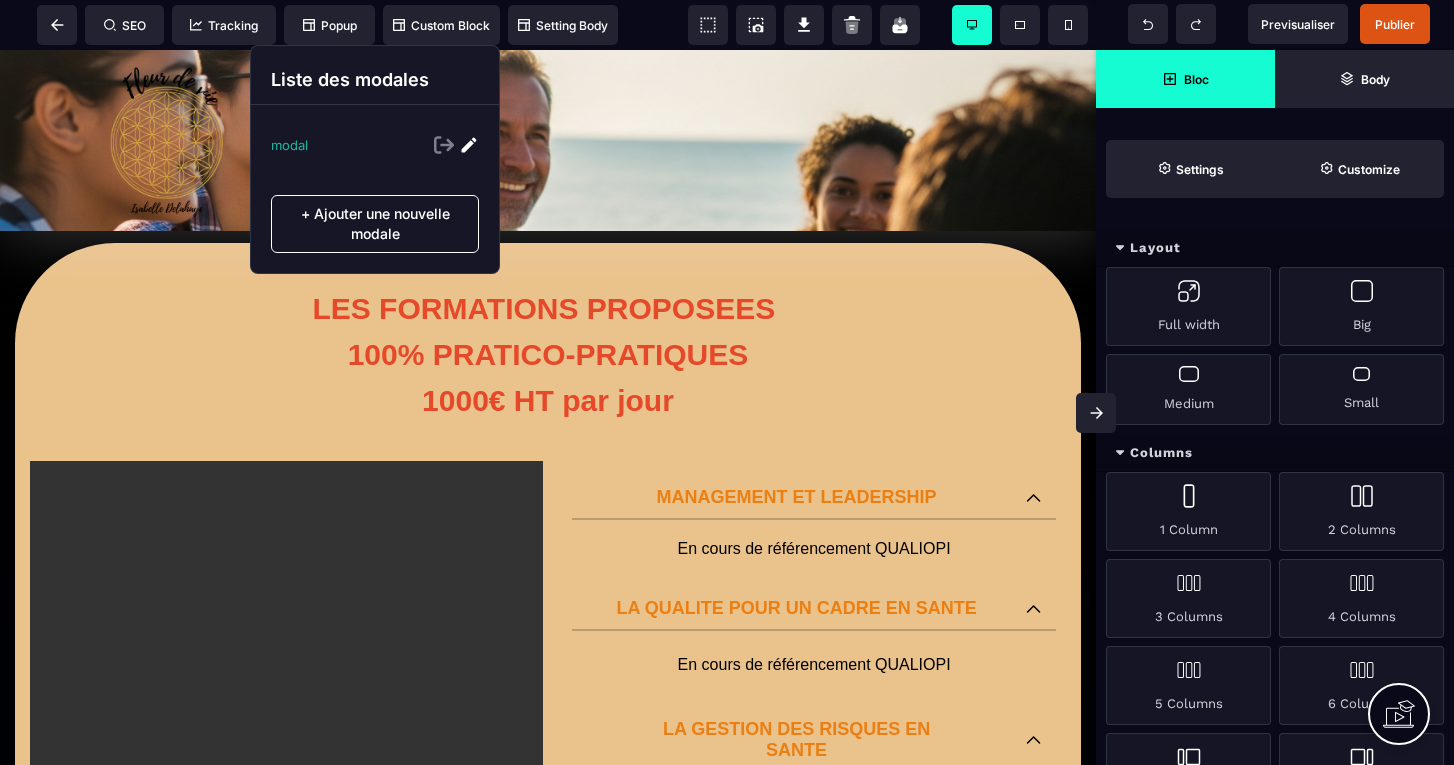 click on "modal" at bounding box center [289, 145] 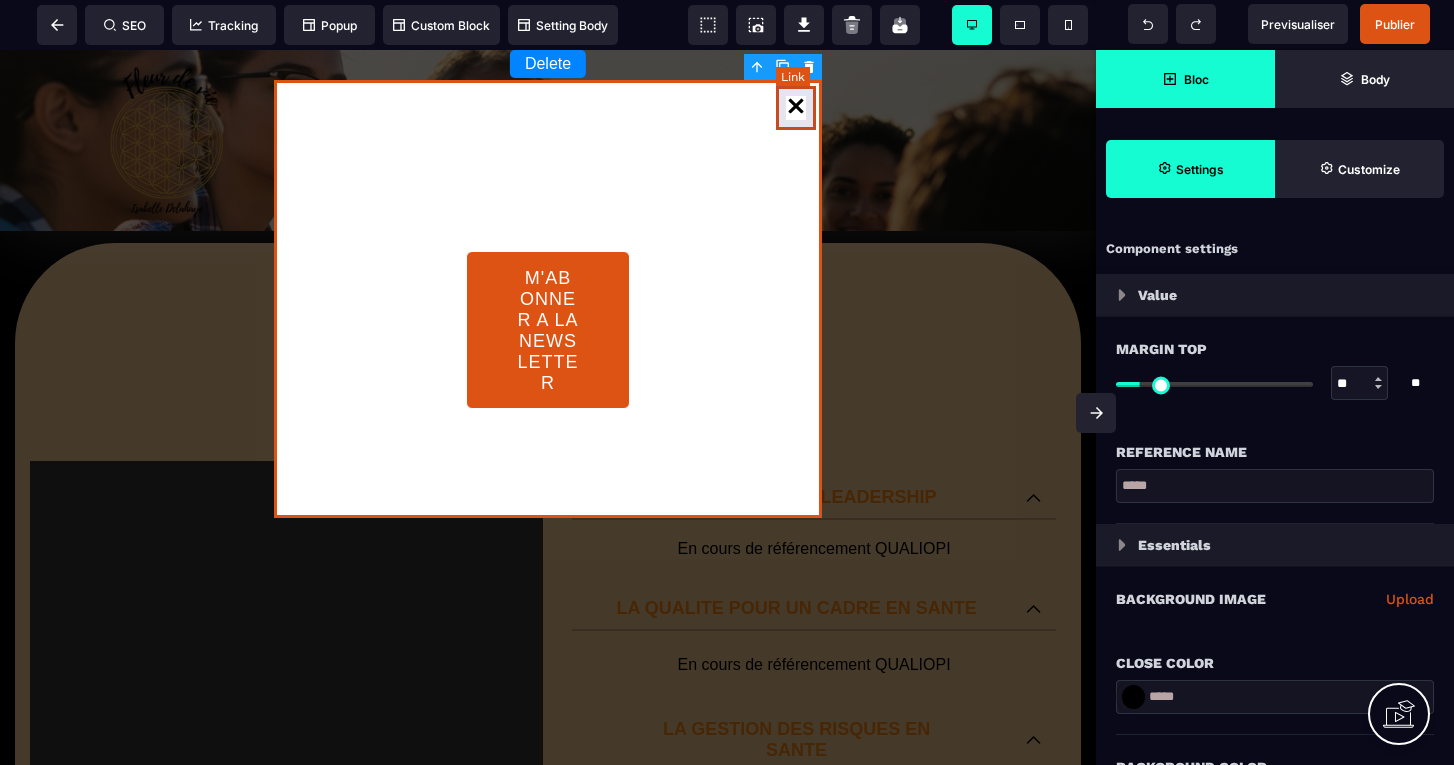 click at bounding box center [796, 108] 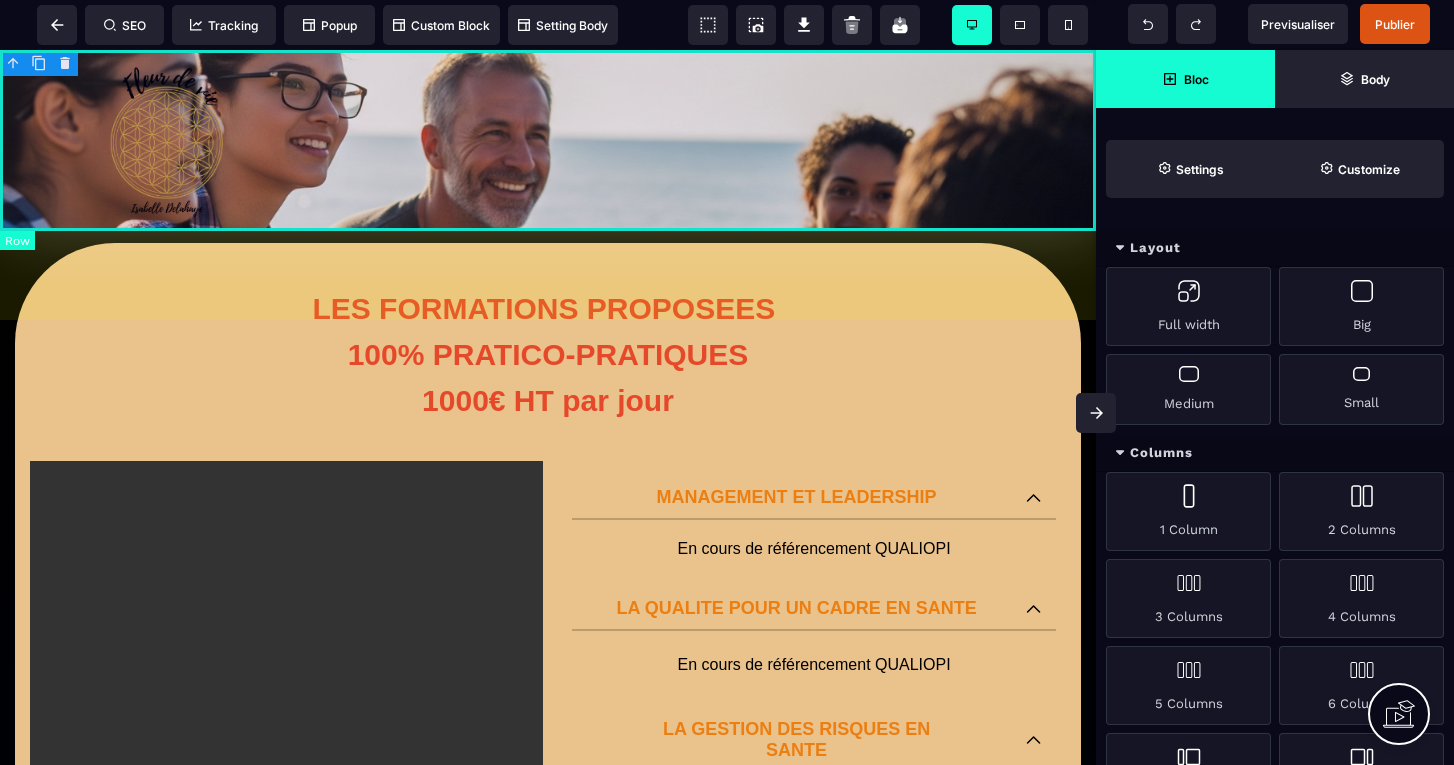 scroll, scrollTop: 0, scrollLeft: 0, axis: both 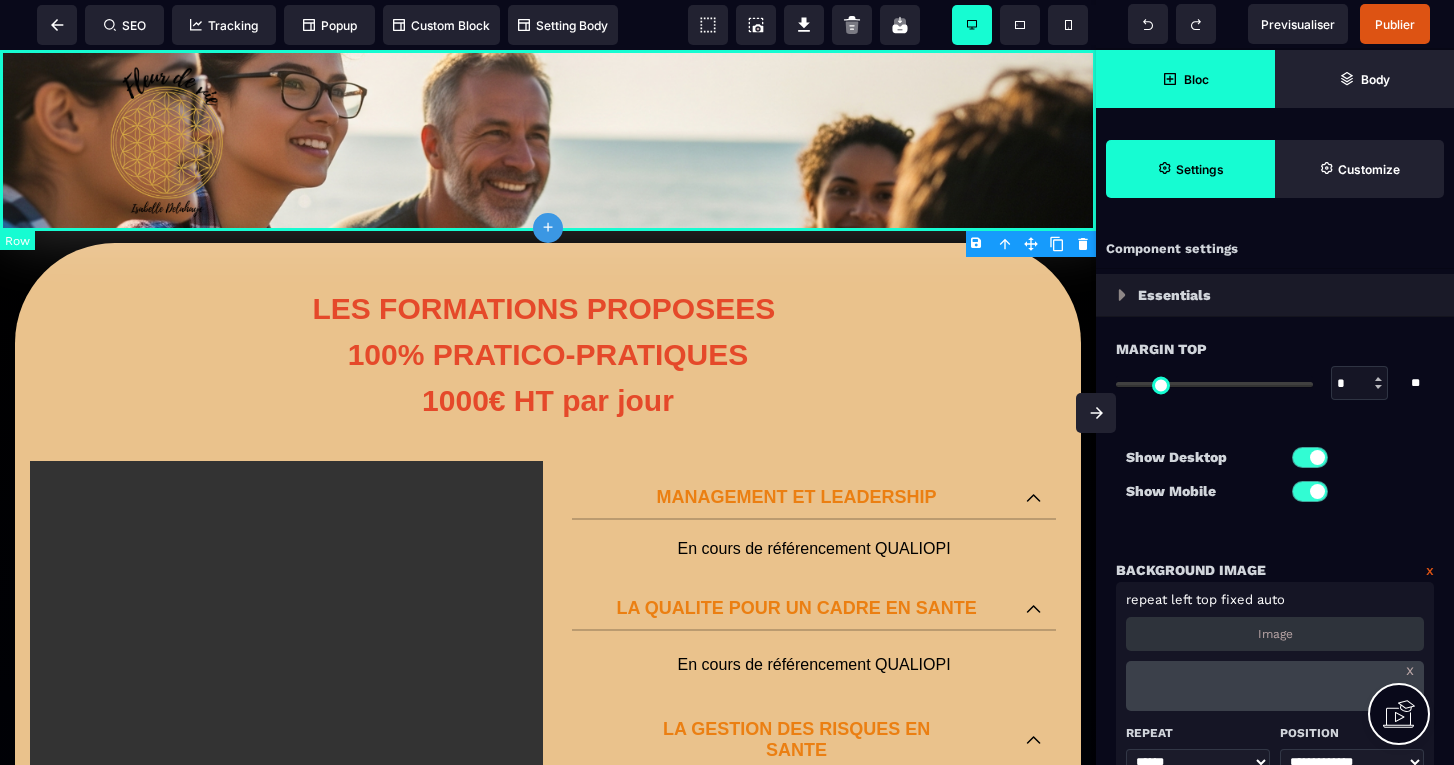 type on "**" 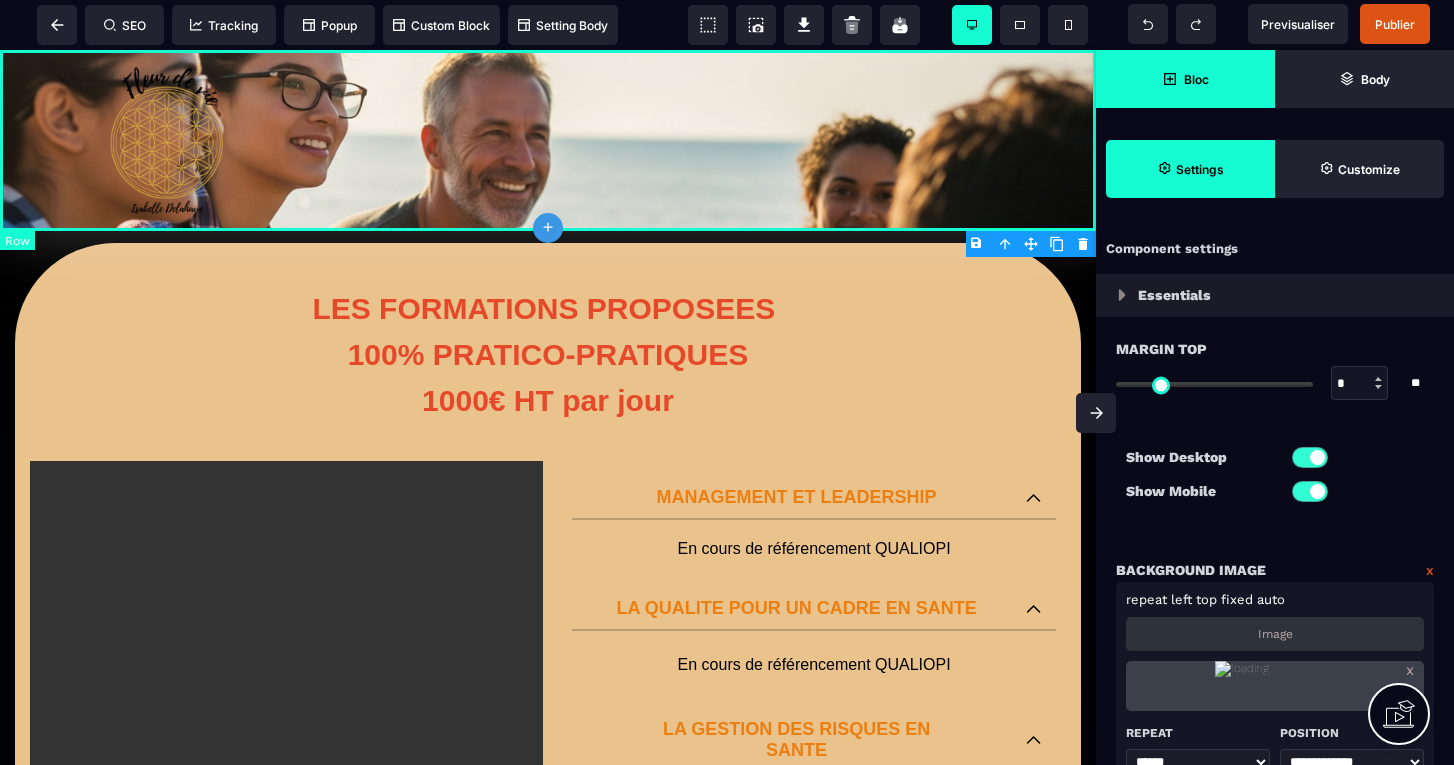 type on "**" 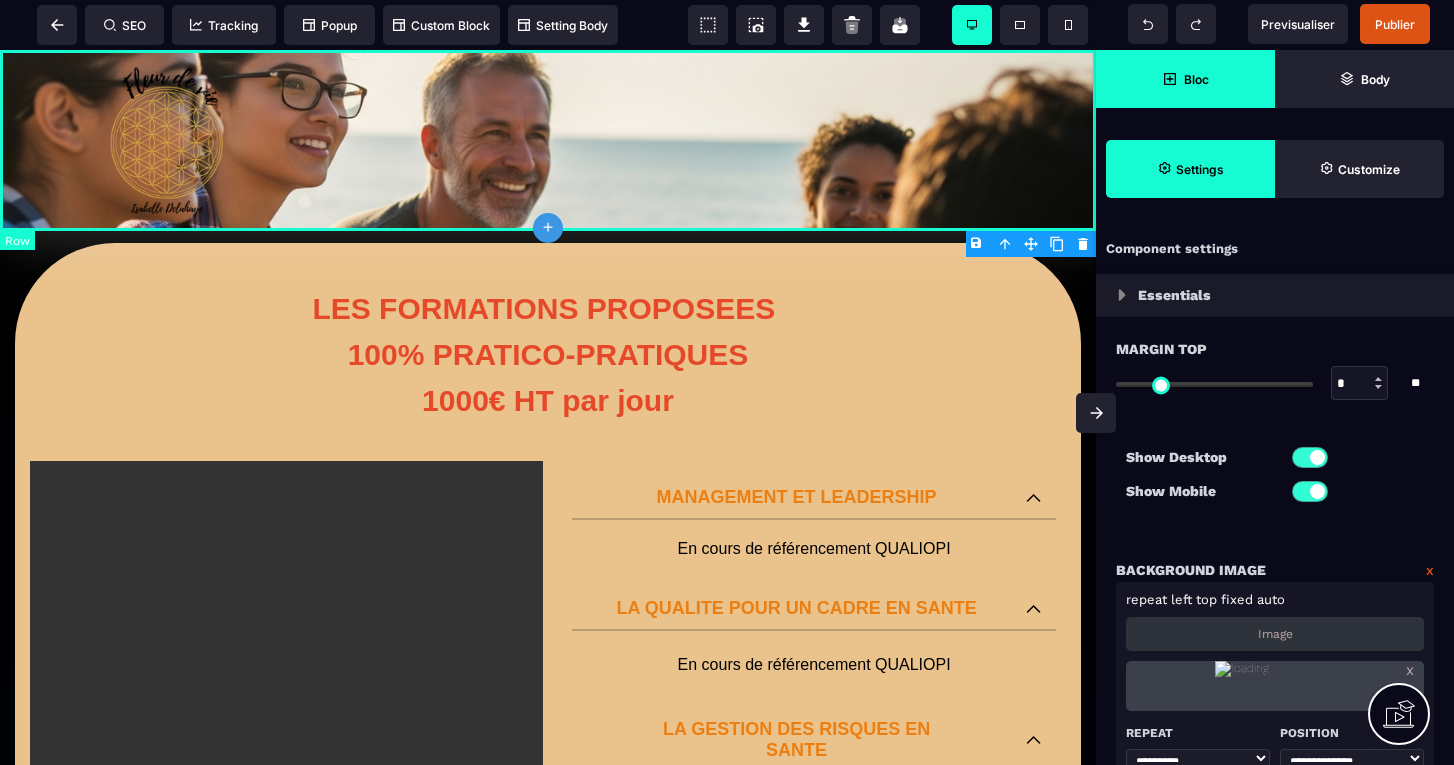 type on "*" 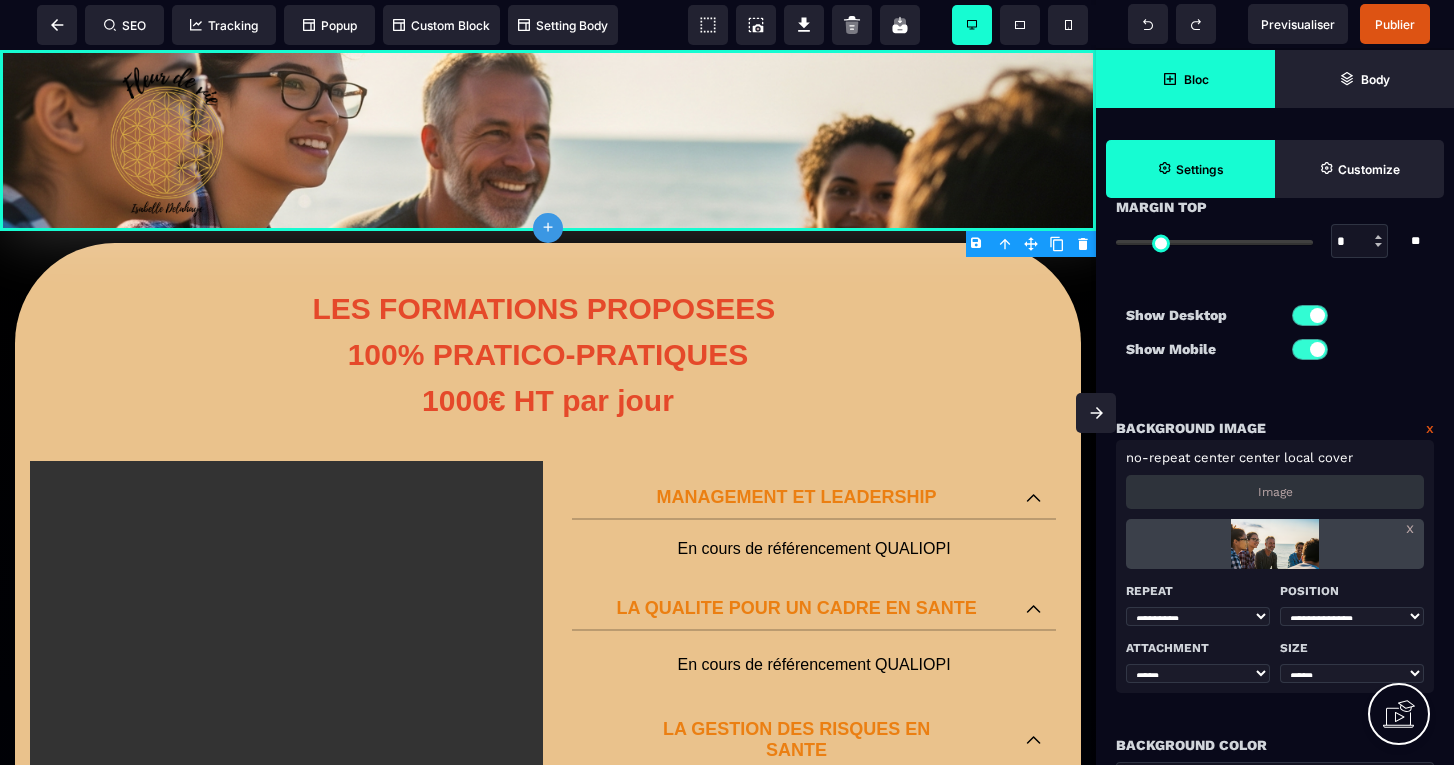 scroll, scrollTop: 144, scrollLeft: 0, axis: vertical 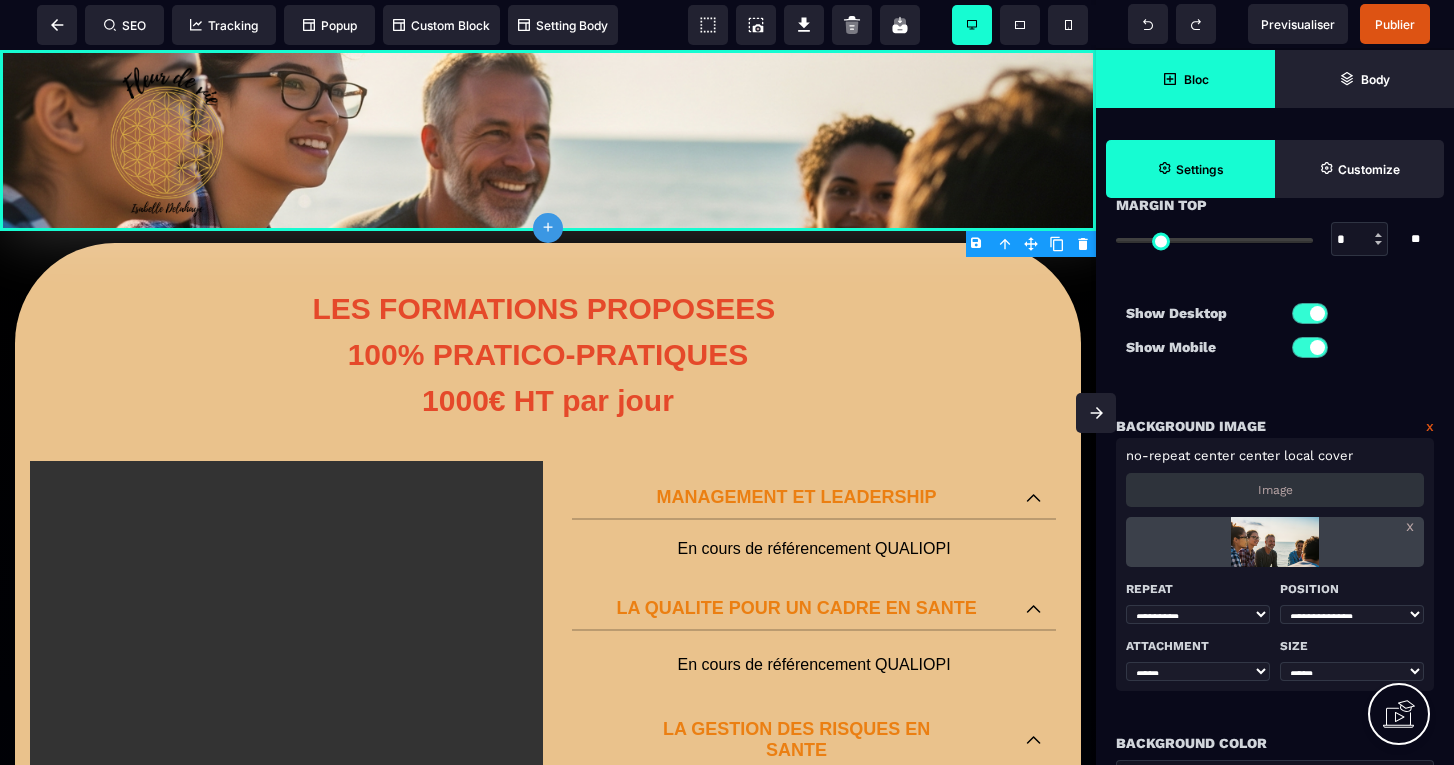 click at bounding box center (1274, 542) 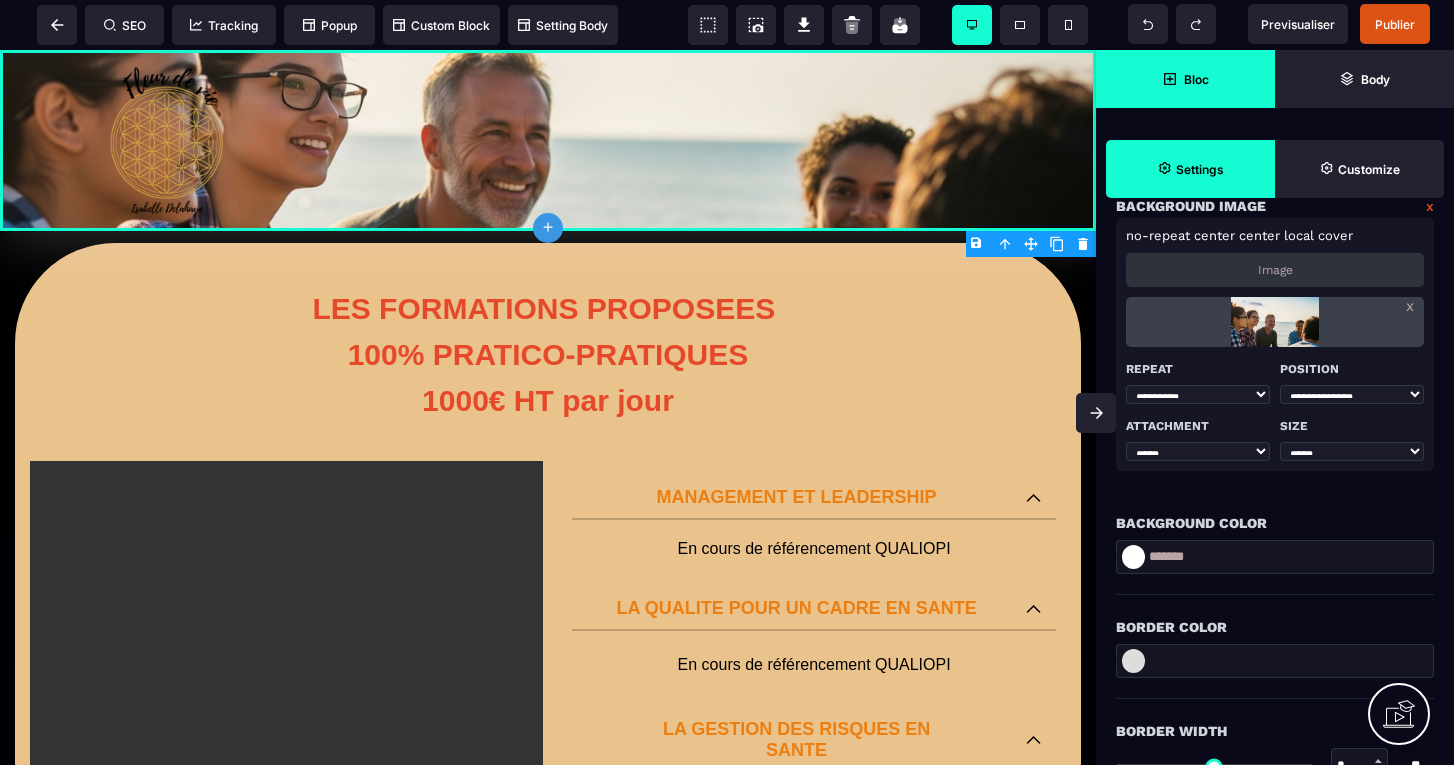 scroll, scrollTop: 250, scrollLeft: 0, axis: vertical 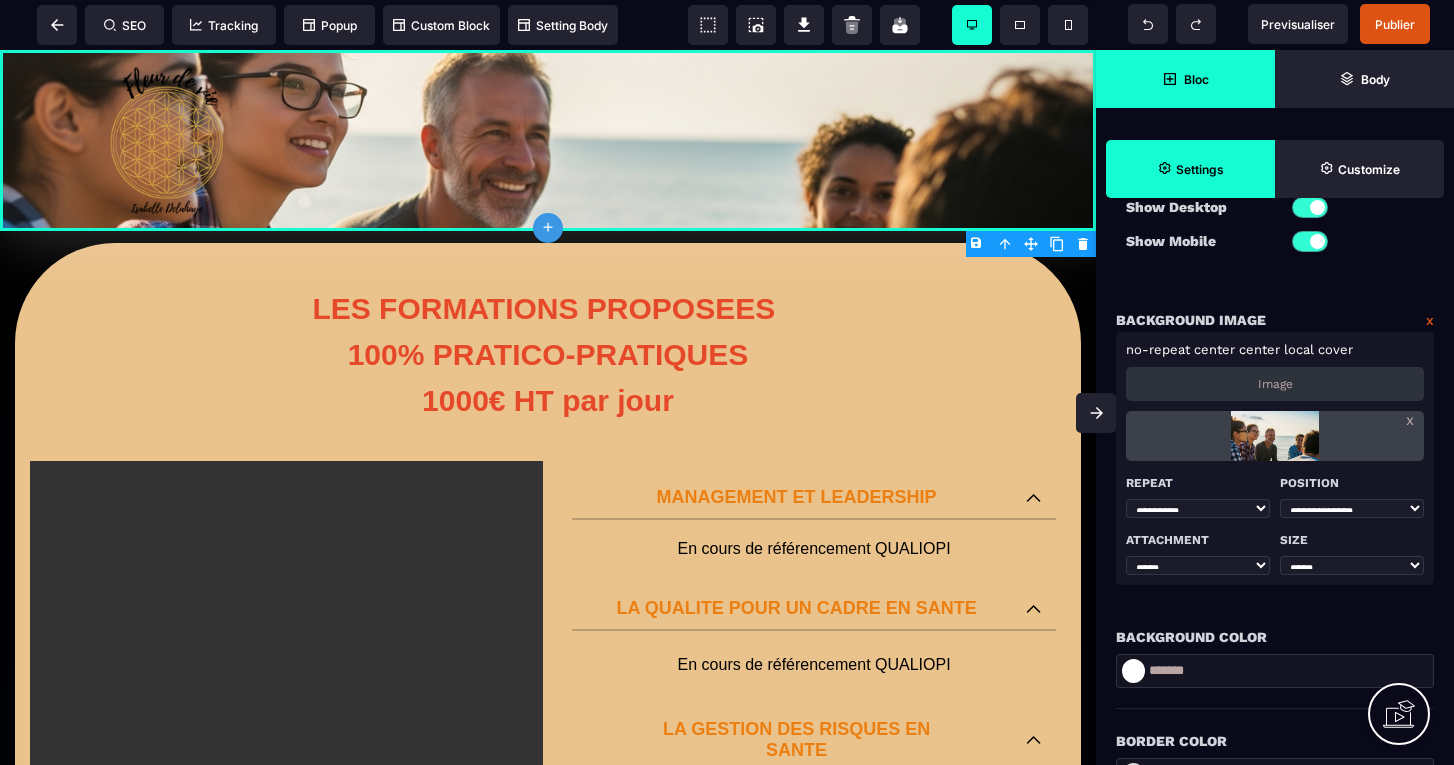 click at bounding box center [1274, 436] 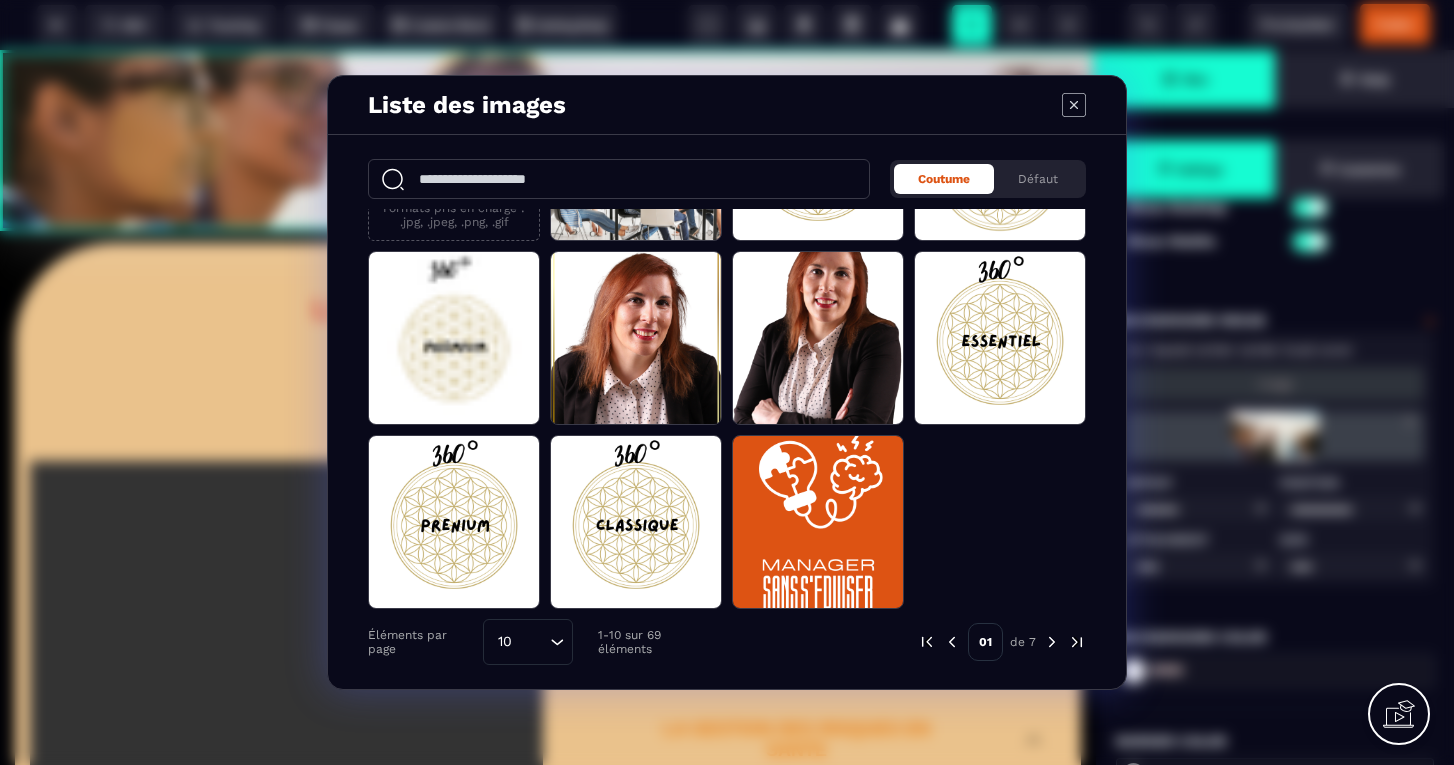 scroll, scrollTop: 142, scrollLeft: 0, axis: vertical 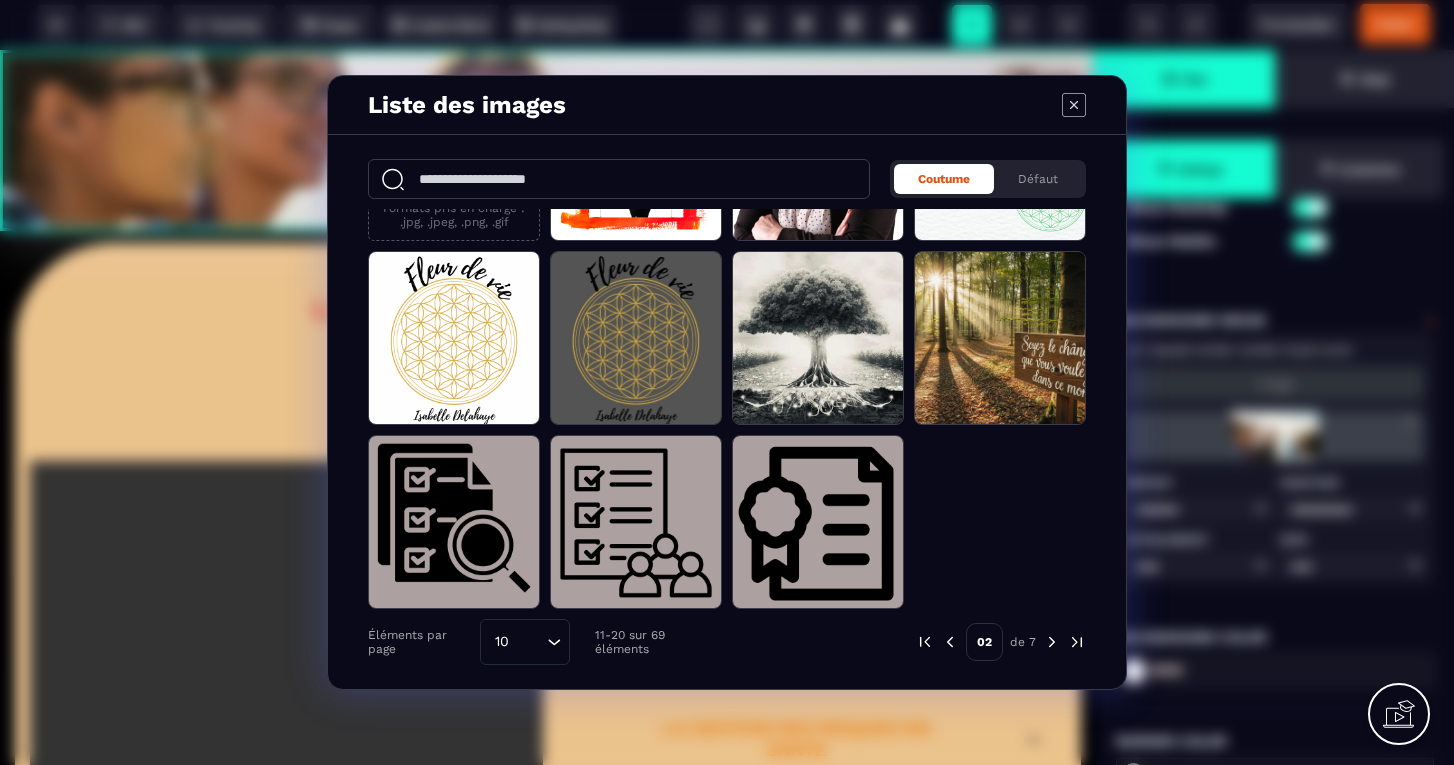 click at bounding box center [1052, 642] 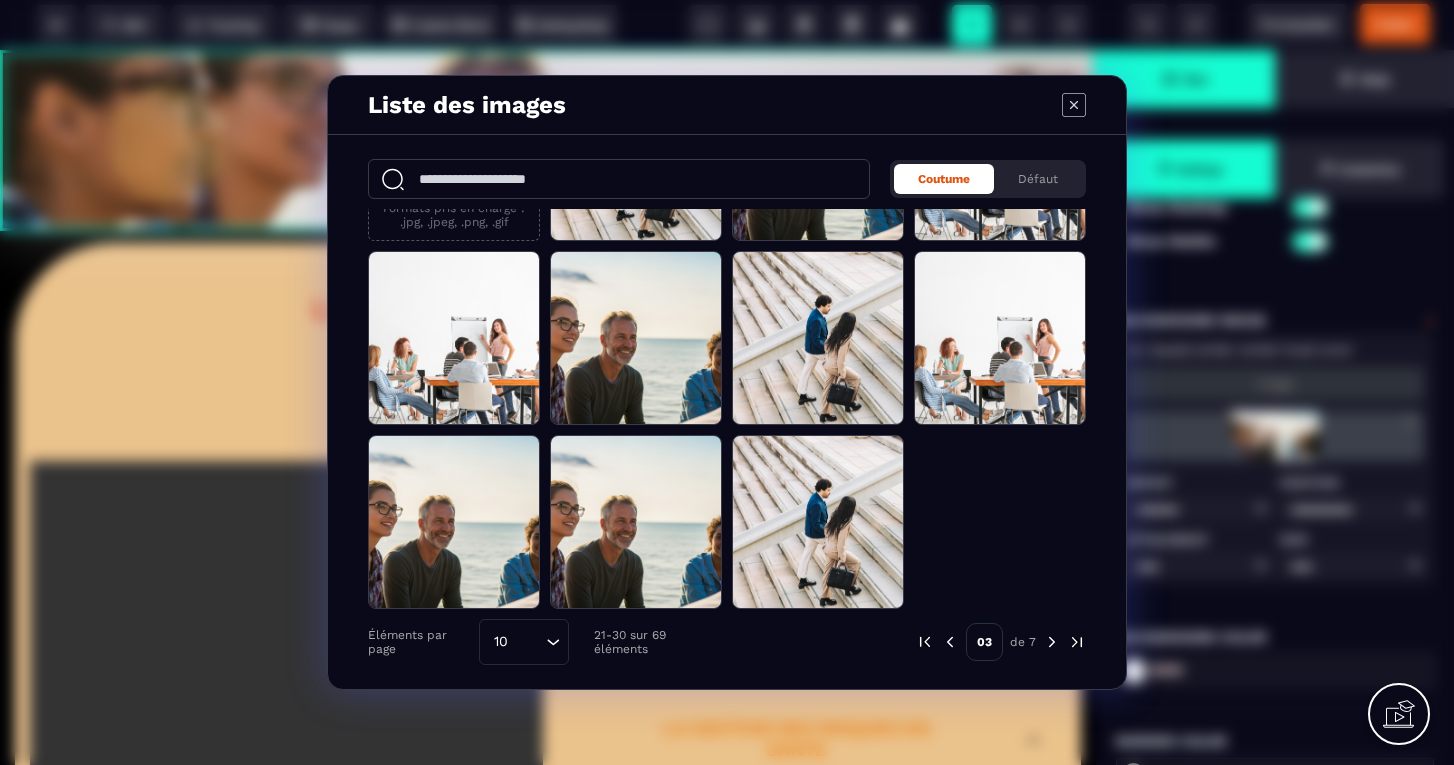scroll, scrollTop: 142, scrollLeft: 0, axis: vertical 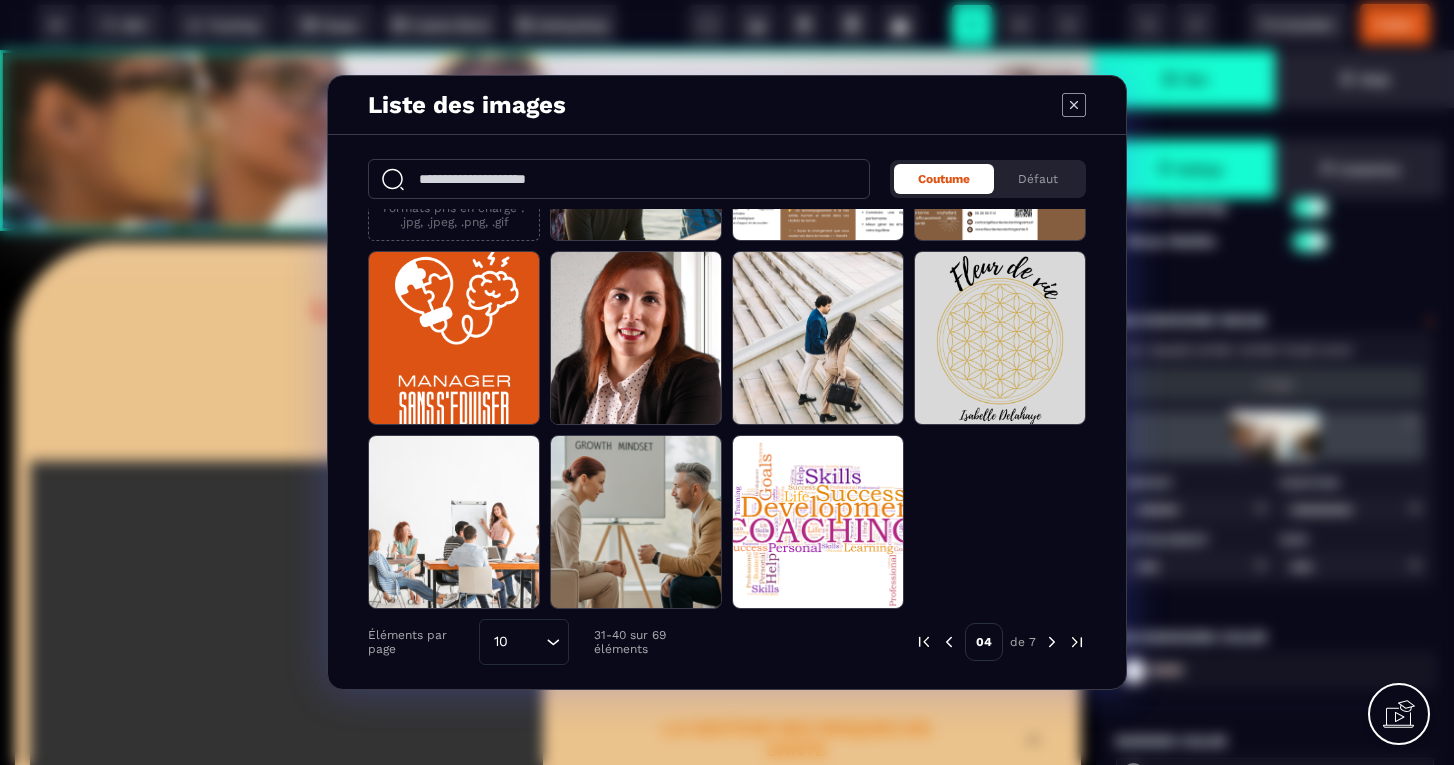 click at bounding box center [1052, 642] 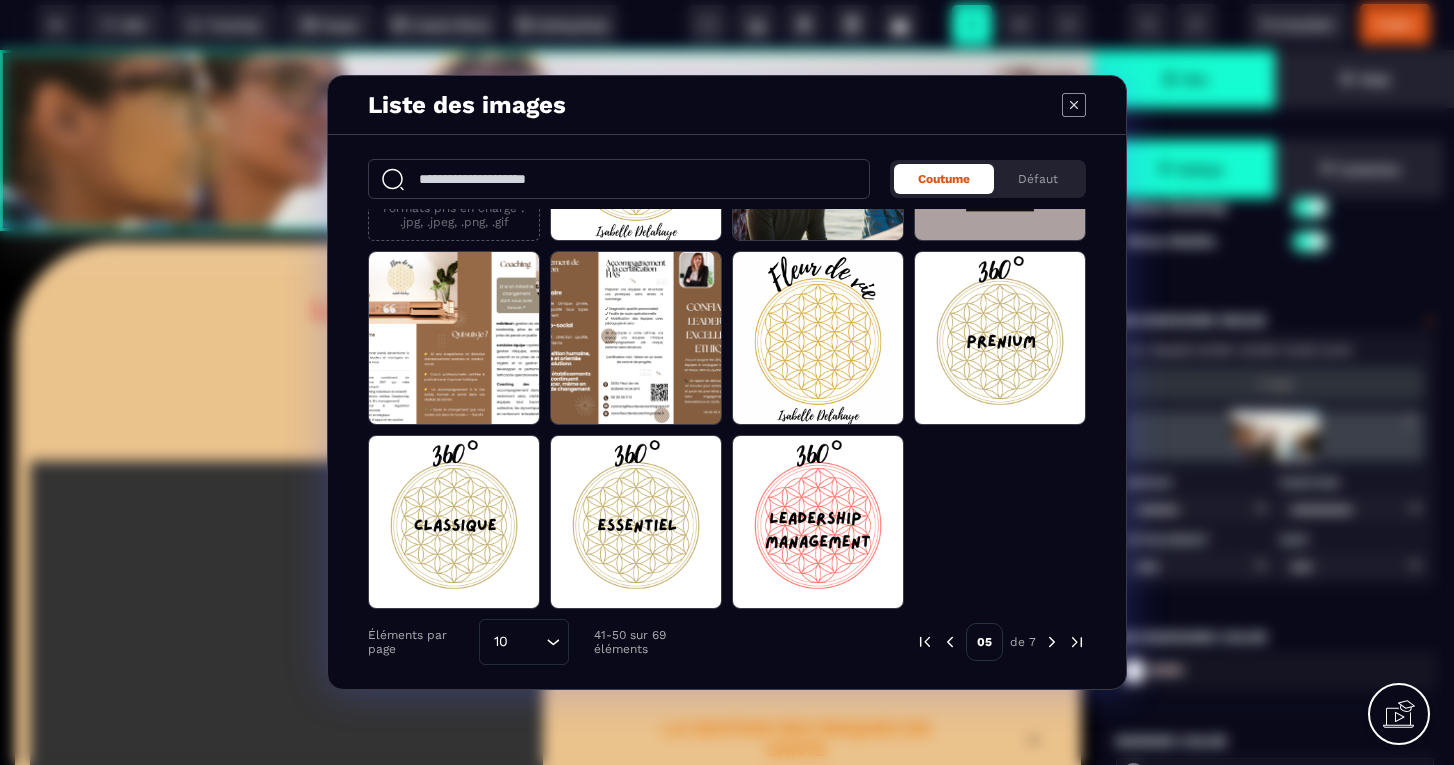 scroll, scrollTop: 142, scrollLeft: 0, axis: vertical 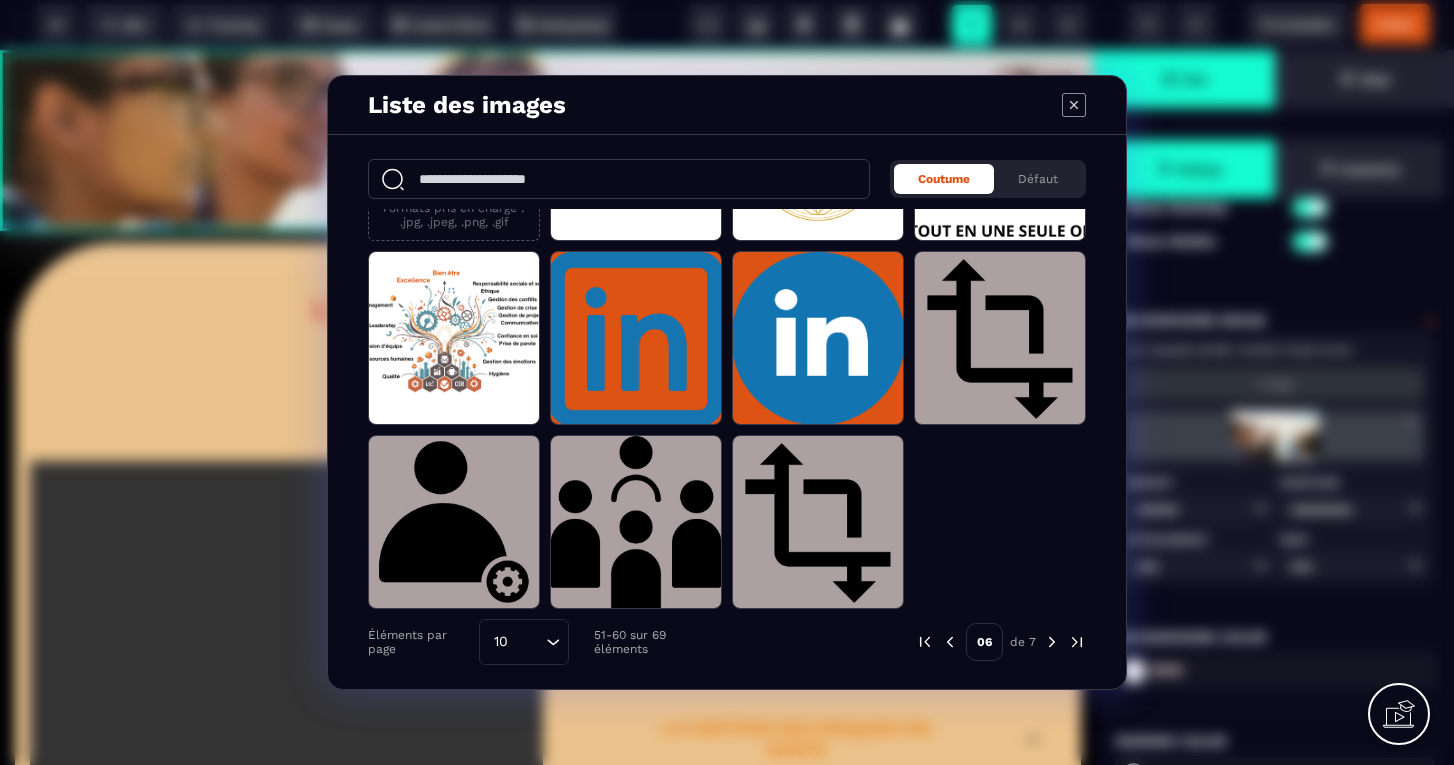 click at bounding box center (1052, 642) 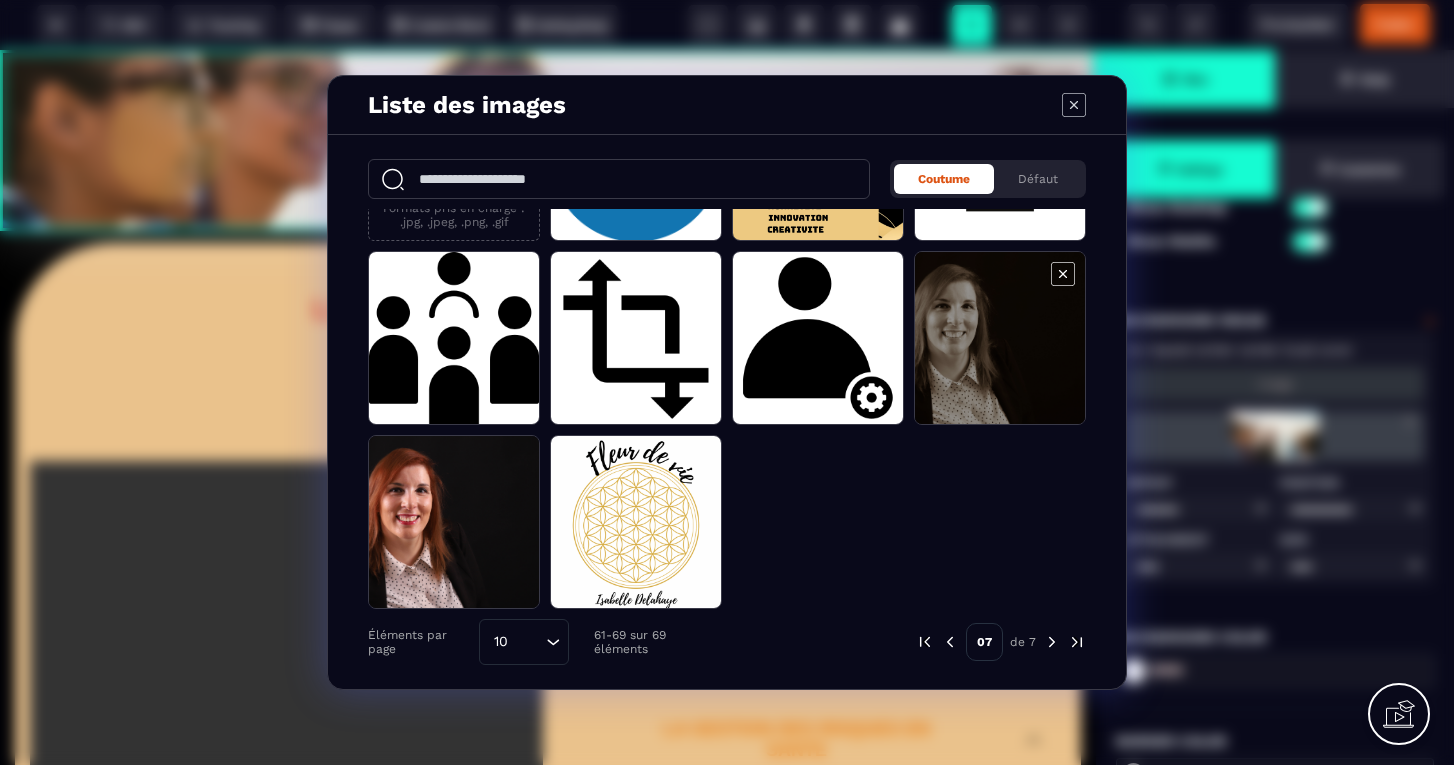 scroll, scrollTop: 142, scrollLeft: 0, axis: vertical 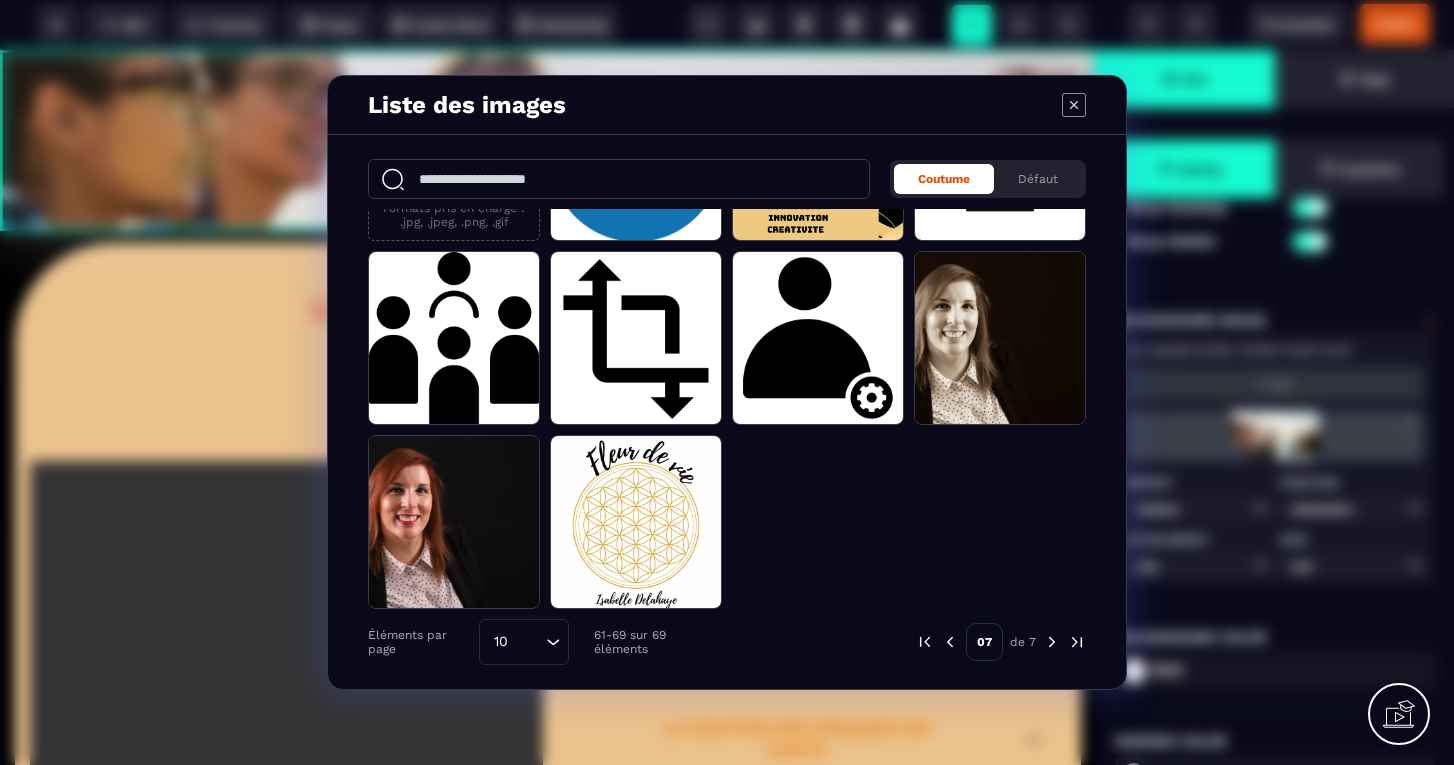 click at bounding box center [950, 642] 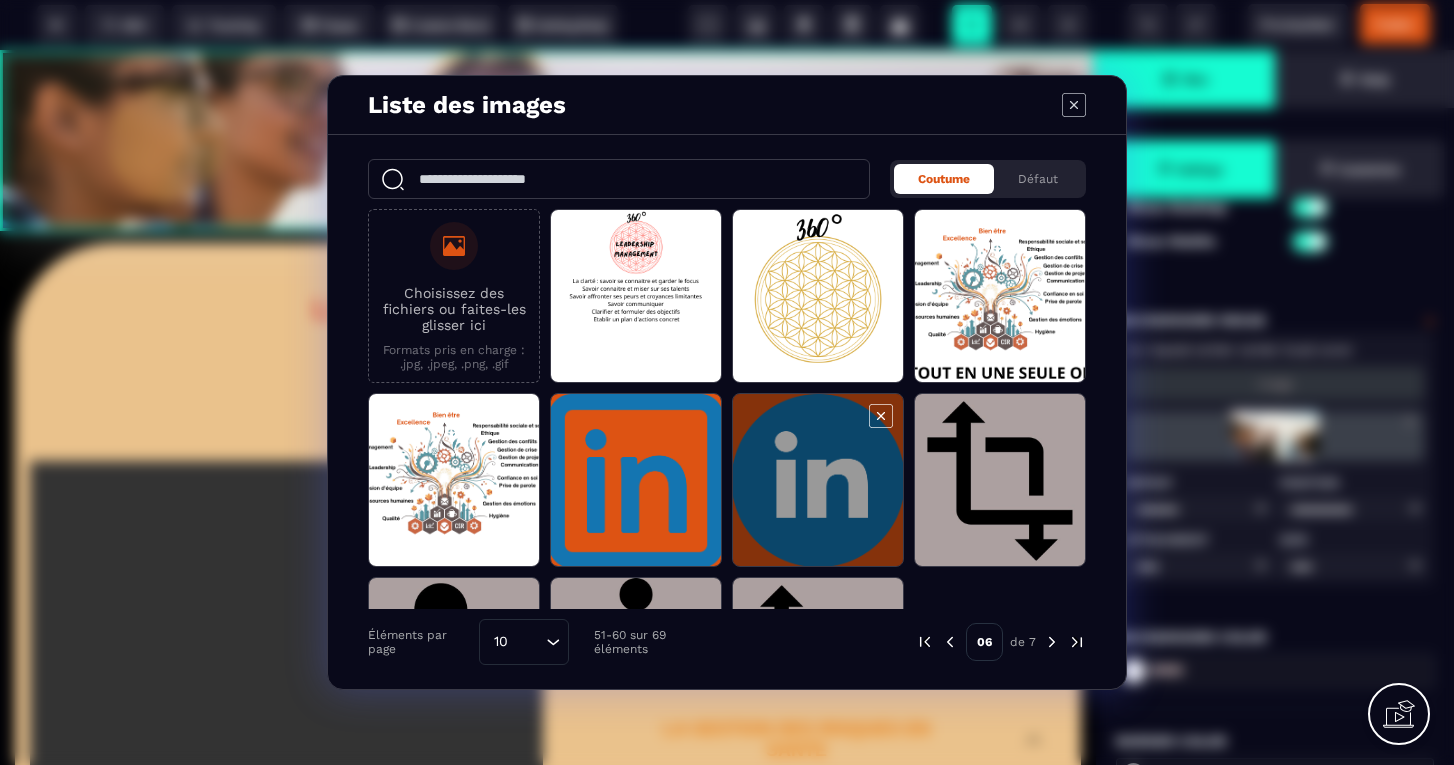 scroll, scrollTop: 0, scrollLeft: 0, axis: both 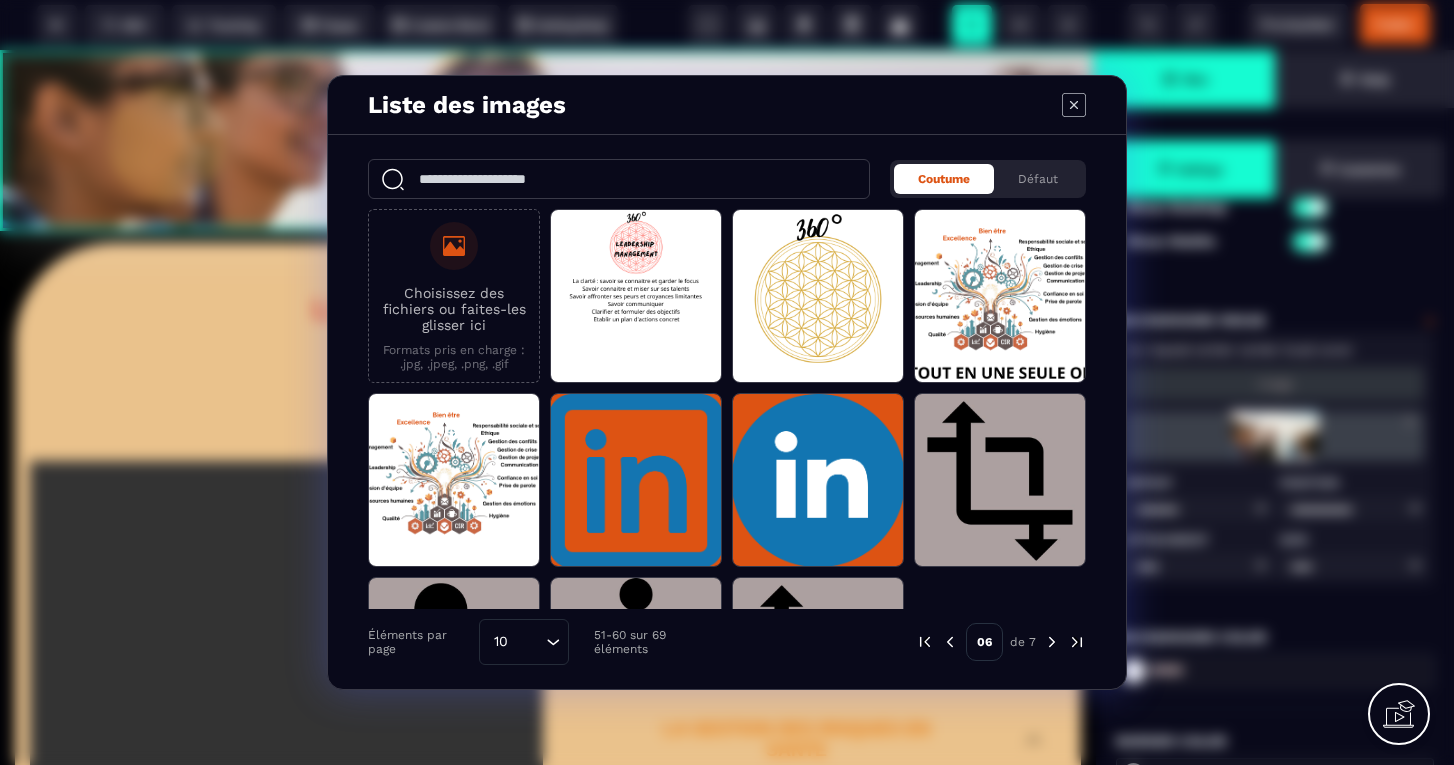 click at bounding box center (950, 642) 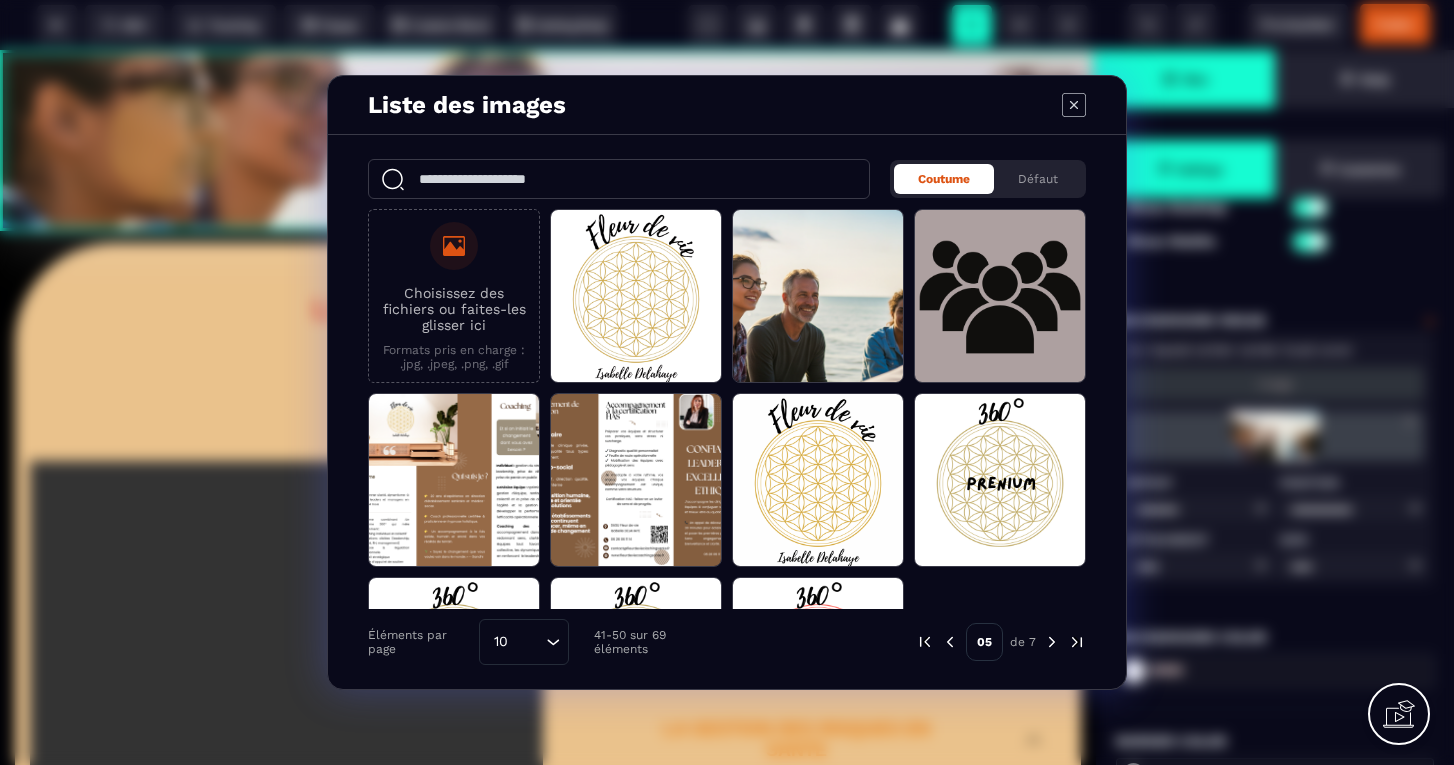 click at bounding box center (950, 642) 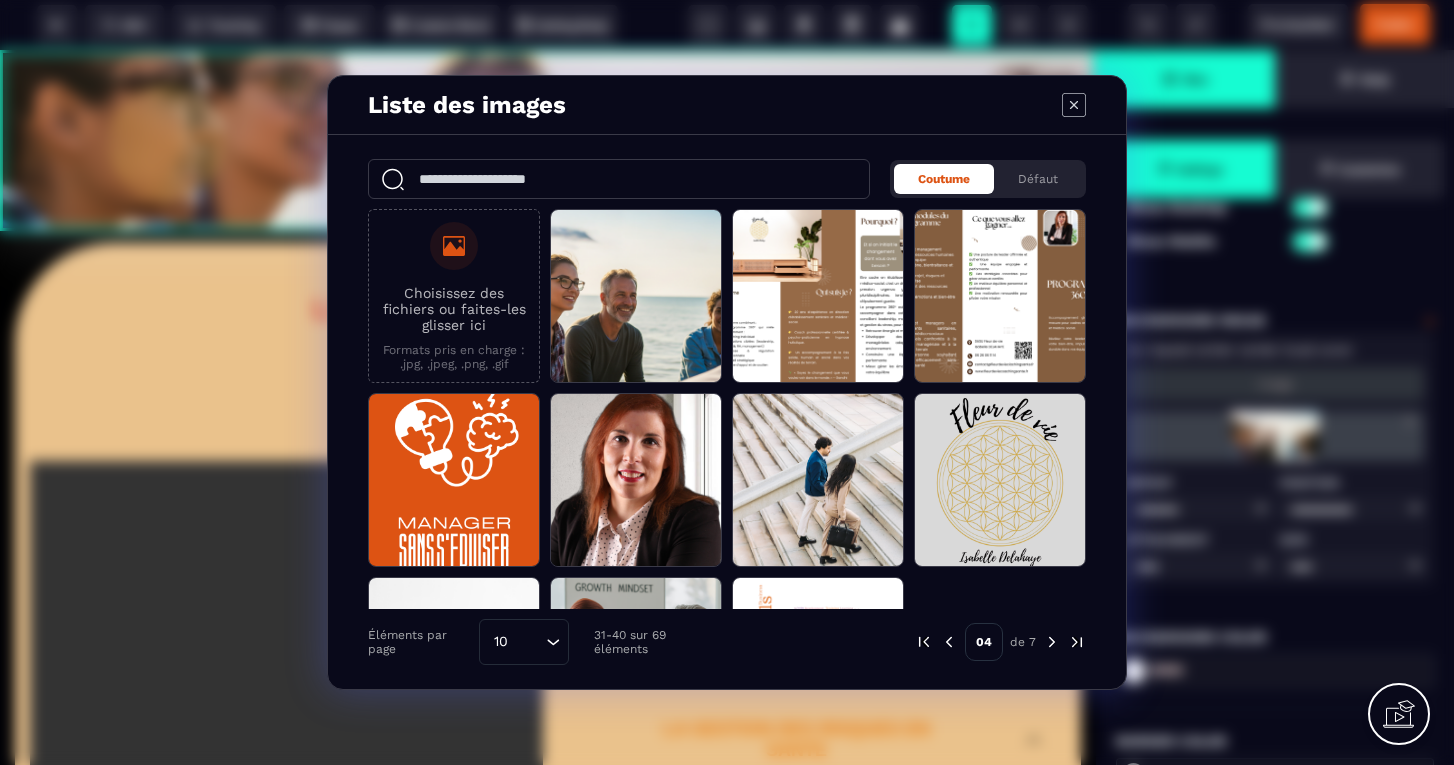 click on "Choisissez des fichiers ou faites-les glisser ici Formats pris en charge : .jpg, .jpeg, .png, .gif" at bounding box center [454, 296] 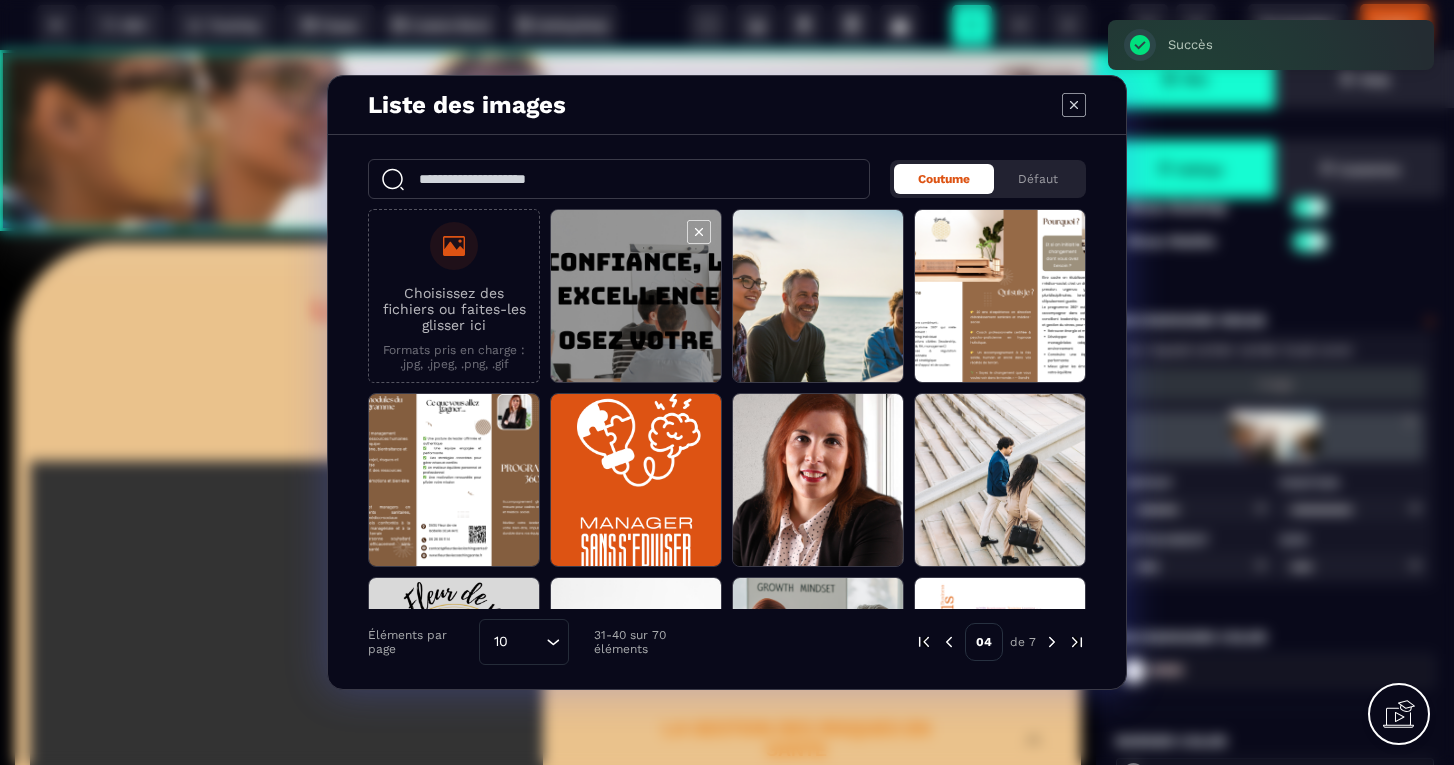 click at bounding box center [636, 297] 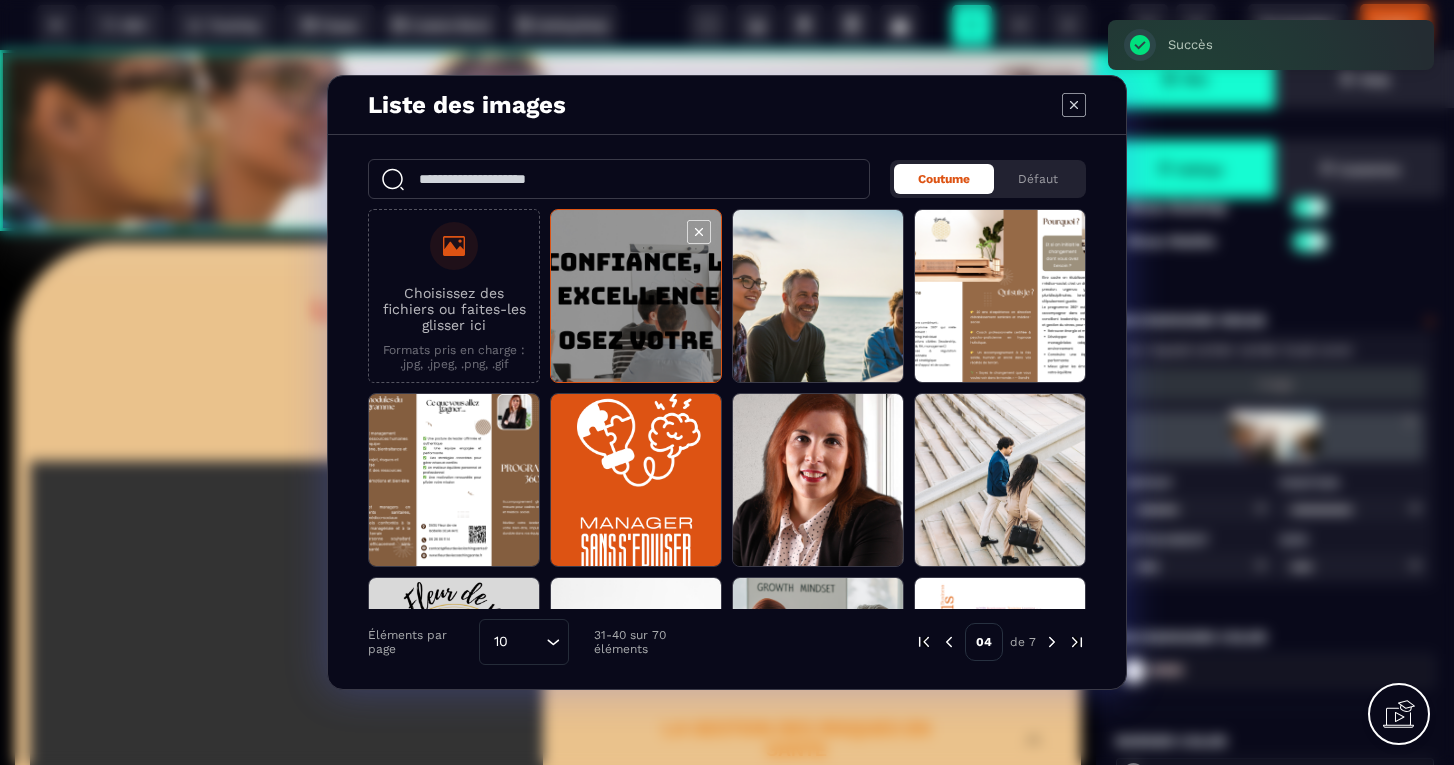 click at bounding box center [636, 297] 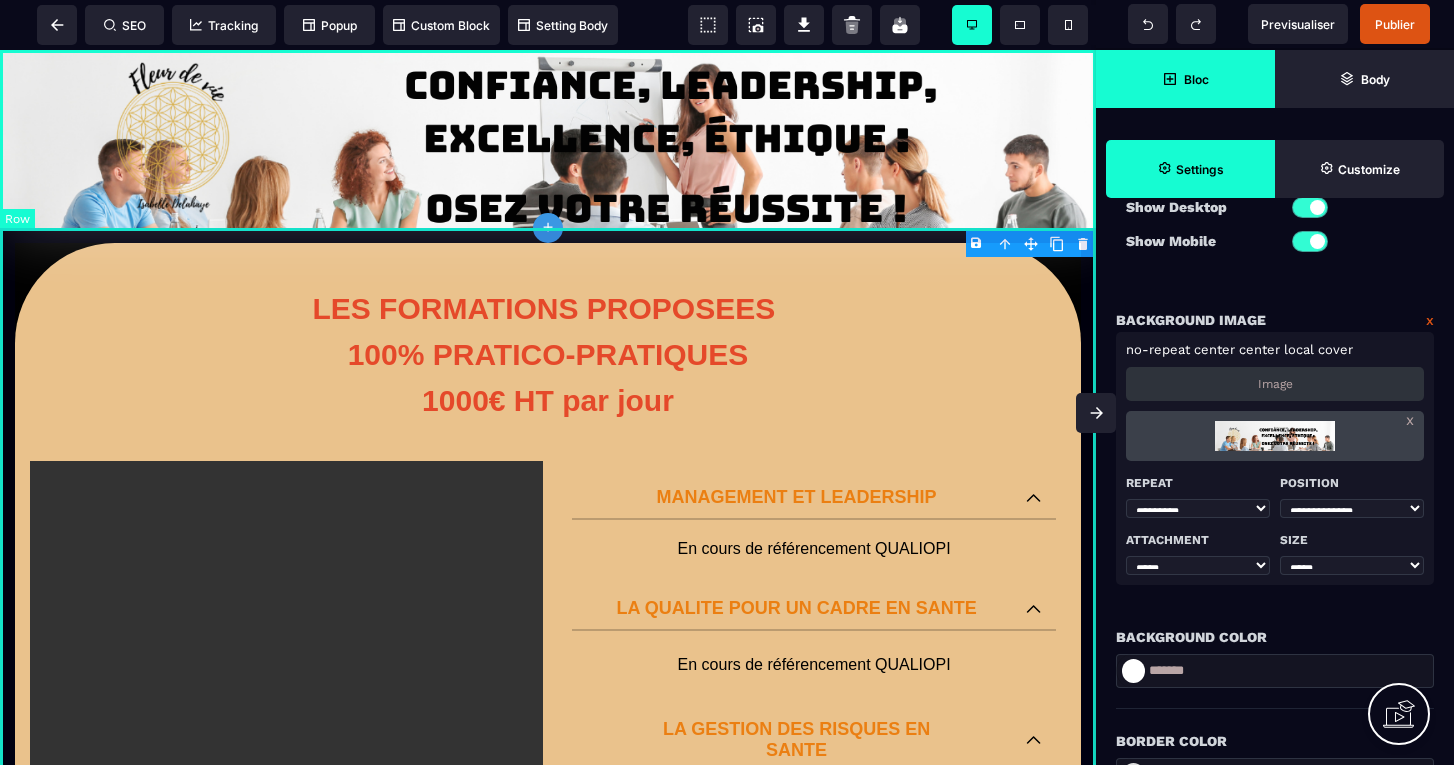 click on "LES FORMATIONS PROPOSEES
100% PRATICO-PRATIQUES
1000€ HT par jour POUR FAIRE UNE DEMANDE DE RESERVATION
MERCI DE COMPLETER
LE FORMULAIRE SUIVANT : ENVOYER LA DEMANDE MANAGEMENT ET LEADERSHIP En cours de référencement QUALIOPI LA QUALITE POUR UN CADRE EN SANTE En cours de référencement QUALIOPI LA GESTION DES RISQUES EN  SANTE En cours de référencement QUALIOPI AUDIT ORGANISATIONNEL EN  ESSMS En cours de référencement QUALIOPI L'ACCOMPAGNE TRACEUR,  AUDITS SYSTEME ET  TRACEURS CIBLE EN ESSMS En cours de référencement QUALIOPI LE DISPOSITIF D'EVALUATION EXTERNE DE LA  HAS En cours de référencement QUALIOPI MANAGEMENT DE LA QUALITE ET GESTION DES  RISQUES EN ESSMS En cours de référencement QUALIOPI REPRESENTANT DU CVS : COMMENT EXERCER  SON MANDAT AU QUOTIDIEN ? En cours de référencement QUALIOPI FAIRE DU PROJET PERSONNALISE UN OUTIL  SOCLE D'ACCOMPAGNEMENT  AU QUOTIDIEN En cours de référencement QUALIOPI ORGANISER SA GESTION  DOCUMENTAIRE  QUALITE En cours de référencement QUALIOPI" at bounding box center [548, 1393] 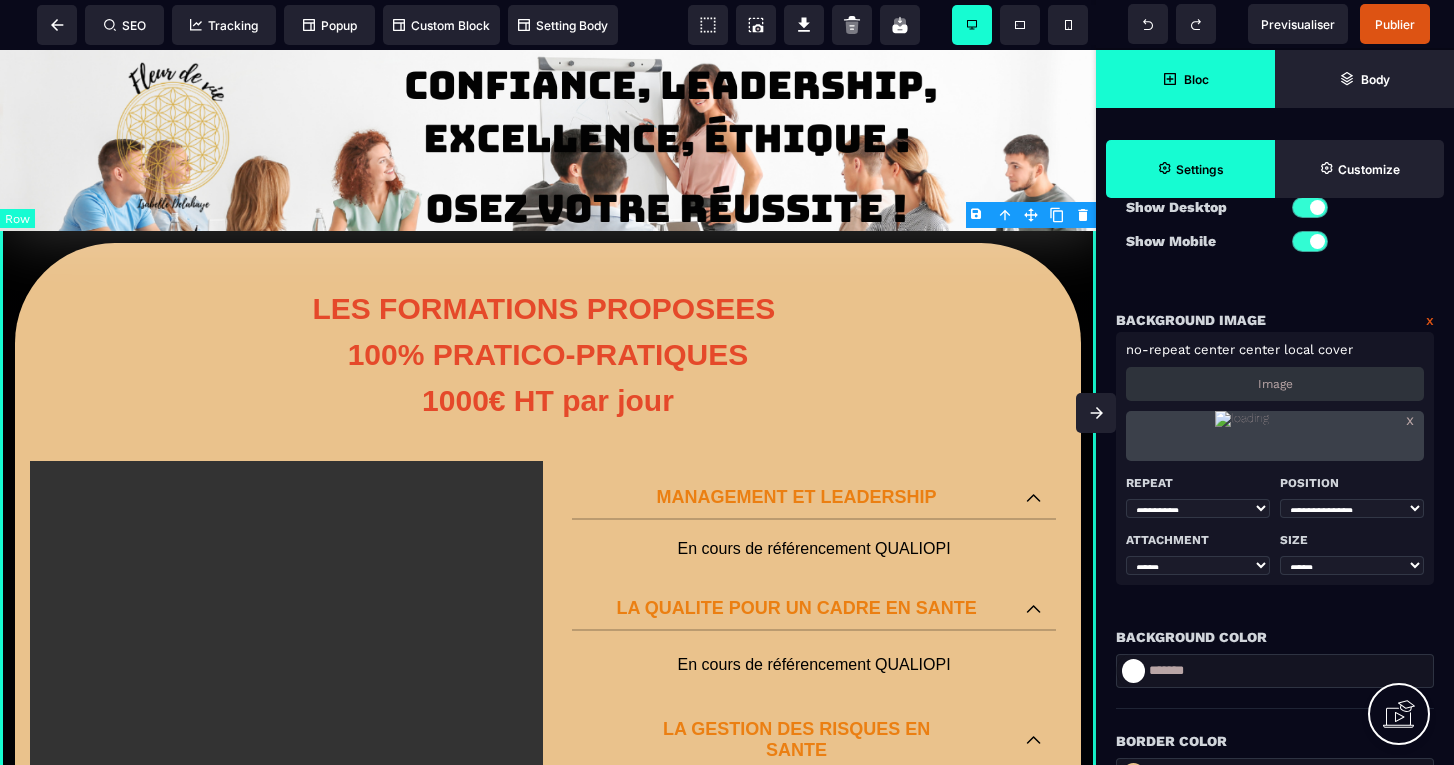 scroll, scrollTop: 0, scrollLeft: 0, axis: both 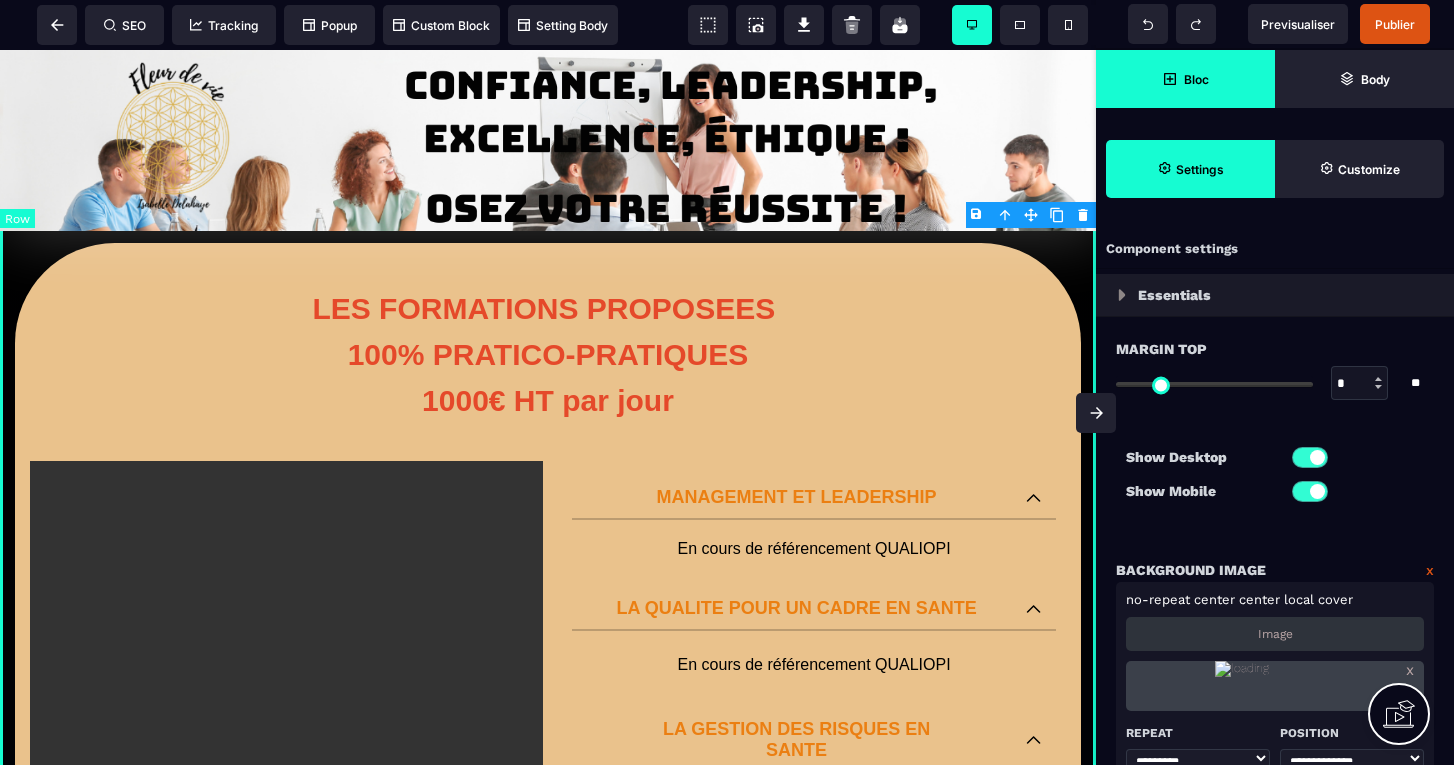 type on "*" 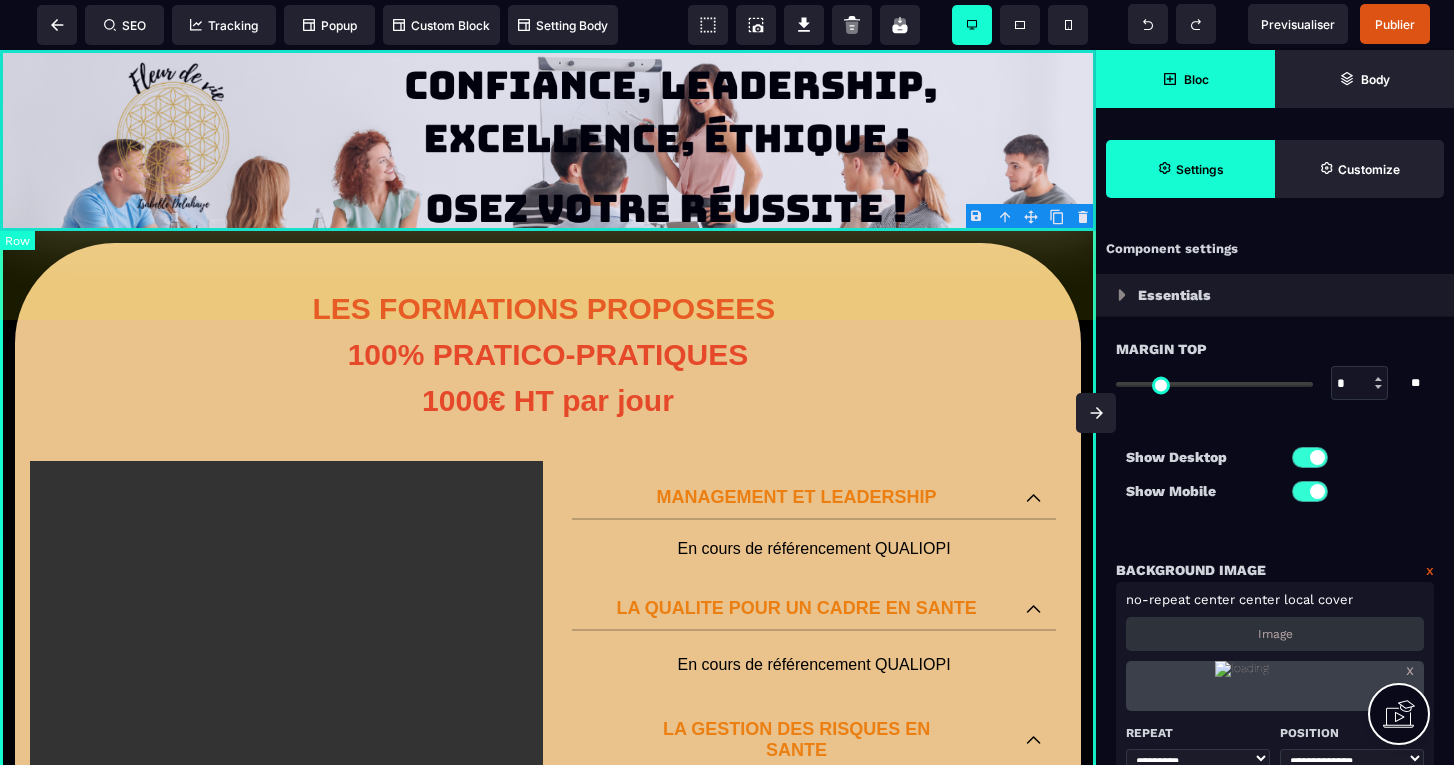 scroll, scrollTop: 0, scrollLeft: 0, axis: both 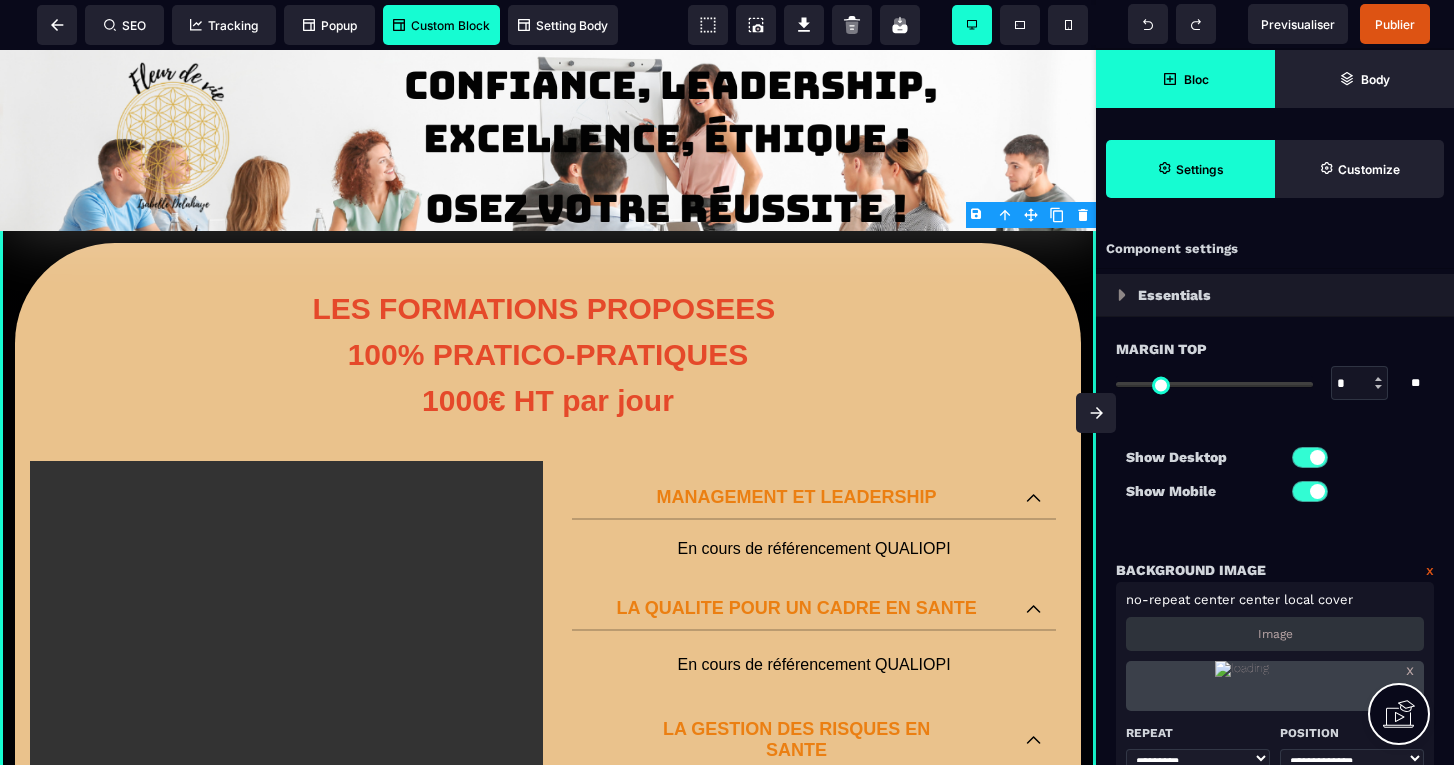 click on "Custom Block" at bounding box center (441, 25) 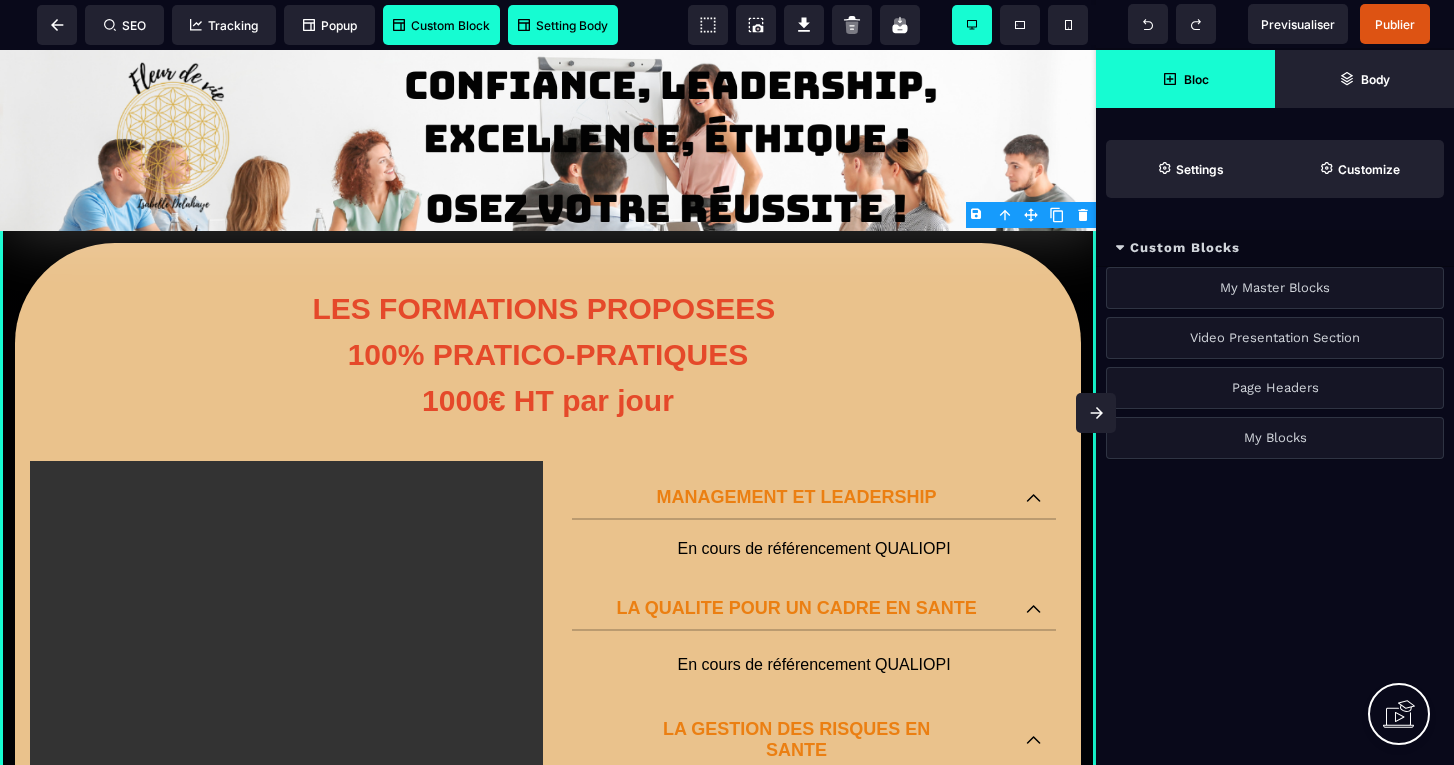 click on "Setting Body" at bounding box center [563, 25] 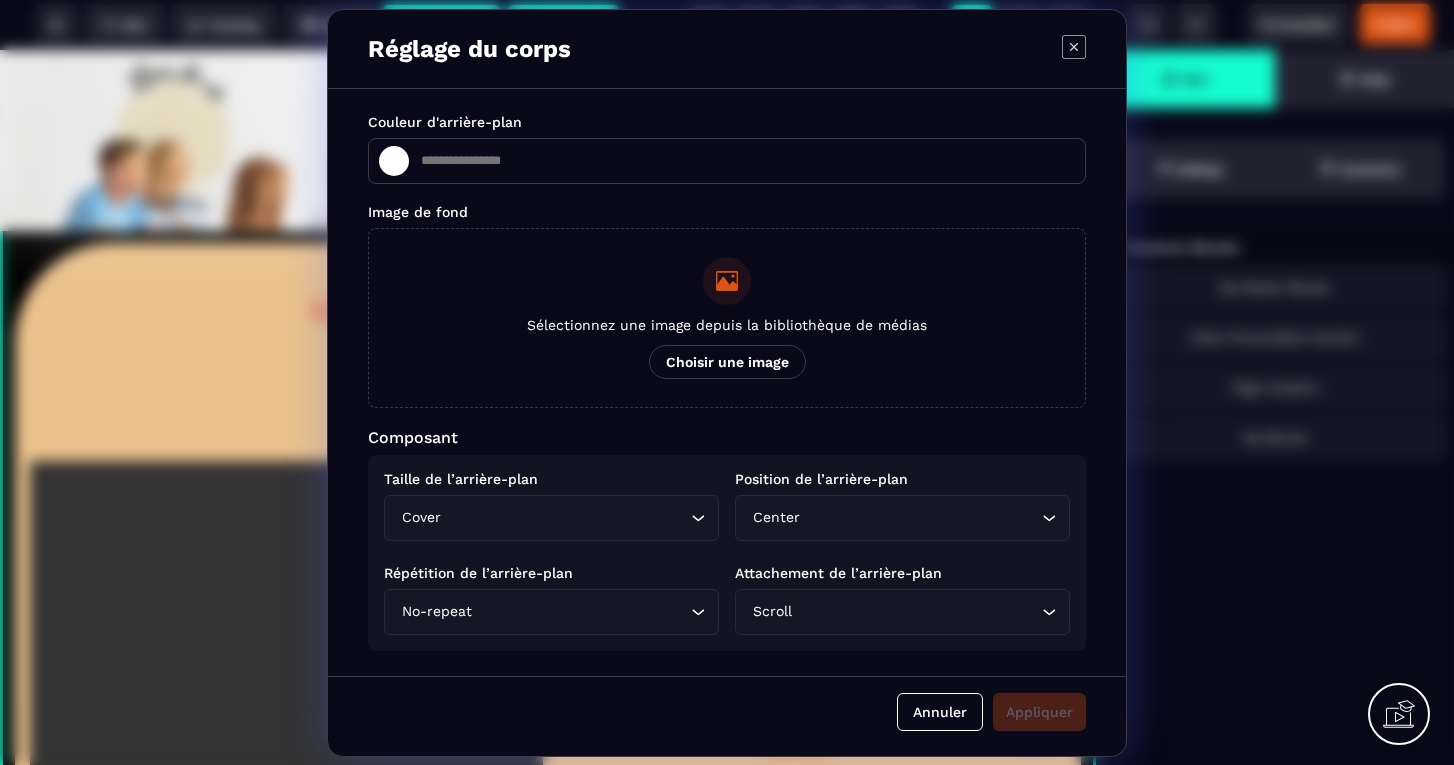 type on "*******" 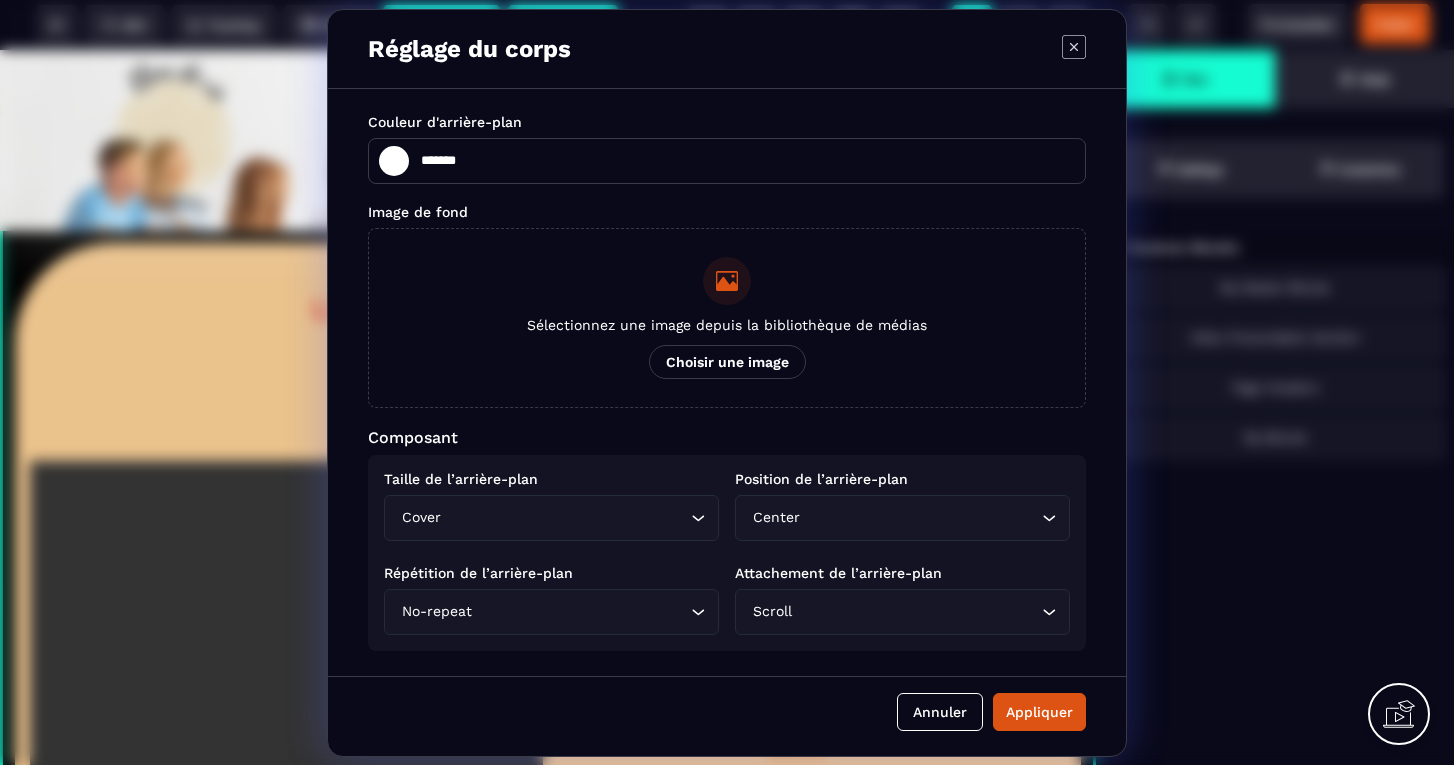 click on "*******" at bounding box center [404, 160] 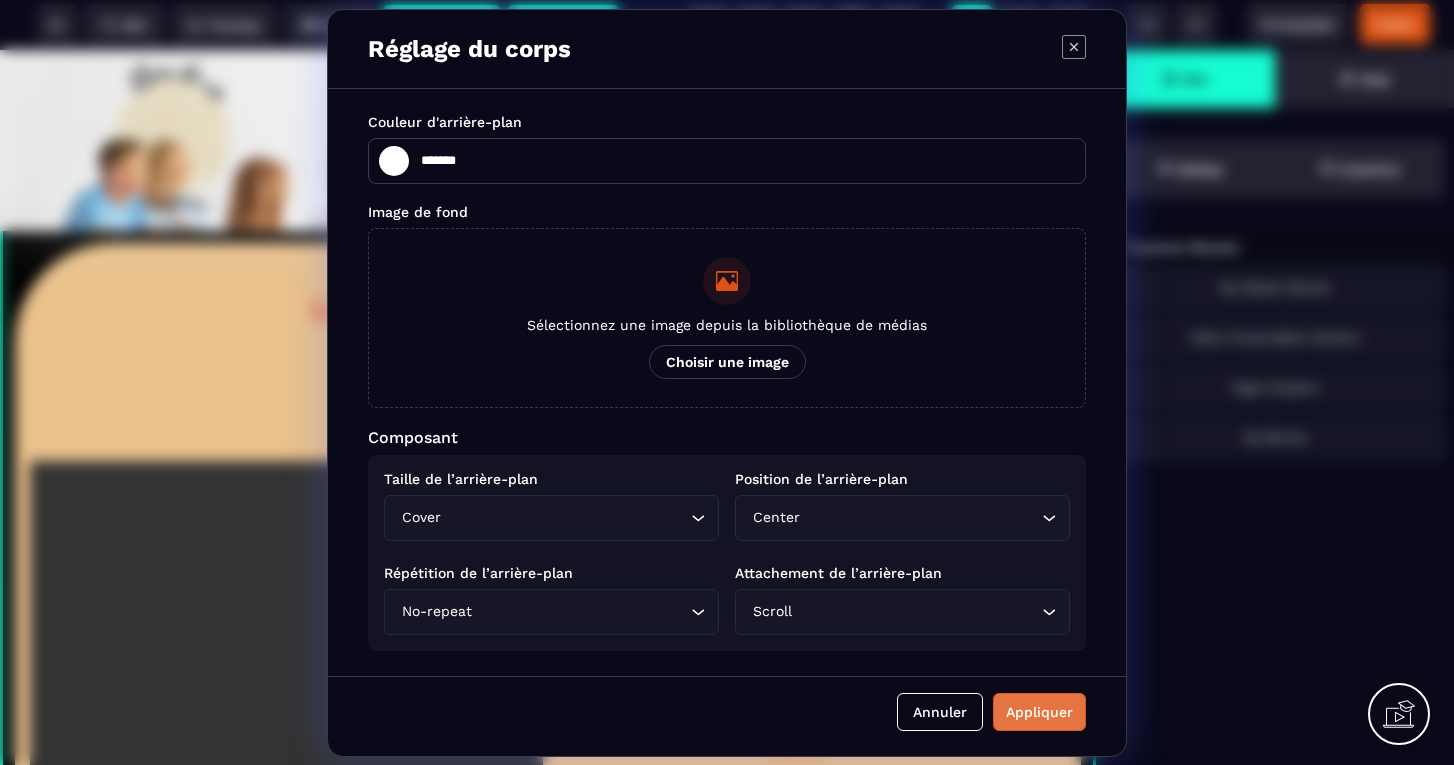 click on "Appliquer" at bounding box center (1039, 712) 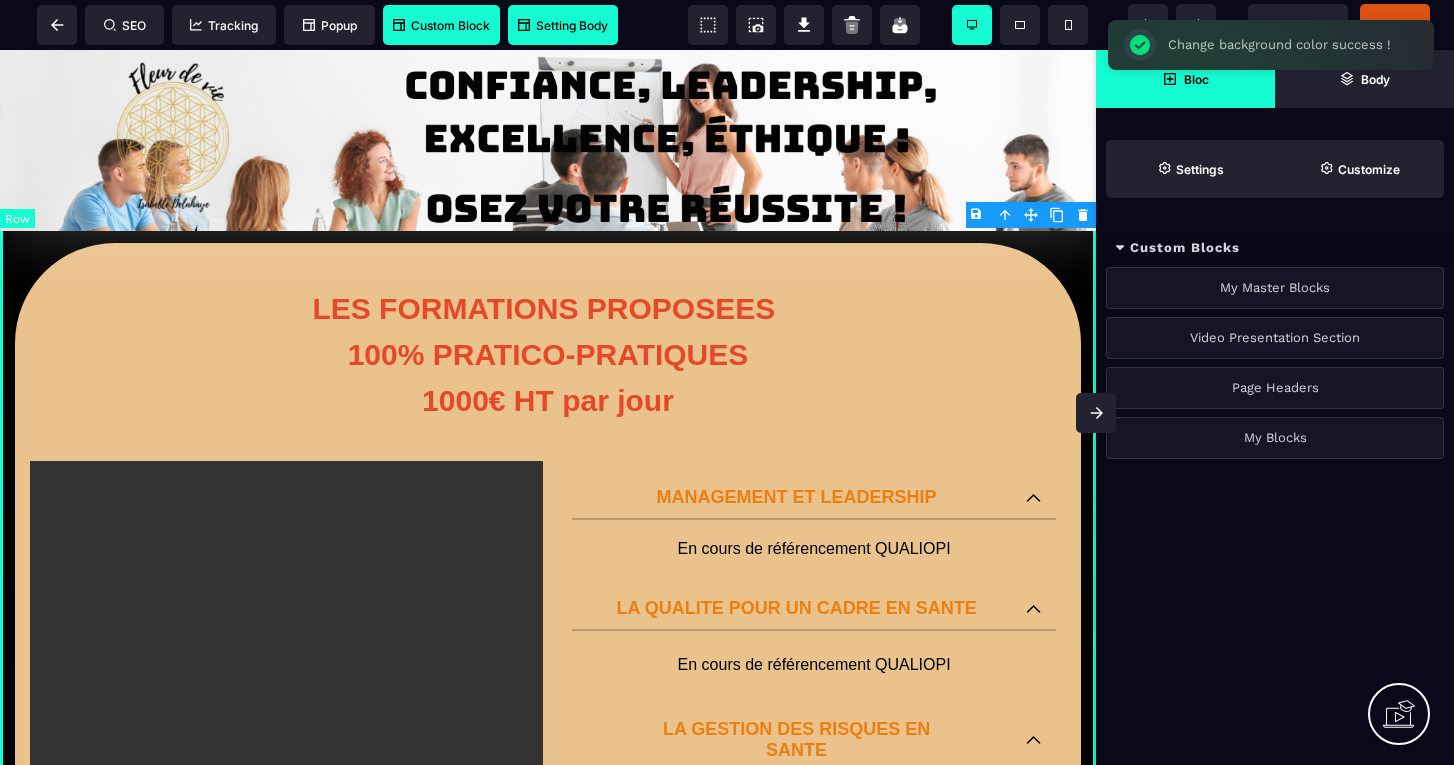 click on "LES FORMATIONS PROPOSEES
100% PRATICO-PRATIQUES
1000€ HT par jour POUR FAIRE UNE DEMANDE DE RESERVATION
MERCI DE COMPLETER
LE FORMULAIRE SUIVANT : ENVOYER LA DEMANDE MANAGEMENT ET LEADERSHIP En cours de référencement QUALIOPI LA QUALITE POUR UN CADRE EN SANTE En cours de référencement QUALIOPI LA GESTION DES RISQUES EN  SANTE En cours de référencement QUALIOPI AUDIT ORGANISATIONNEL EN  ESSMS En cours de référencement QUALIOPI L'ACCOMPAGNE TRACEUR,  AUDITS SYSTEME ET  TRACEURS CIBLE EN ESSMS En cours de référencement QUALIOPI LE DISPOSITIF D'EVALUATION EXTERNE DE LA  HAS En cours de référencement QUALIOPI MANAGEMENT DE LA QUALITE ET GESTION DES  RISQUES EN ESSMS En cours de référencement QUALIOPI REPRESENTANT DU CVS : COMMENT EXERCER  SON MANDAT AU QUOTIDIEN ? En cours de référencement QUALIOPI FAIRE DU PROJET PERSONNALISE UN OUTIL  SOCLE D'ACCOMPAGNEMENT  AU QUOTIDIEN En cours de référencement QUALIOPI ORGANISER SA GESTION  DOCUMENTAIRE  QUALITE En cours de référencement QUALIOPI" at bounding box center [548, 1393] 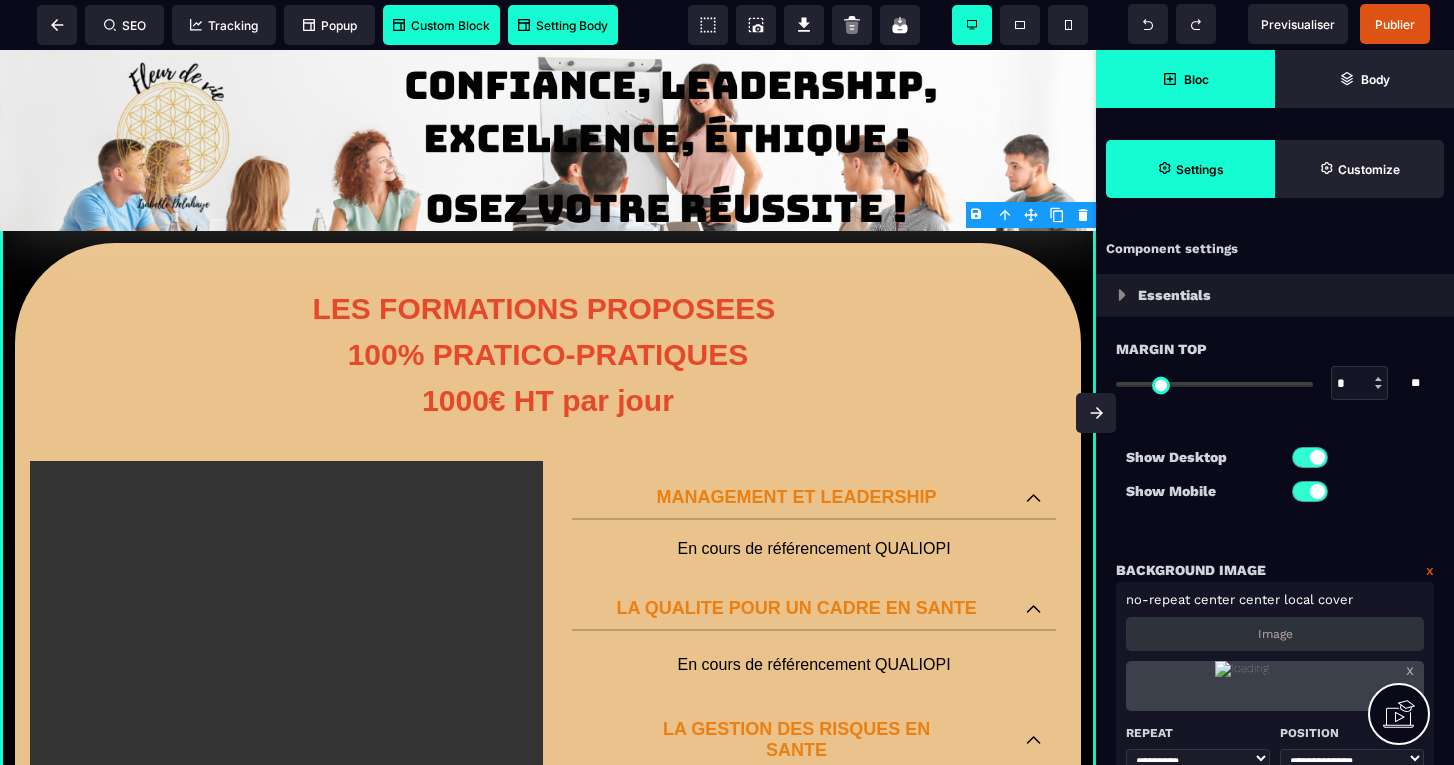 click 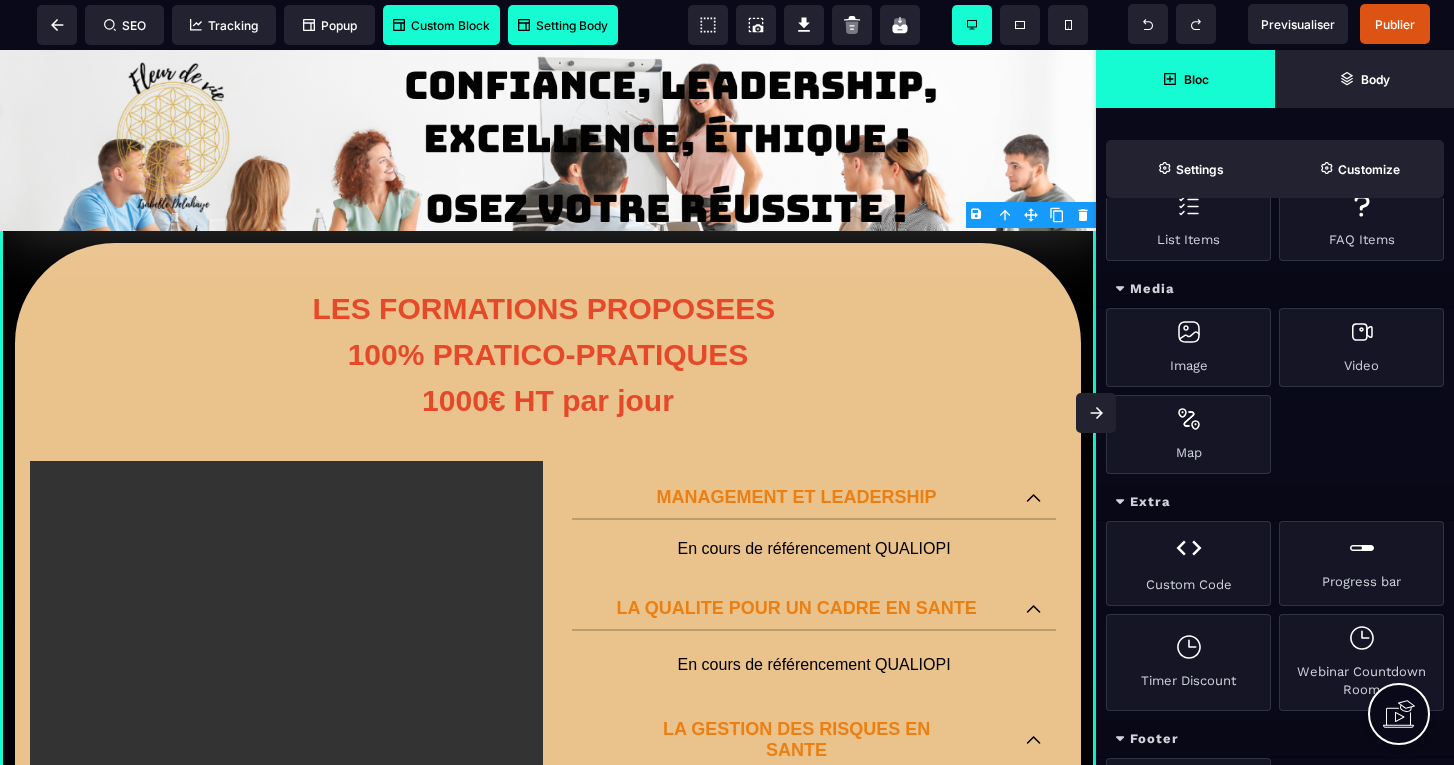 scroll, scrollTop: 931, scrollLeft: 0, axis: vertical 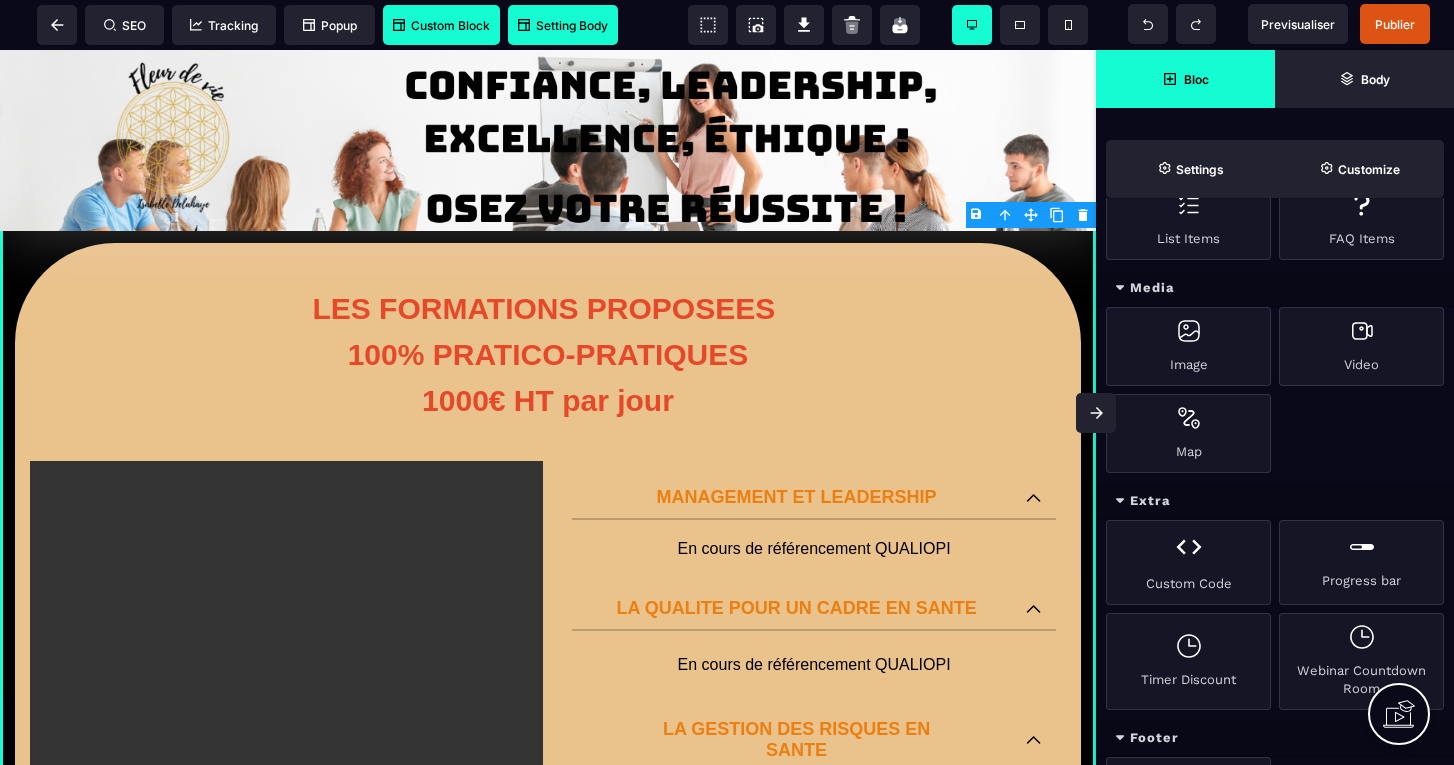 click 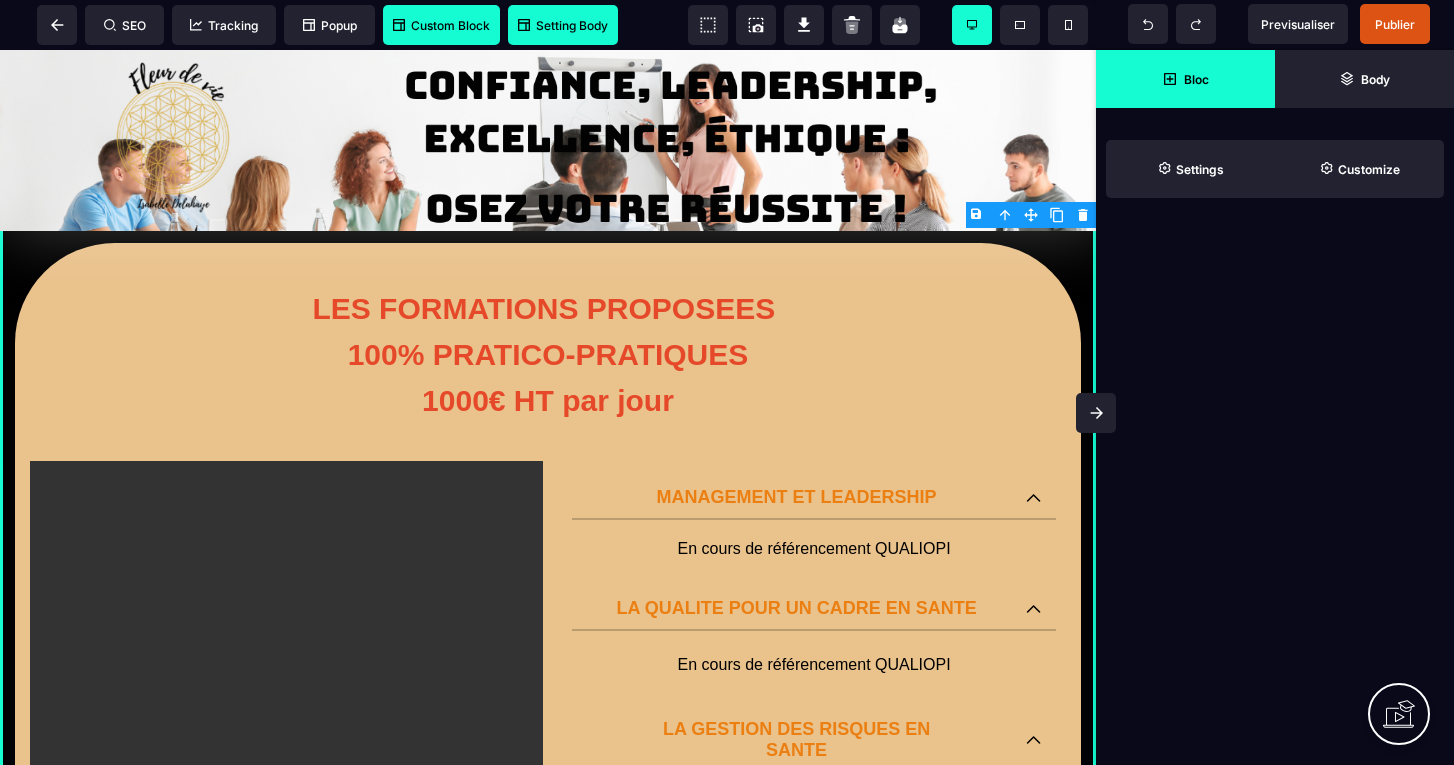 scroll, scrollTop: 0, scrollLeft: 0, axis: both 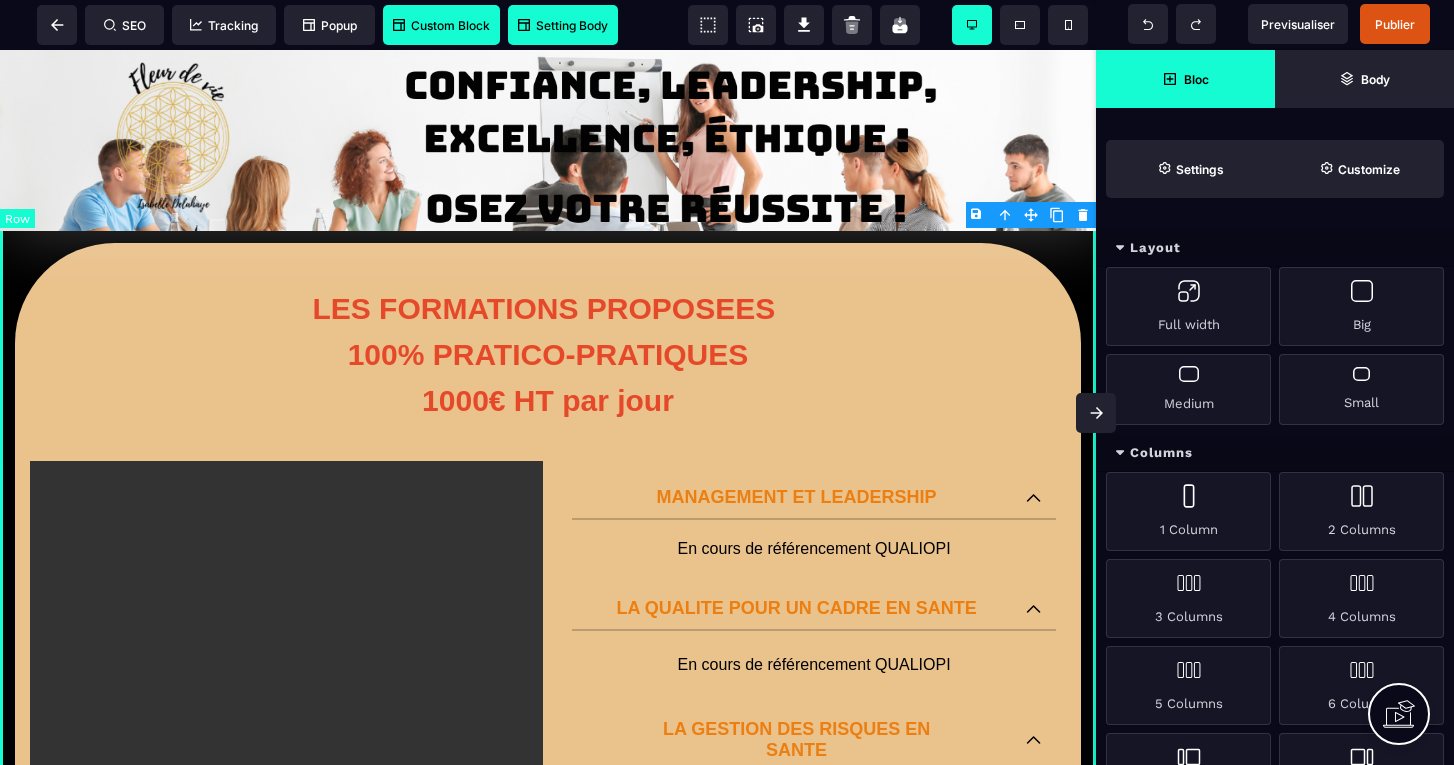click on "LES FORMATIONS PROPOSEES
100% PRATICO-PRATIQUES
1000€ HT par jour POUR FAIRE UNE DEMANDE DE RESERVATION
MERCI DE COMPLETER
LE FORMULAIRE SUIVANT : ENVOYER LA DEMANDE MANAGEMENT ET LEADERSHIP En cours de référencement QUALIOPI LA QUALITE POUR UN CADRE EN SANTE En cours de référencement QUALIOPI LA GESTION DES RISQUES EN  SANTE En cours de référencement QUALIOPI AUDIT ORGANISATIONNEL EN  ESSMS En cours de référencement QUALIOPI L'ACCOMPAGNE TRACEUR,  AUDITS SYSTEME ET  TRACEURS CIBLE EN ESSMS En cours de référencement QUALIOPI LE DISPOSITIF D'EVALUATION EXTERNE DE LA  HAS En cours de référencement QUALIOPI MANAGEMENT DE LA QUALITE ET GESTION DES  RISQUES EN ESSMS En cours de référencement QUALIOPI REPRESENTANT DU CVS : COMMENT EXERCER  SON MANDAT AU QUOTIDIEN ? En cours de référencement QUALIOPI FAIRE DU PROJET PERSONNALISE UN OUTIL  SOCLE D'ACCOMPAGNEMENT  AU QUOTIDIEN En cours de référencement QUALIOPI ORGANISER SA GESTION  DOCUMENTAIRE  QUALITE En cours de référencement QUALIOPI" at bounding box center (548, 1393) 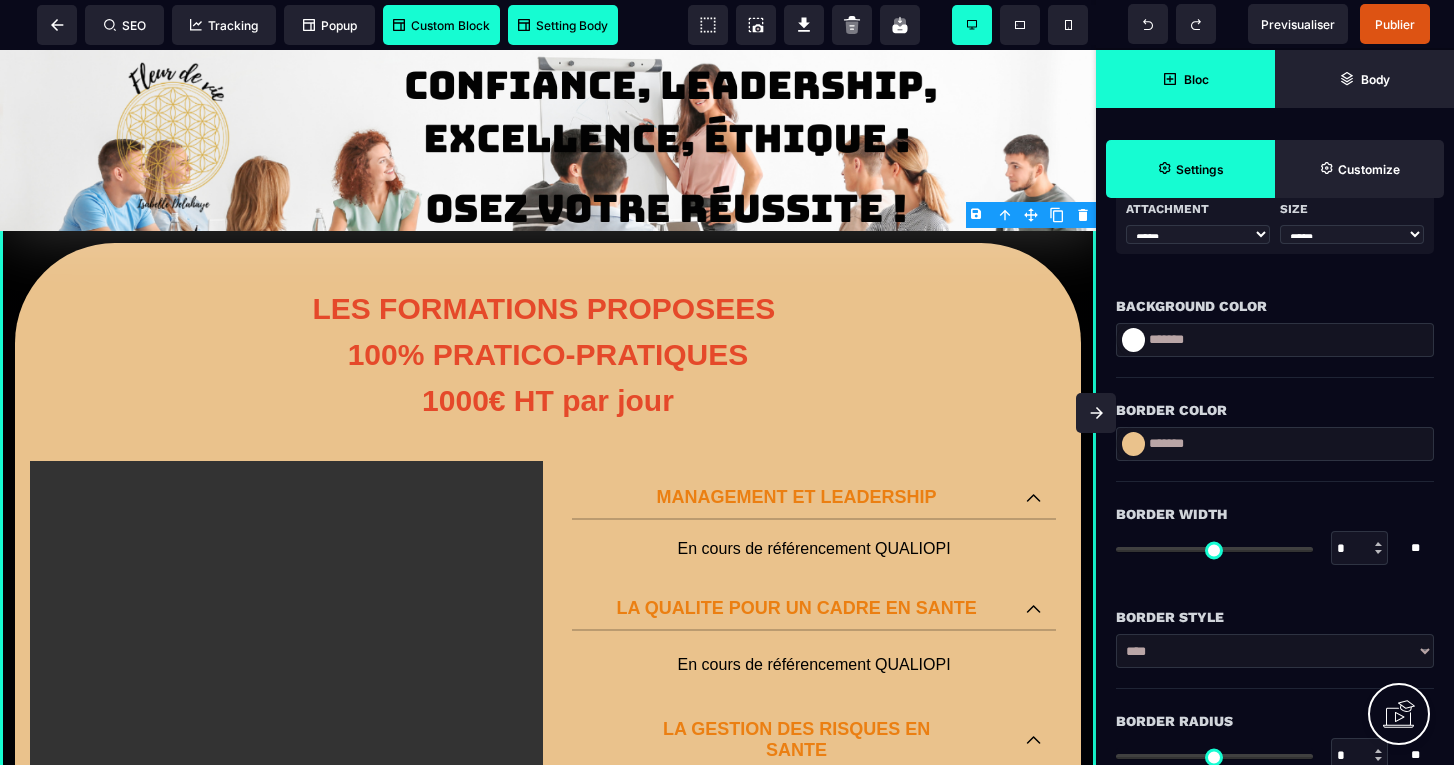 scroll, scrollTop: 579, scrollLeft: 0, axis: vertical 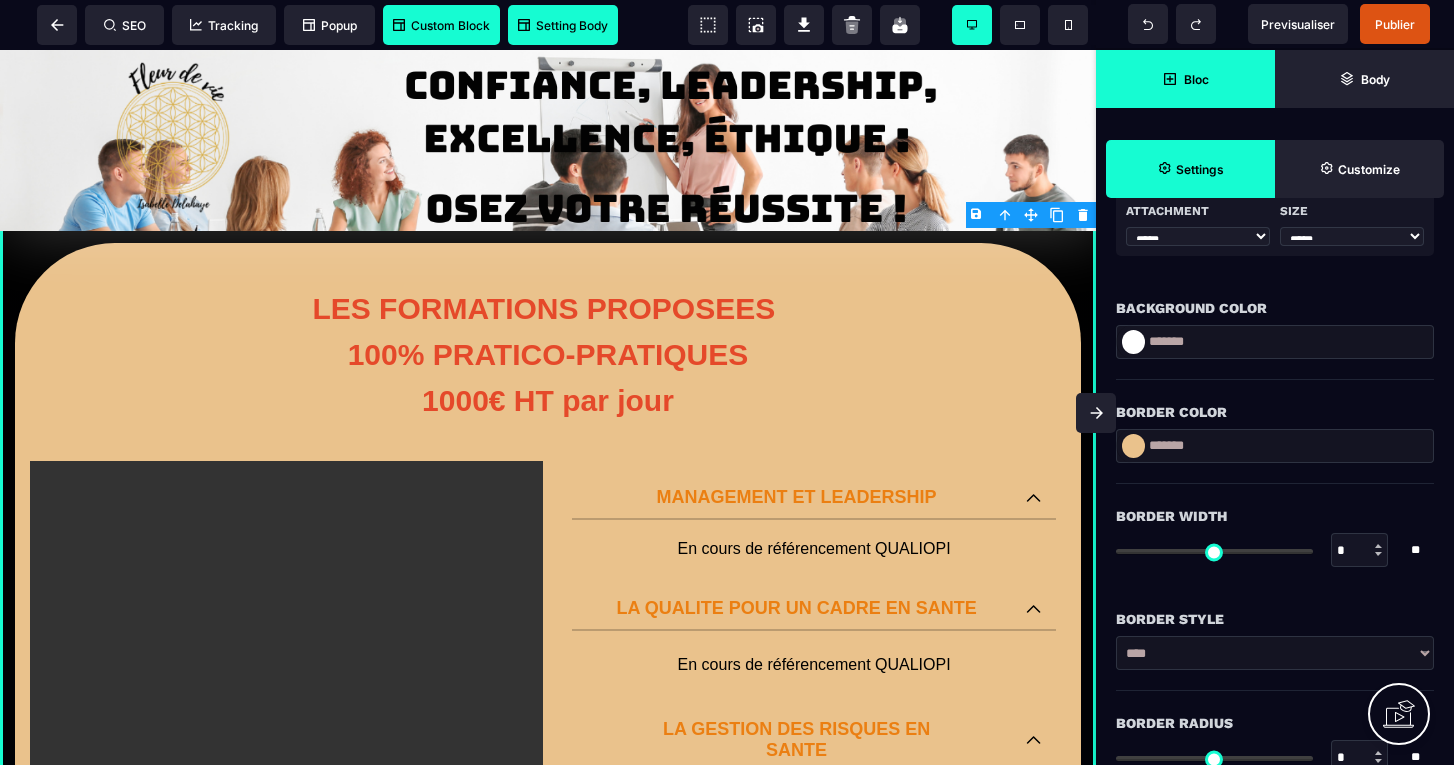 click at bounding box center [1133, 342] 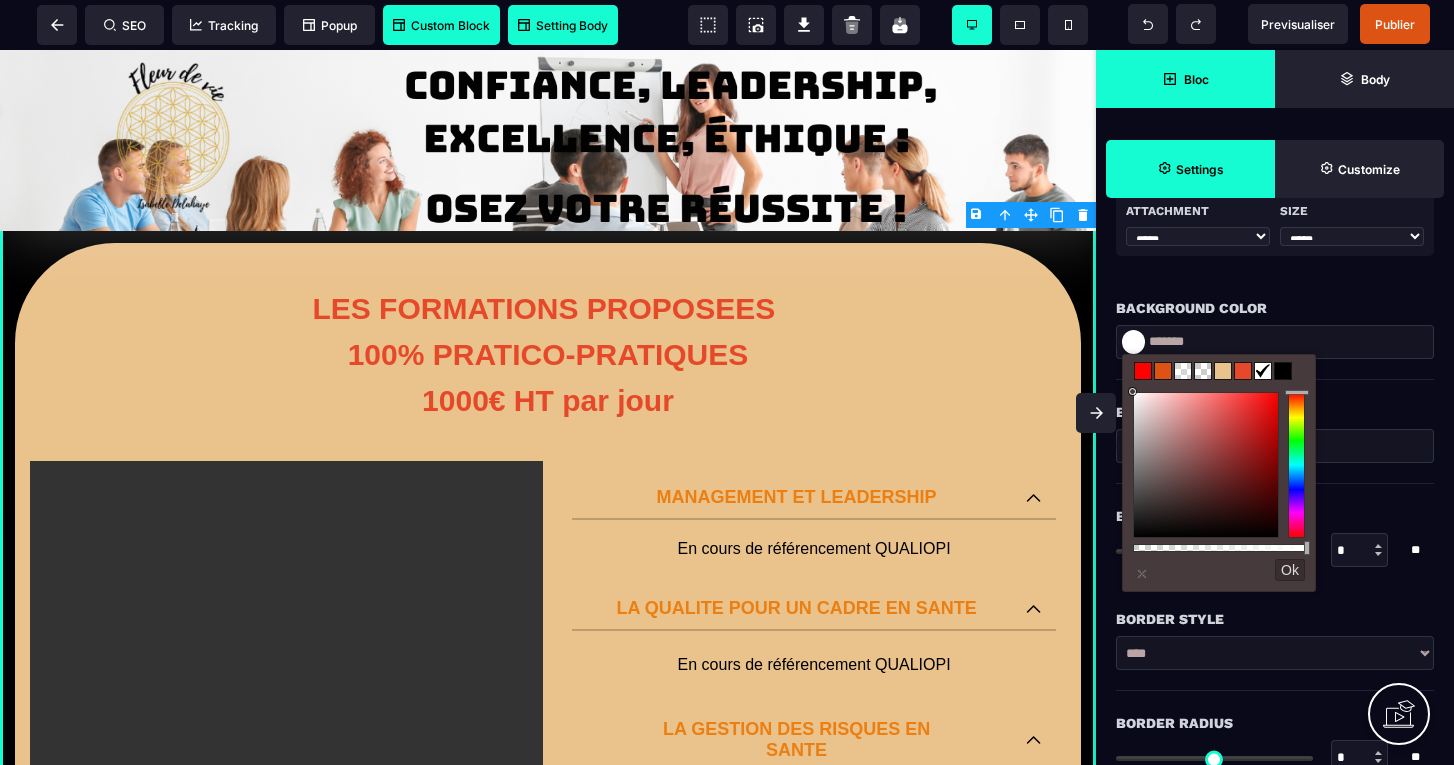 click at bounding box center (1263, 371) 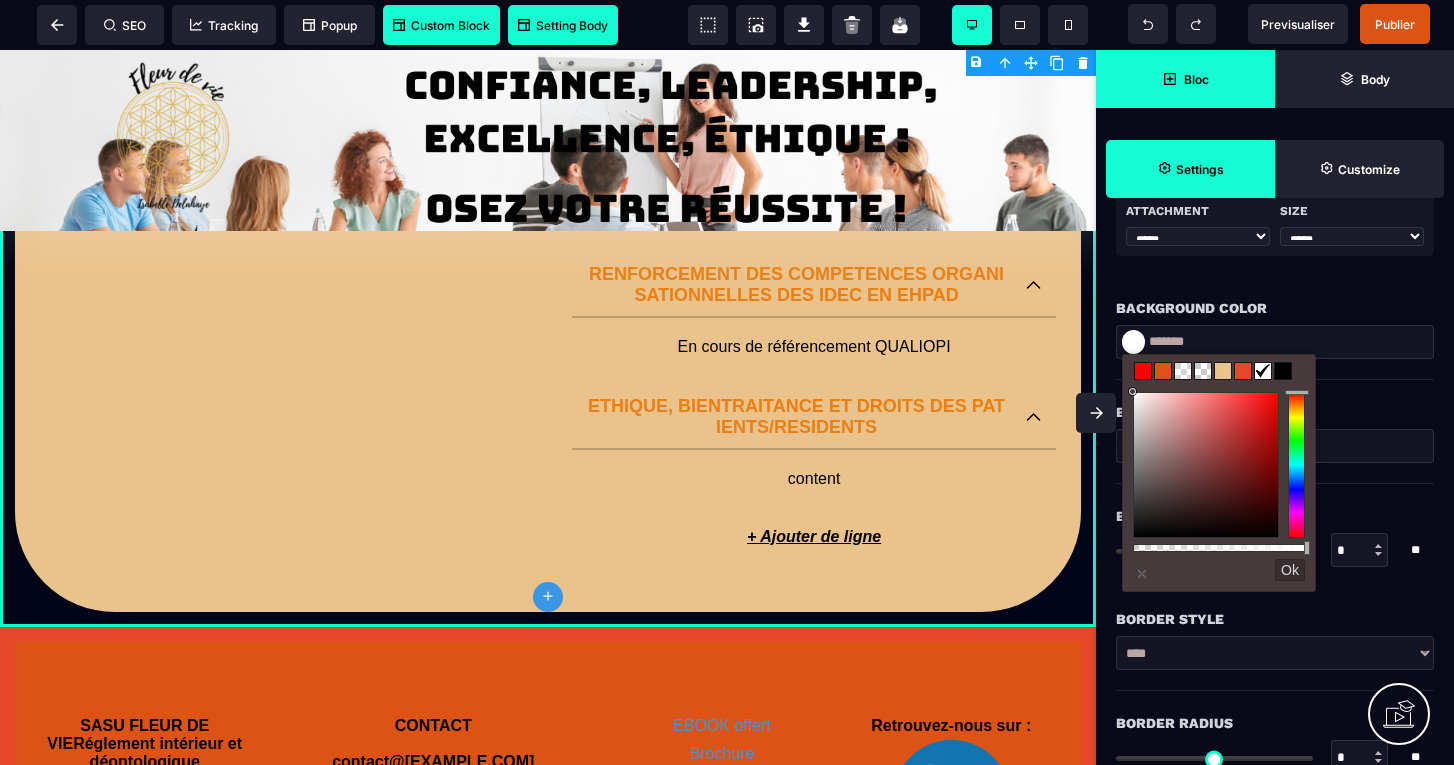 scroll, scrollTop: 1933, scrollLeft: 0, axis: vertical 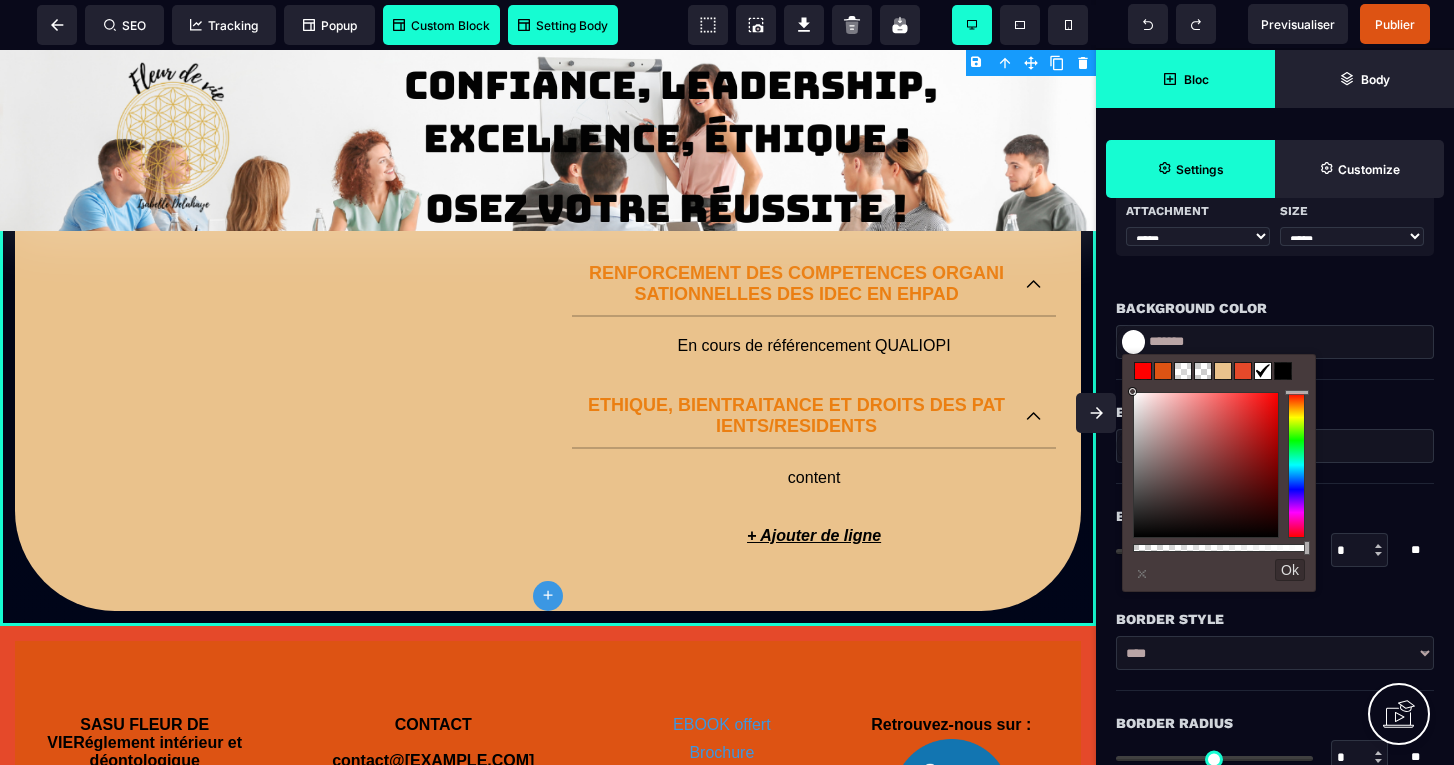 click on "**********" at bounding box center [1275, 117] 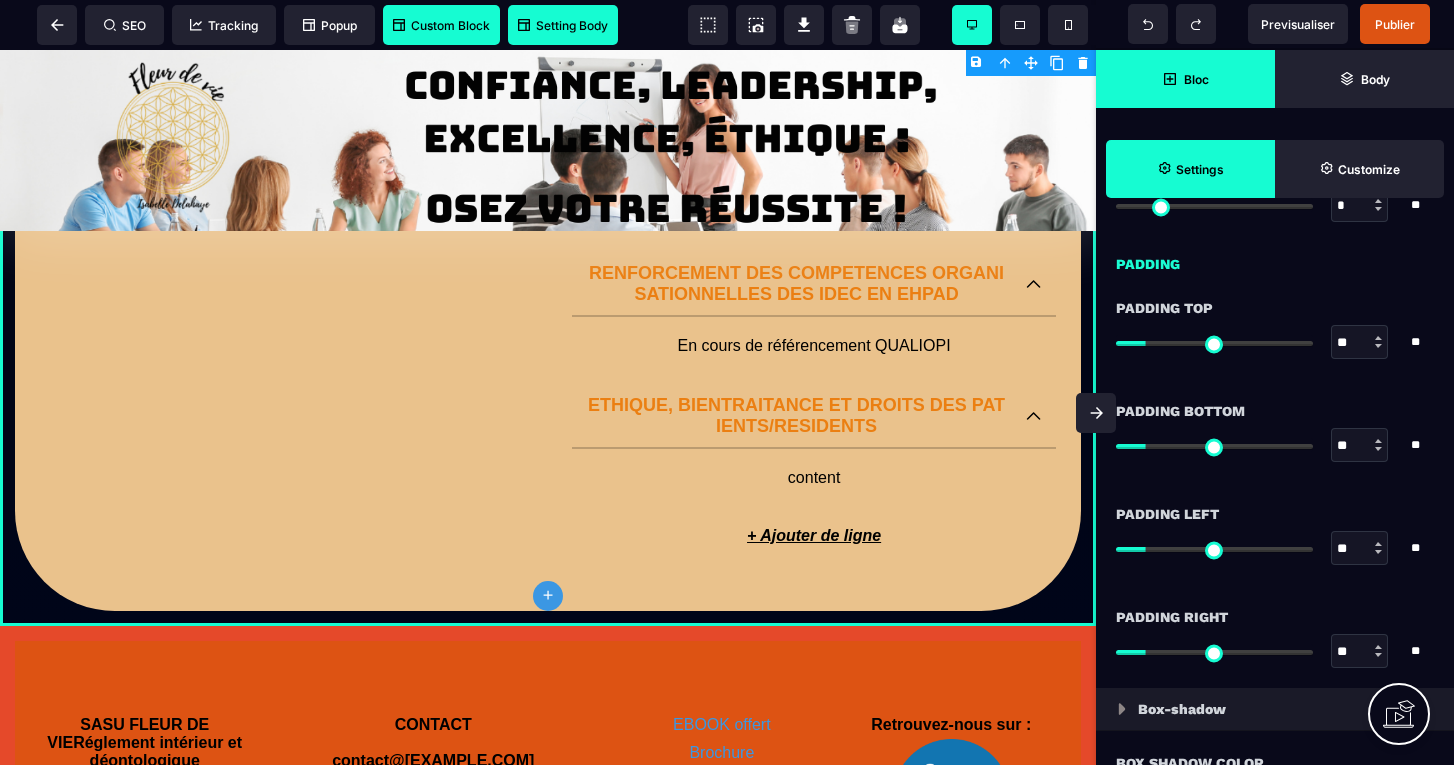 scroll, scrollTop: 1941, scrollLeft: 0, axis: vertical 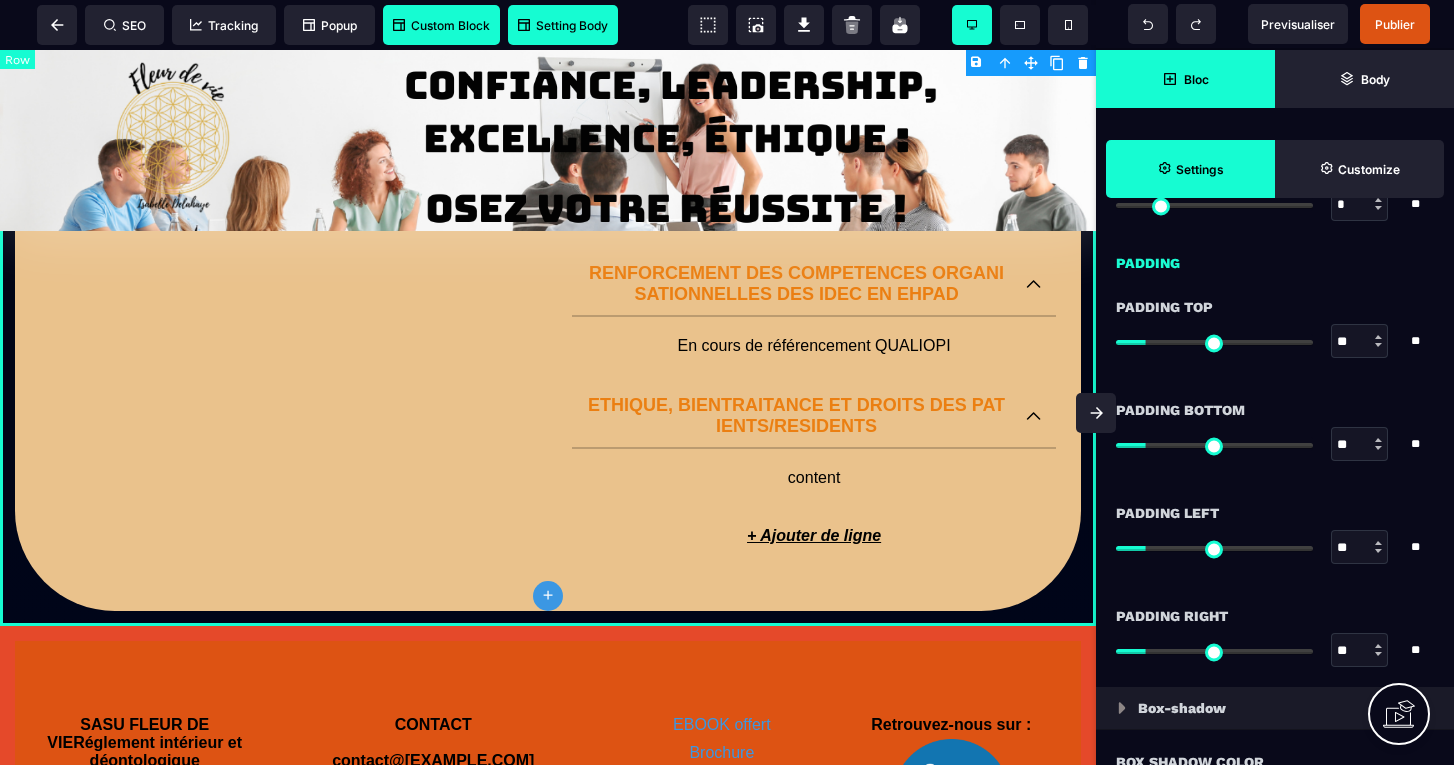 click on "LES FORMATIONS PROPOSEES
100% PRATICO-PRATIQUES
1000€ HT par jour POUR FAIRE UNE DEMANDE DE RESERVATION
MERCI DE COMPLETER
LE FORMULAIRE SUIVANT : ENVOYER LA DEMANDE MANAGEMENT ET LEADERSHIP En cours de référencement QUALIOPI LA QUALITE POUR UN CADRE EN SANTE En cours de référencement QUALIOPI LA GESTION DES RISQUES EN  SANTE En cours de référencement QUALIOPI AUDIT ORGANISATIONNEL EN  ESSMS En cours de référencement QUALIOPI L'ACCOMPAGNE TRACEUR,  AUDITS SYSTEME ET  TRACEURS CIBLE EN ESSMS En cours de référencement QUALIOPI LE DISPOSITIF D'EVALUATION EXTERNE DE LA  HAS En cours de référencement QUALIOPI MANAGEMENT DE LA QUALITE ET GESTION DES  RISQUES EN ESSMS En cours de référencement QUALIOPI REPRESENTANT DU CVS : COMMENT EXERCER  SON MANDAT AU QUOTIDIEN ? En cours de référencement QUALIOPI FAIRE DU PROJET PERSONNALISE UN OUTIL  SOCLE D'ACCOMPAGNEMENT  AU QUOTIDIEN En cours de référencement QUALIOPI ORGANISER SA GESTION  DOCUMENTAIRE  QUALITE En cours de référencement QUALIOPI" at bounding box center (548, -540) 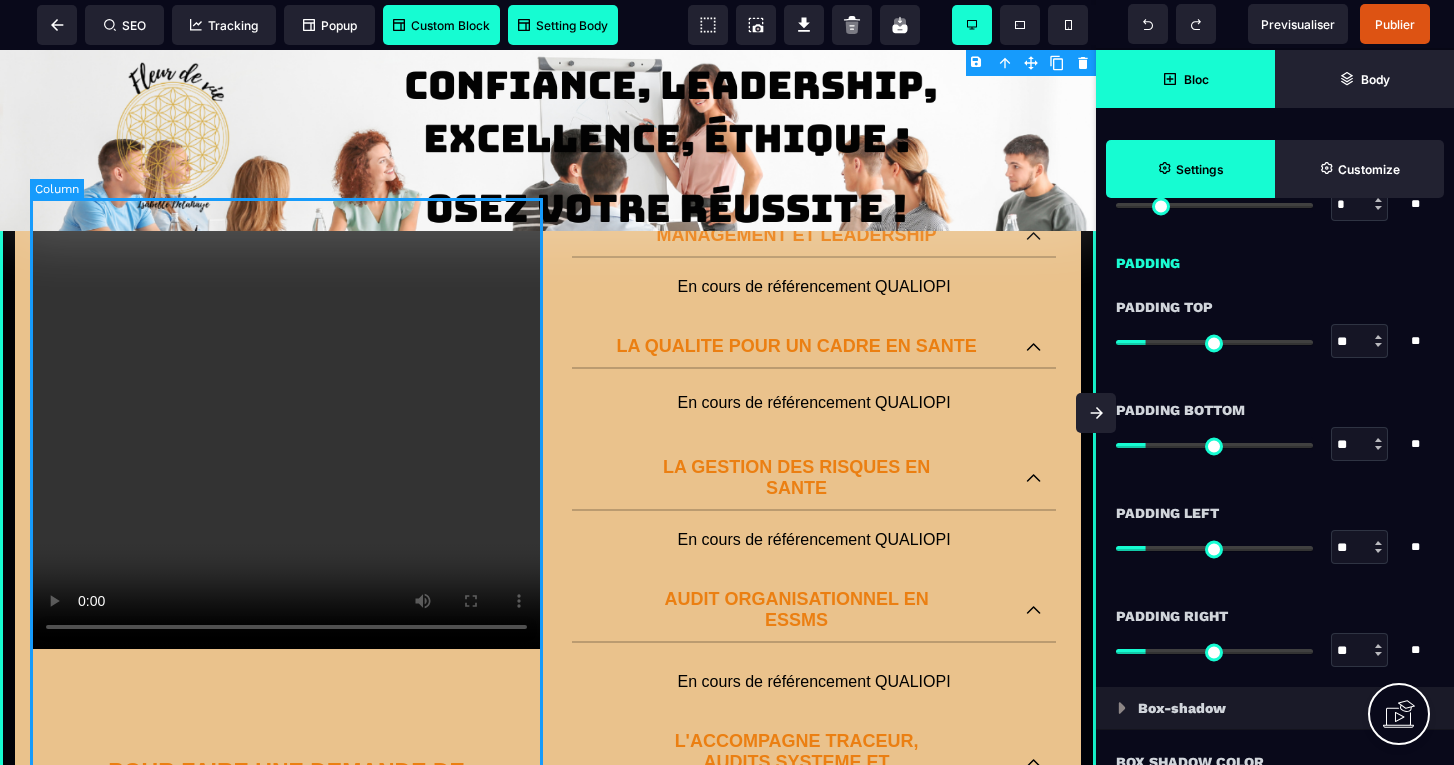 scroll, scrollTop: 261, scrollLeft: 0, axis: vertical 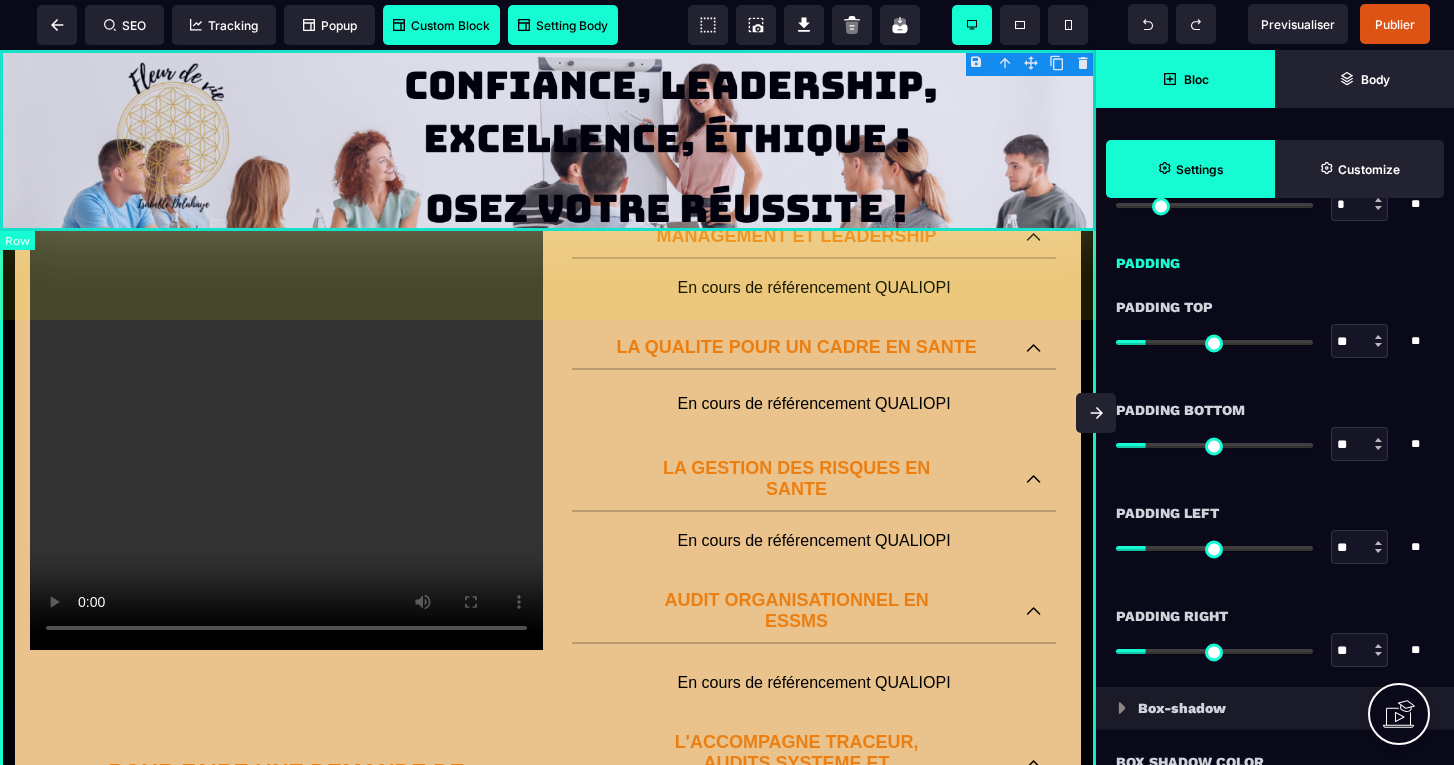 click at bounding box center (548, 140) 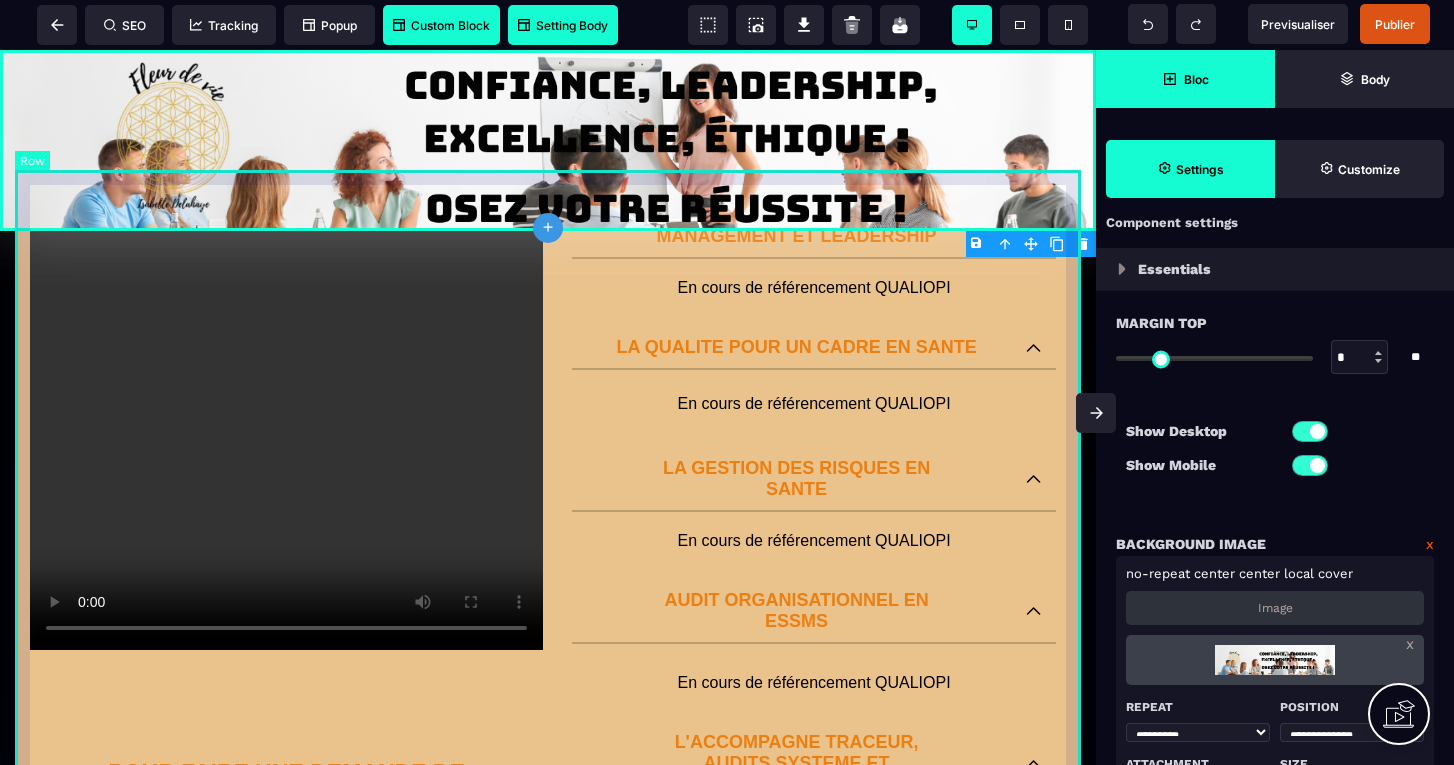 scroll, scrollTop: 30, scrollLeft: 0, axis: vertical 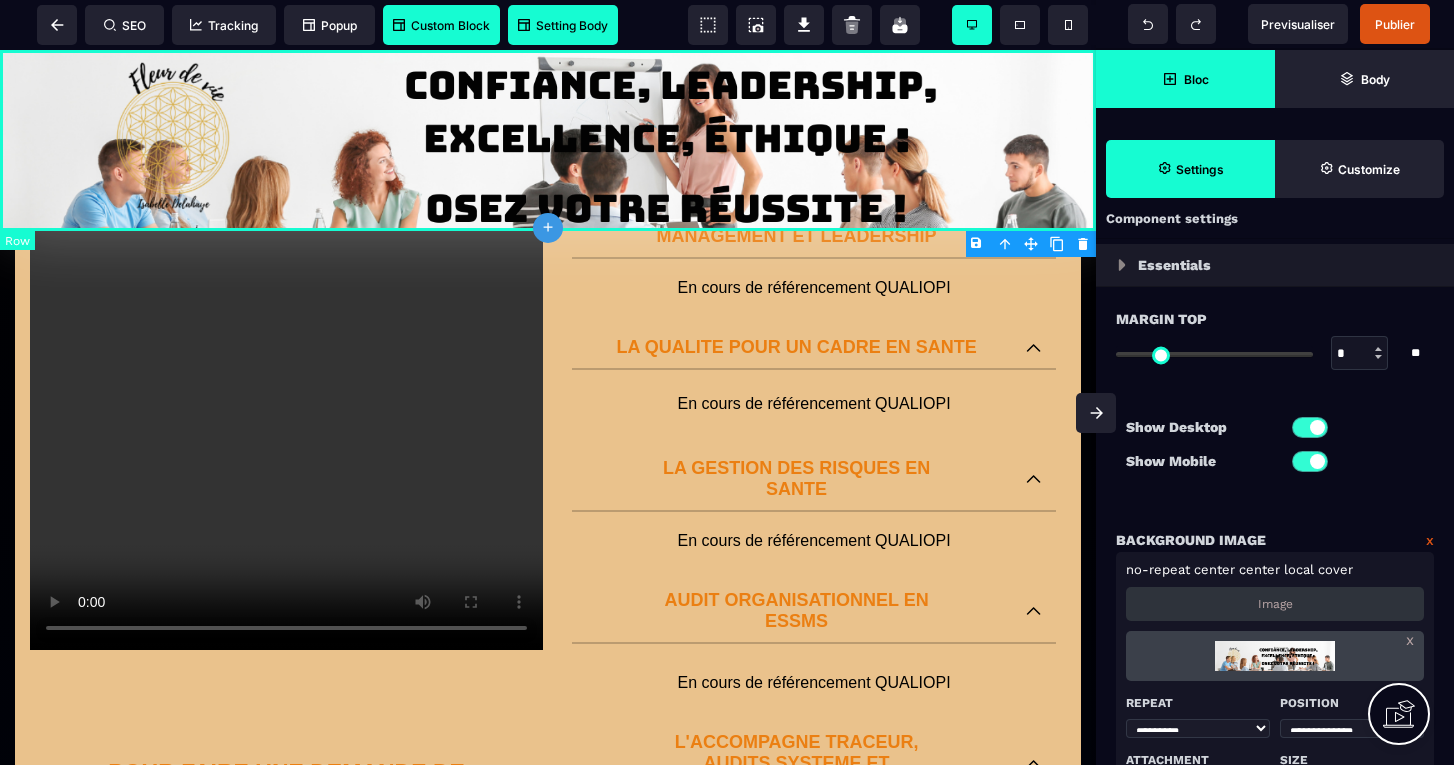 click at bounding box center (548, 140) 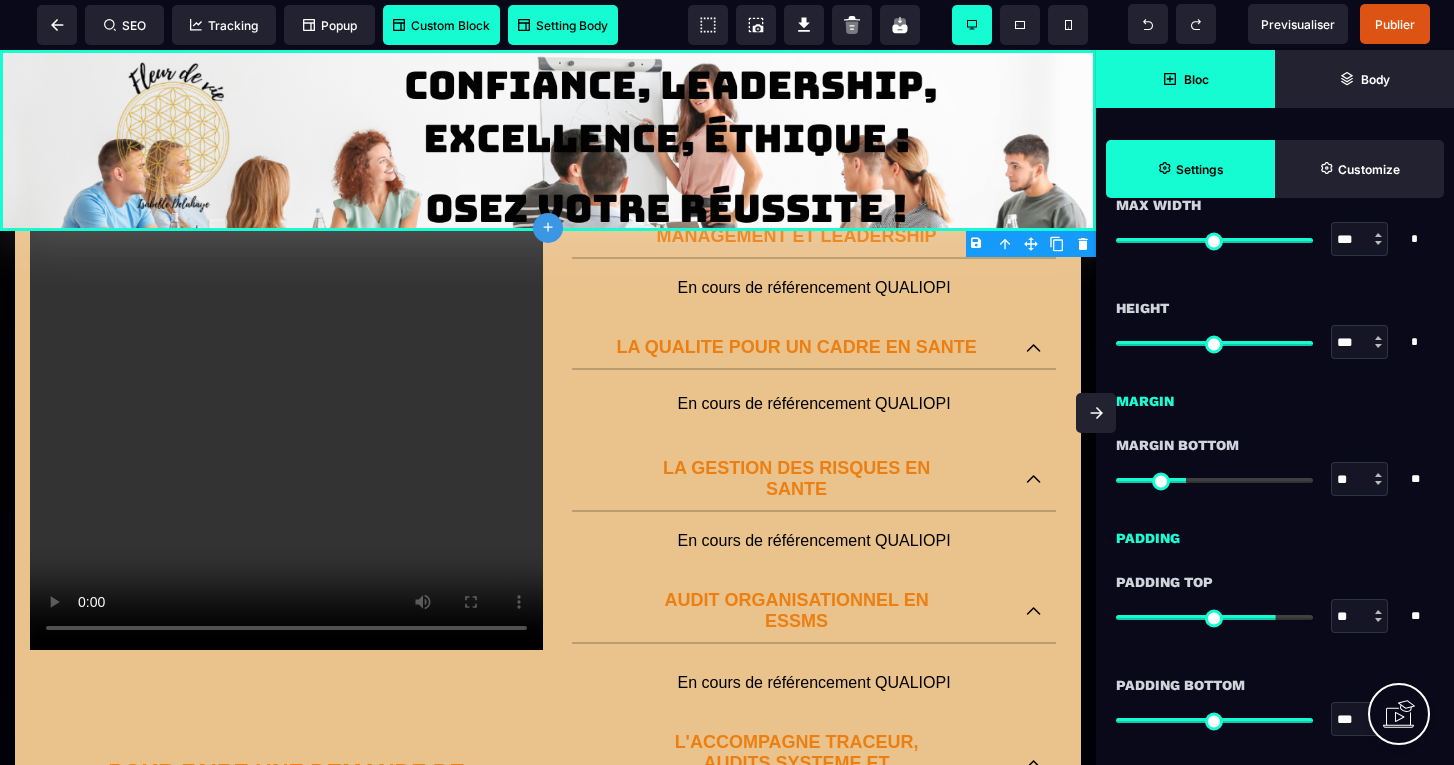 scroll, scrollTop: 1669, scrollLeft: 0, axis: vertical 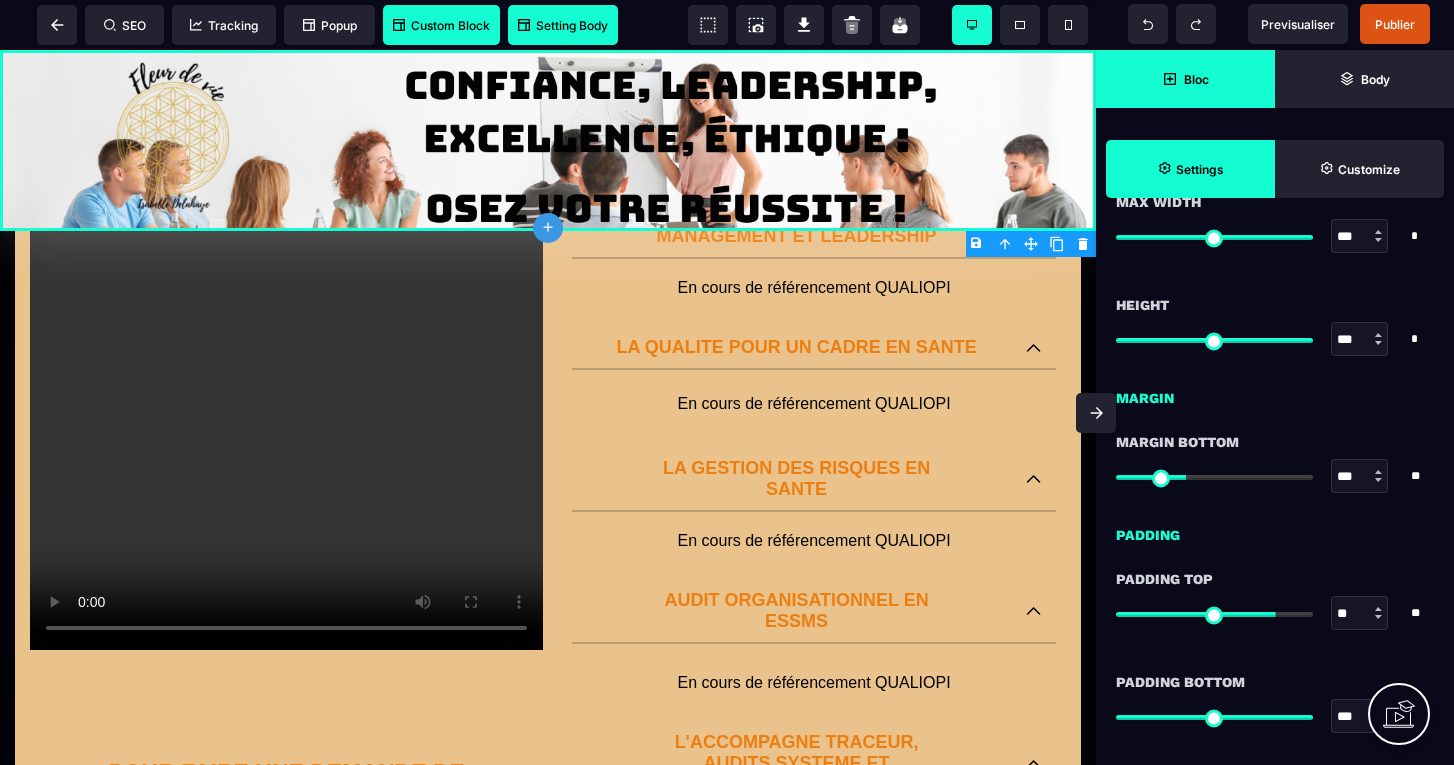 click at bounding box center [1214, 477] 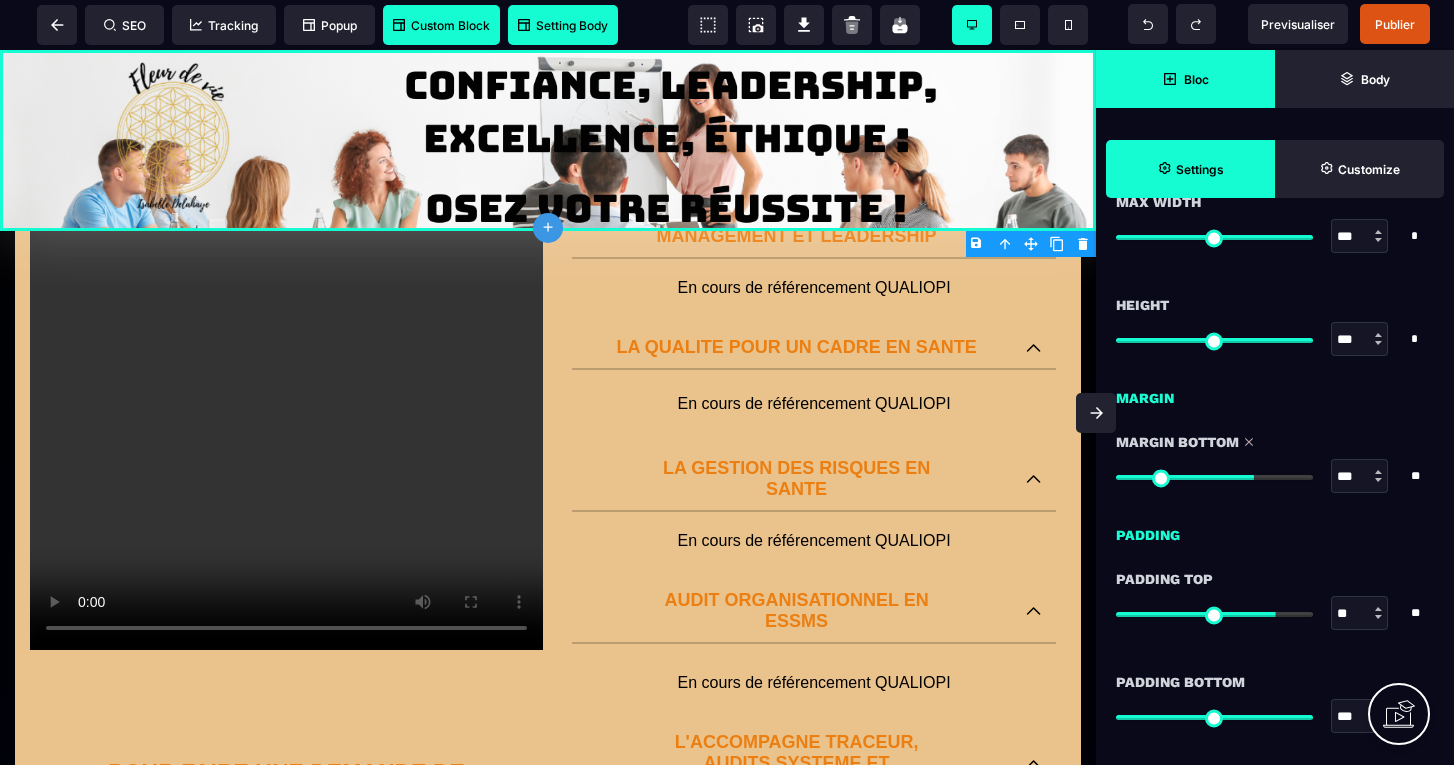 click at bounding box center [1214, 477] 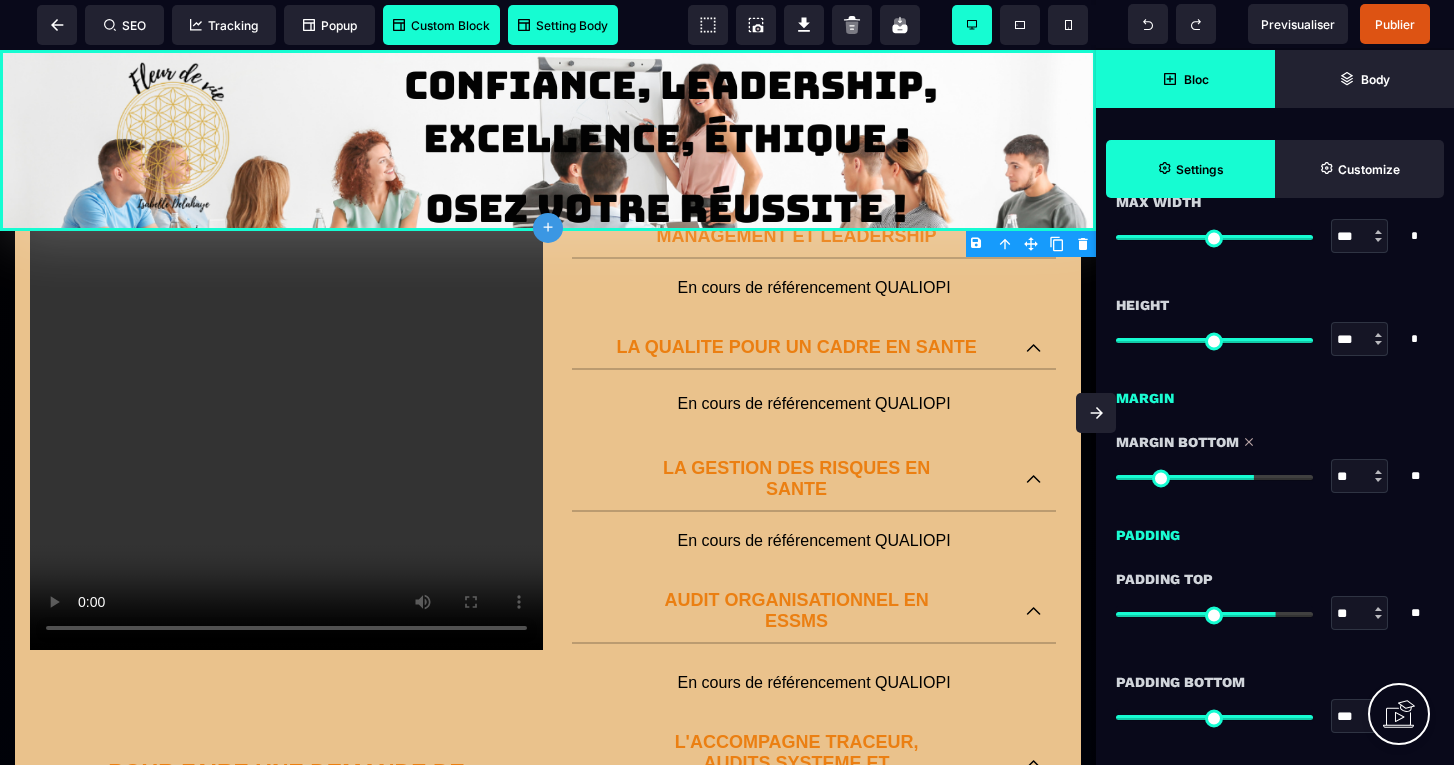 click at bounding box center [1214, 477] 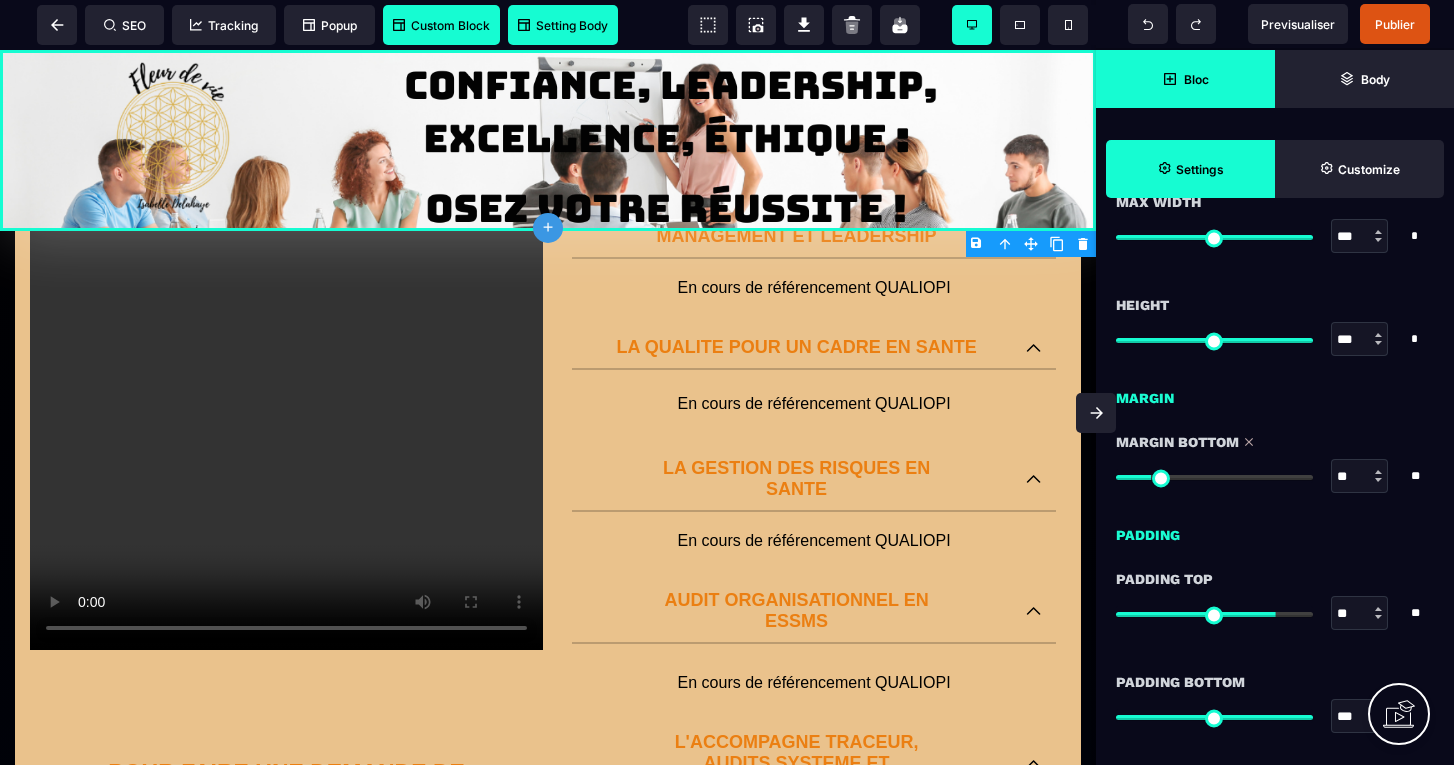 click at bounding box center (1214, 614) 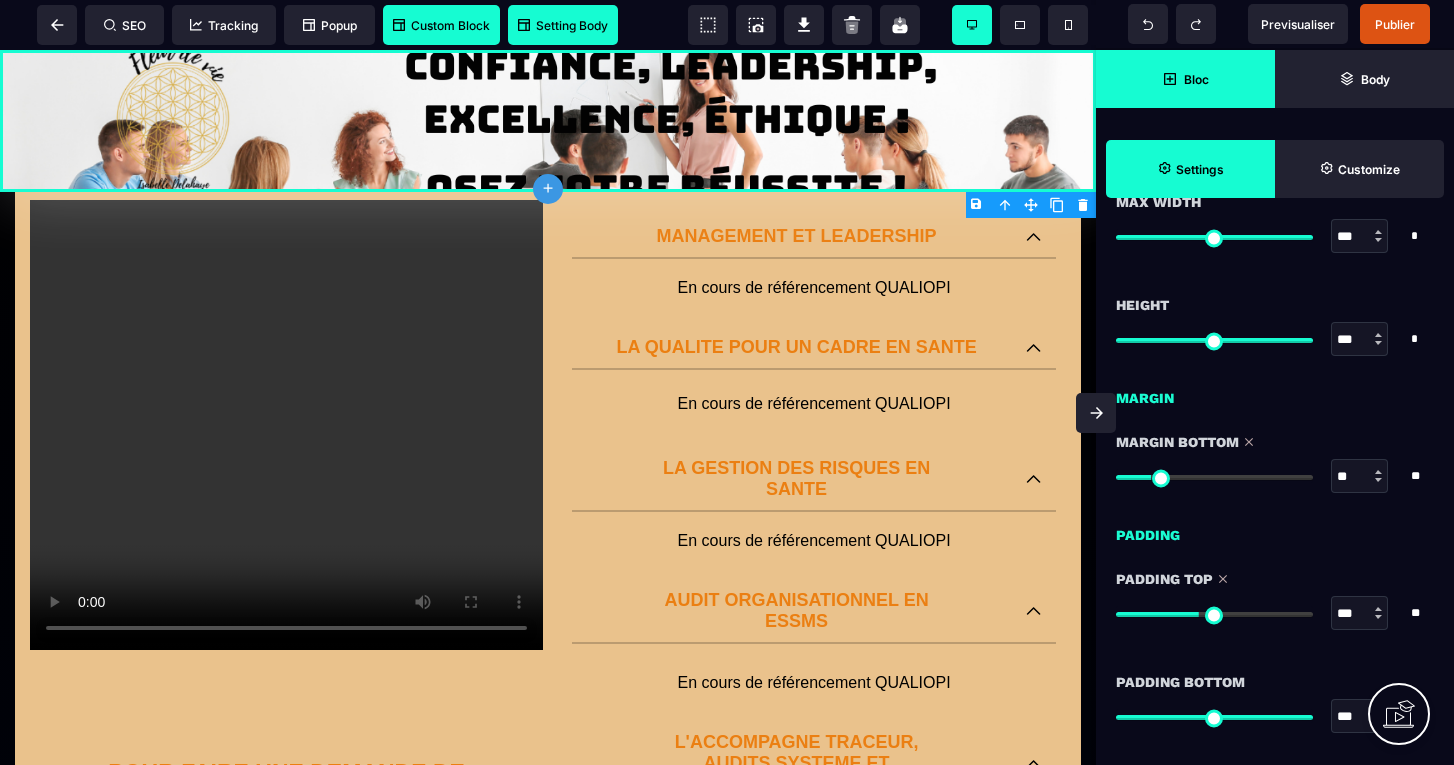 click at bounding box center (1214, 614) 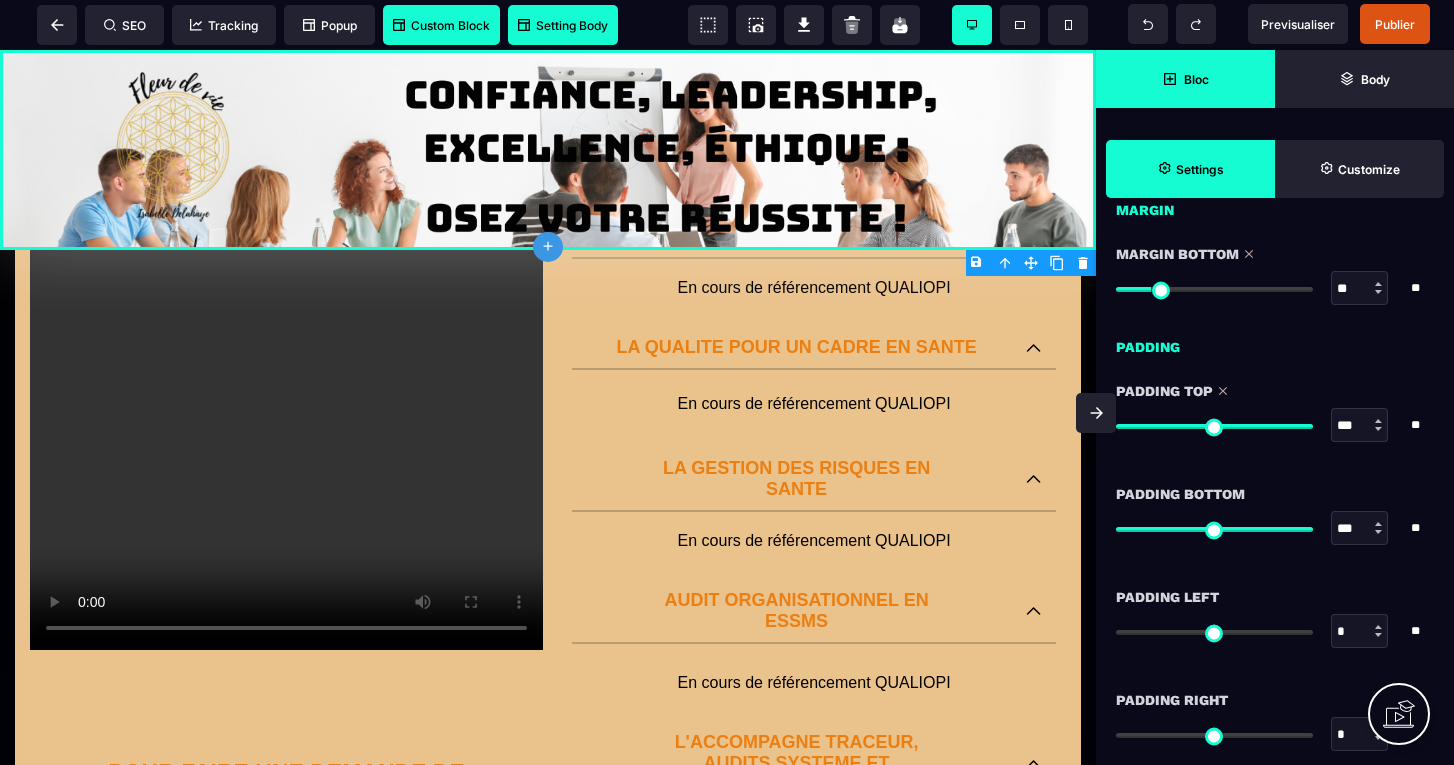 scroll, scrollTop: 1858, scrollLeft: 0, axis: vertical 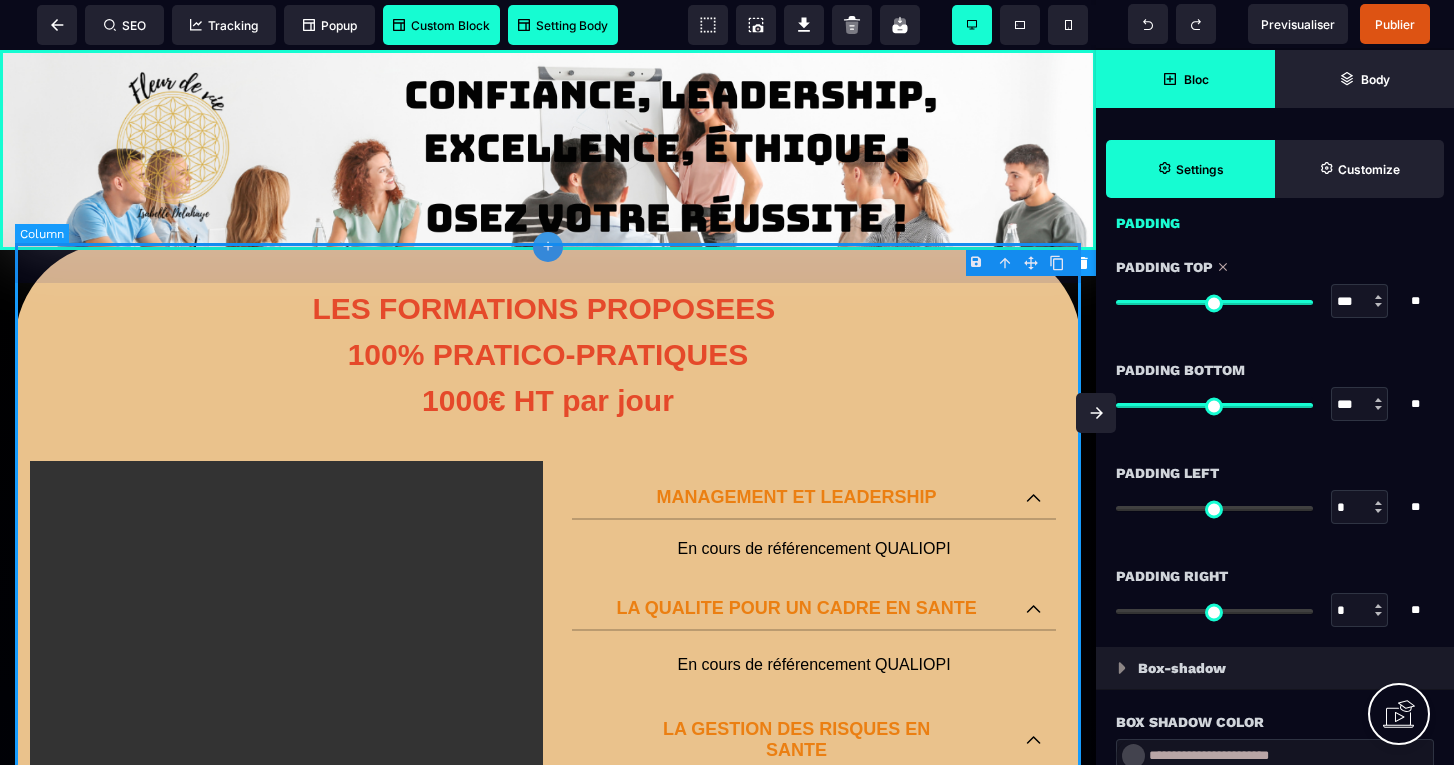 click on "LES FORMATIONS PROPOSEES
100% PRATICO-PRATIQUES
1000€ HT par jour POUR FAIRE UNE DEMANDE DE RESERVATION
MERCI DE COMPLETER
LE FORMULAIRE SUIVANT : ENVOYER LA DEMANDE MANAGEMENT ET LEADERSHIP En cours de référencement QUALIOPI LA QUALITE POUR UN CADRE EN SANTE En cours de référencement QUALIOPI LA GESTION DES RISQUES EN  SANTE En cours de référencement QUALIOPI AUDIT ORGANISATIONNEL EN  ESSMS En cours de référencement QUALIOPI L'ACCOMPAGNE TRACEUR,  AUDITS SYSTEME ET  TRACEURS CIBLE EN ESSMS En cours de référencement QUALIOPI LE DISPOSITIF D'EVALUATION EXTERNE DE LA  HAS En cours de référencement QUALIOPI MANAGEMENT DE LA QUALITE ET GESTION DES  RISQUES EN ESSMS En cours de référencement QUALIOPI REPRESENTANT DU CVS : COMMENT EXERCER  SON MANDAT AU QUOTIDIEN ? En cours de référencement QUALIOPI FAIRE DU PROJET PERSONNALISE UN OUTIL  SOCLE D'ACCOMPAGNEMENT  AU QUOTIDIEN En cours de référencement QUALIOPI ORGANISER SA GESTION  DOCUMENTAIRE  QUALITE En cours de référencement QUALIOPI" at bounding box center [548, 1393] 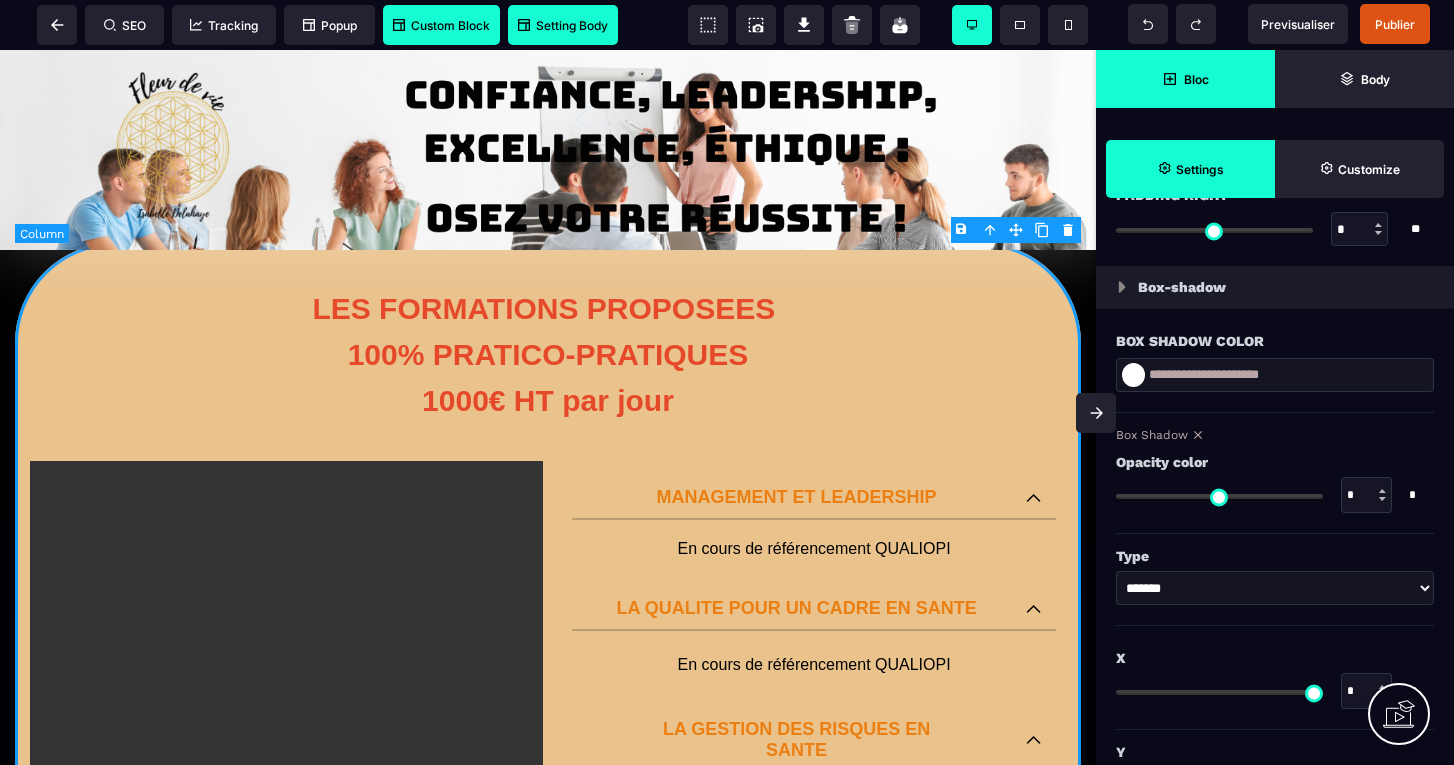 scroll, scrollTop: 0, scrollLeft: 0, axis: both 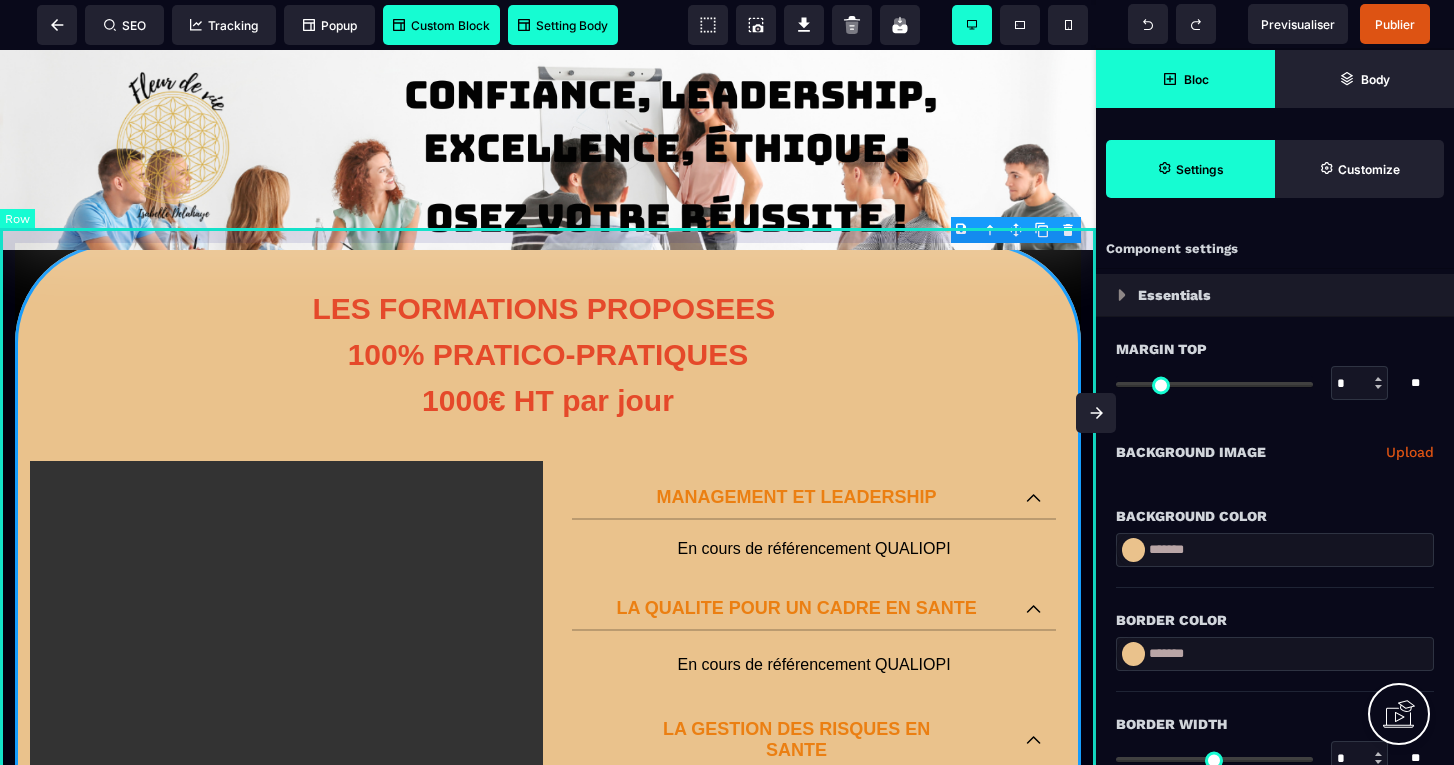 click on "LES FORMATIONS PROPOSEES
100% PRATICO-PRATIQUES
1000€ HT par jour POUR FAIRE UNE DEMANDE DE RESERVATION
MERCI DE COMPLETER
LE FORMULAIRE SUIVANT : ENVOYER LA DEMANDE MANAGEMENT ET LEADERSHIP En cours de référencement QUALIOPI LA QUALITE POUR UN CADRE EN SANTE En cours de référencement QUALIOPI LA GESTION DES RISQUES EN  SANTE En cours de référencement QUALIOPI AUDIT ORGANISATIONNEL EN  ESSMS En cours de référencement QUALIOPI L'ACCOMPAGNE TRACEUR,  AUDITS SYSTEME ET  TRACEURS CIBLE EN ESSMS En cours de référencement QUALIOPI LE DISPOSITIF D'EVALUATION EXTERNE DE LA  HAS En cours de référencement QUALIOPI MANAGEMENT DE LA QUALITE ET GESTION DES  RISQUES EN ESSMS En cours de référencement QUALIOPI REPRESENTANT DU CVS : COMMENT EXERCER  SON MANDAT AU QUOTIDIEN ? En cours de référencement QUALIOPI FAIRE DU PROJET PERSONNALISE UN OUTIL  SOCLE D'ACCOMPAGNEMENT  AU QUOTIDIEN En cours de référencement QUALIOPI ORGANISER SA GESTION  DOCUMENTAIRE  QUALITE En cours de référencement QUALIOPI" at bounding box center (548, 1393) 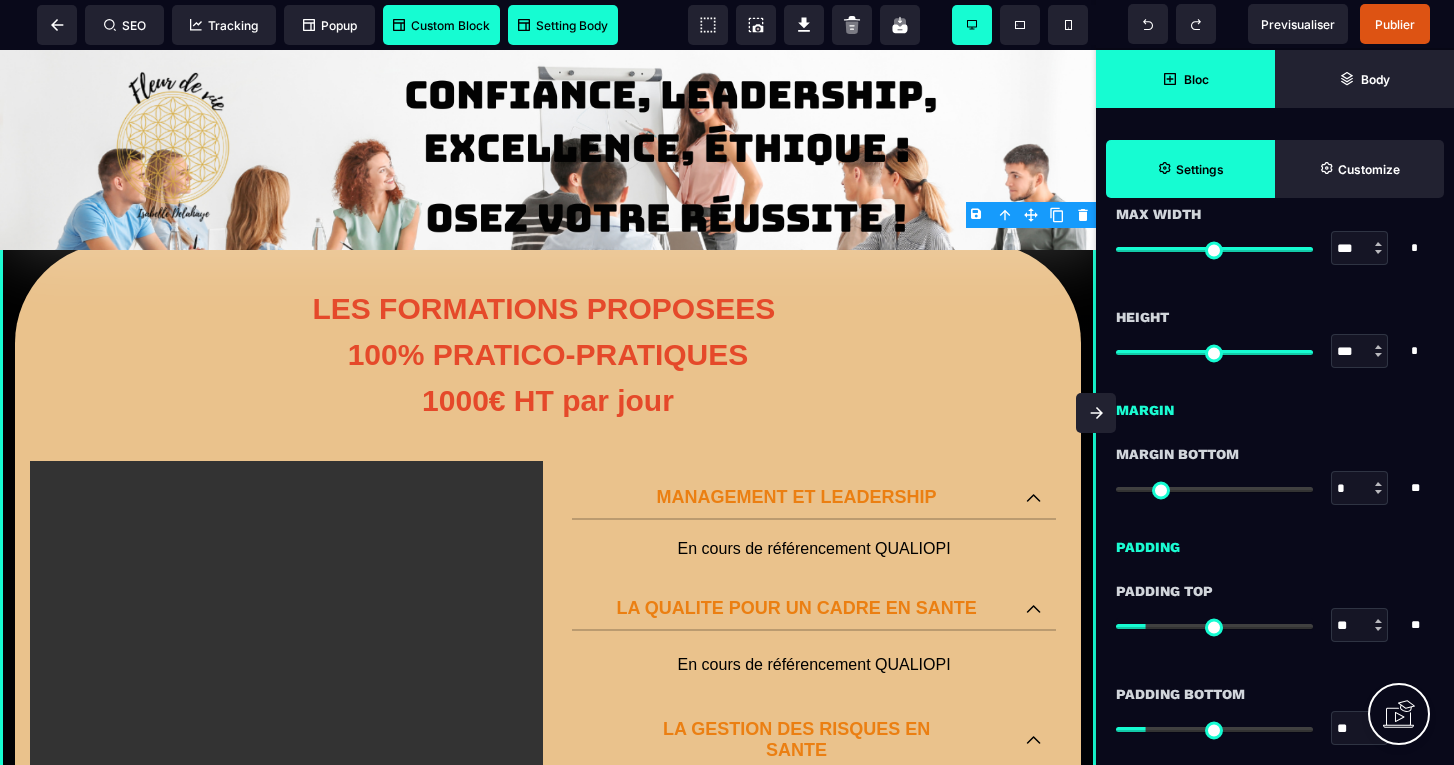 scroll, scrollTop: 1658, scrollLeft: 0, axis: vertical 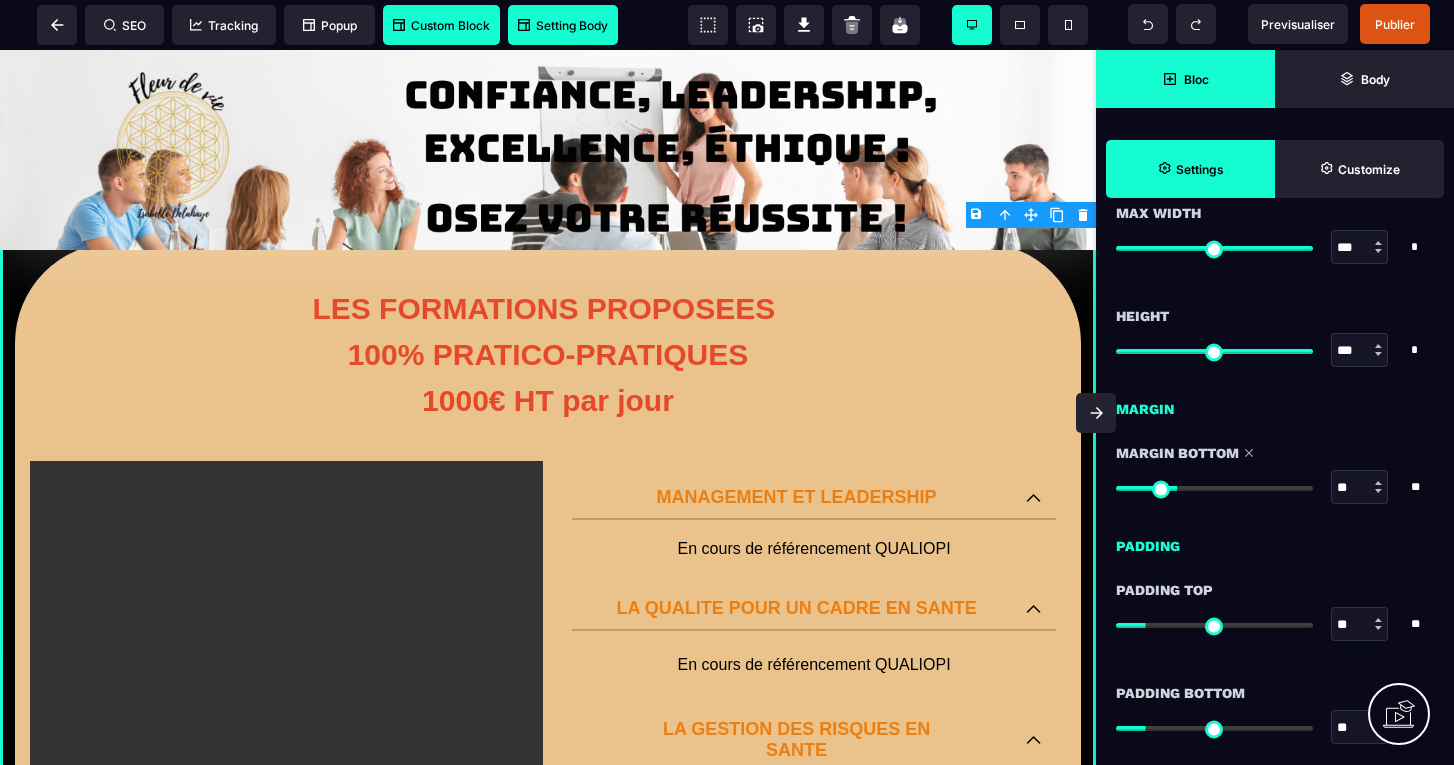 click at bounding box center [1214, 488] 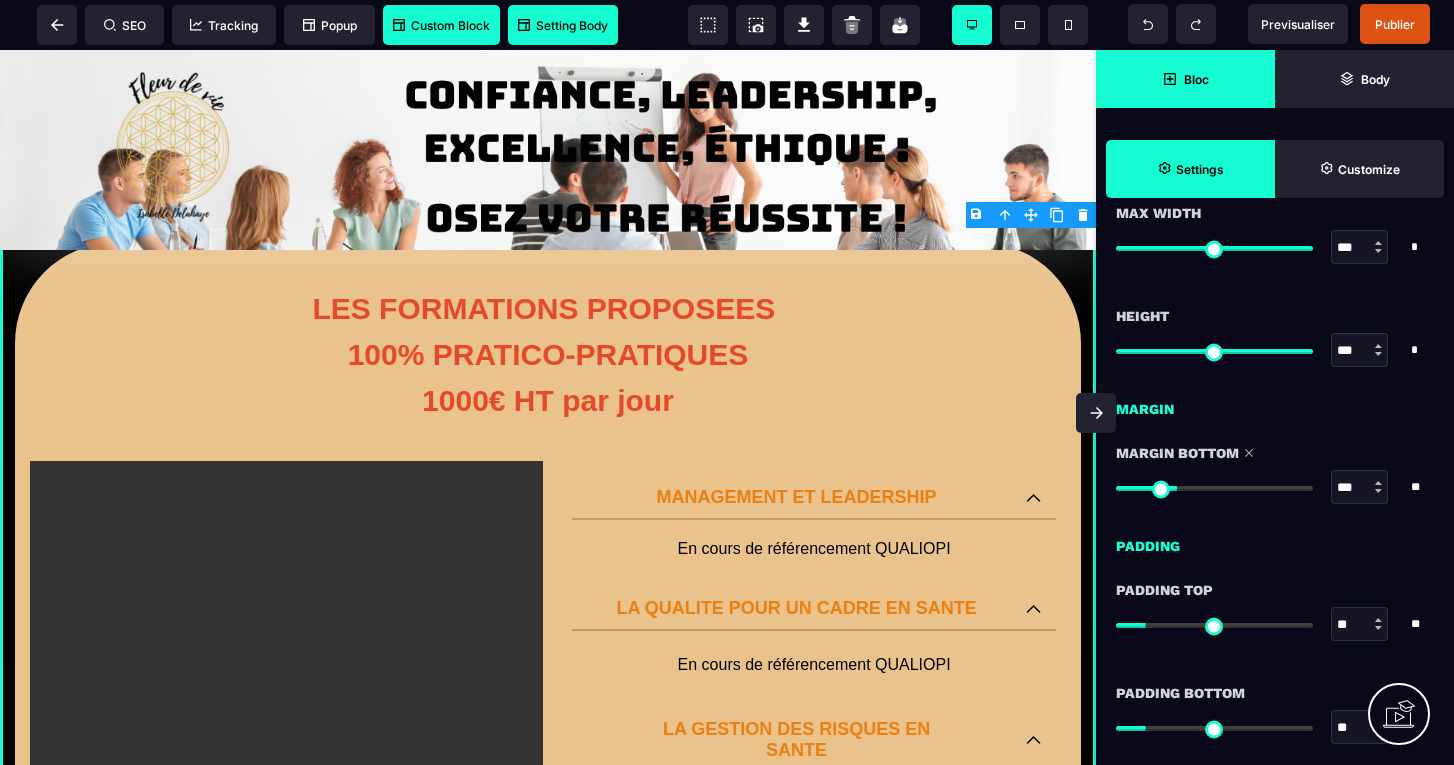 click at bounding box center (1214, 488) 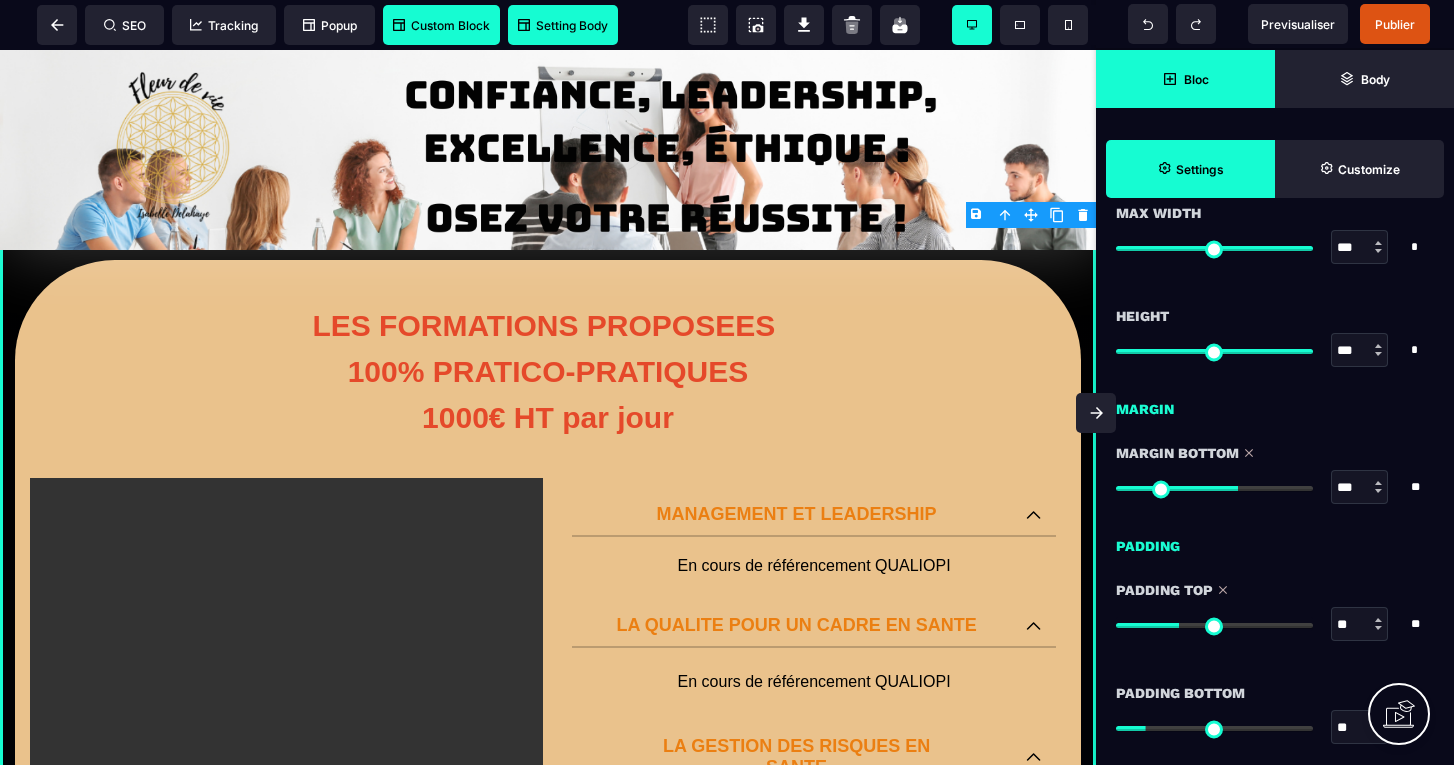 click at bounding box center (1214, 625) 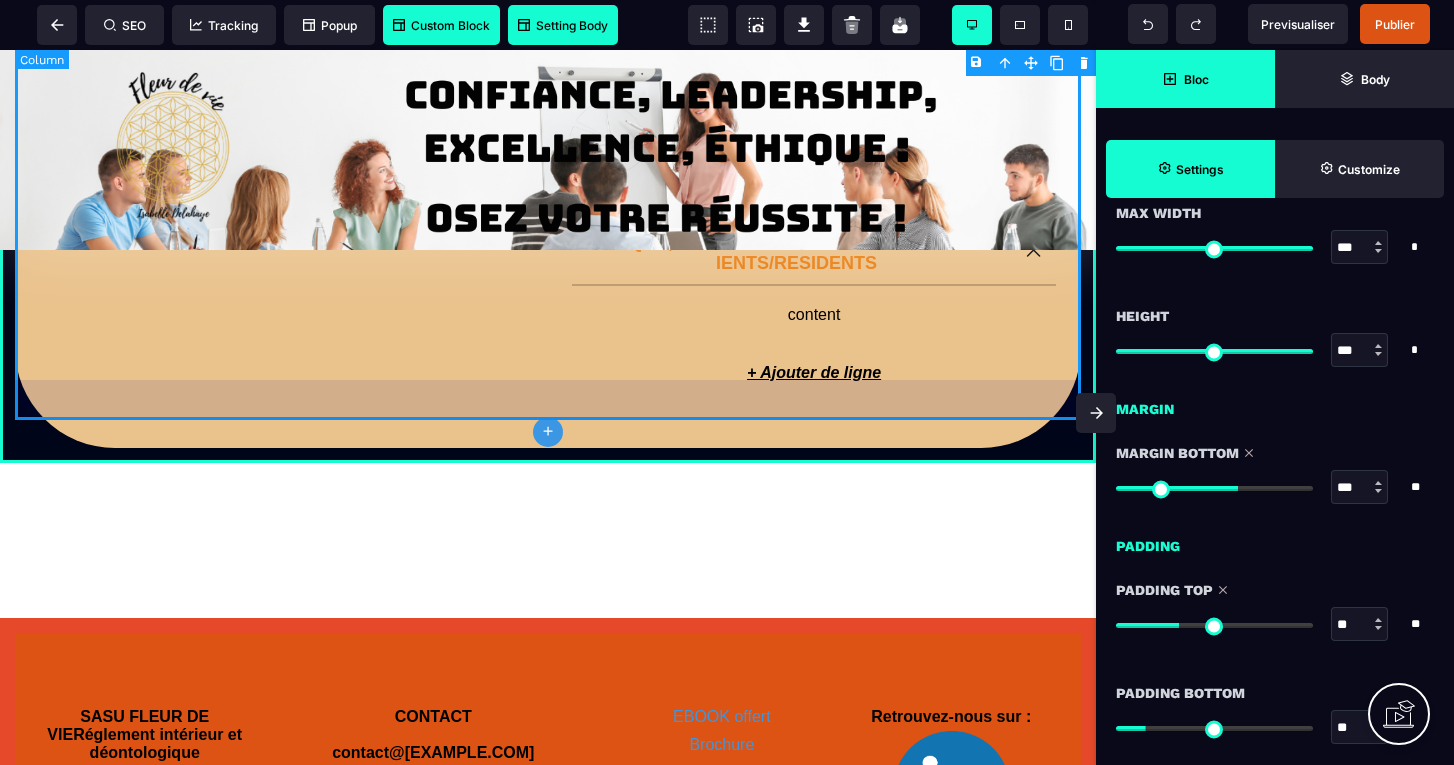 scroll, scrollTop: 2114, scrollLeft: 0, axis: vertical 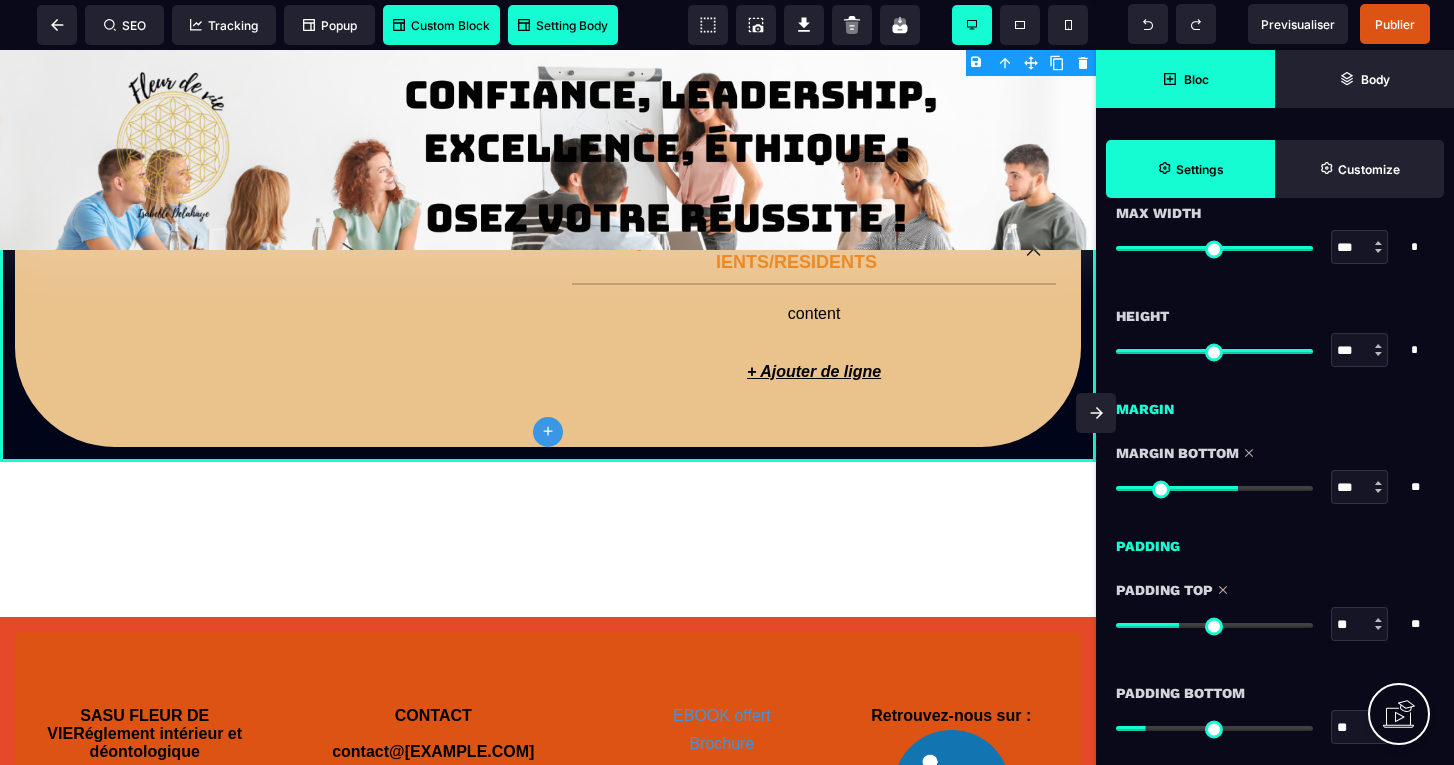 click on "LES FORMATIONS PROPOSEES
100% PRATICO-PRATIQUES
1000€ HT par jour POUR FAIRE UNE DEMANDE DE RESERVATION
MERCI DE COMPLETER
LE FORMULAIRE SUIVANT : ENVOYER LA DEMANDE MANAGEMENT ET LEADERSHIP En cours de référencement QUALIOPI LA QUALITE POUR UN CADRE EN SANTE En cours de référencement QUALIOPI LA GESTION DES RISQUES EN  SANTE En cours de référencement QUALIOPI AUDIT ORGANISATIONNEL EN  ESSMS En cours de référencement QUALIOPI L'ACCOMPAGNE TRACEUR,  AUDITS SYSTEME ET  TRACEURS CIBLE EN ESSMS En cours de référencement QUALIOPI LE DISPOSITIF D'EVALUATION EXTERNE DE LA  HAS En cours de référencement QUALIOPI MANAGEMENT DE LA QUALITE ET GESTION DES  RISQUES EN ESSMS En cours de référencement QUALIOPI REPRESENTANT DU CVS : COMMENT EXERCER  SON MANDAT AU QUOTIDIEN ? En cours de référencement QUALIOPI FAIRE DU PROJET PERSONNALISE UN OUTIL  SOCLE D'ACCOMPAGNEMENT  AU QUOTIDIEN En cours de référencement QUALIOPI ORGANISER SA GESTION  DOCUMENTAIRE  QUALITE En cours de référencement QUALIOPI CGV" at bounding box center [548, -226] 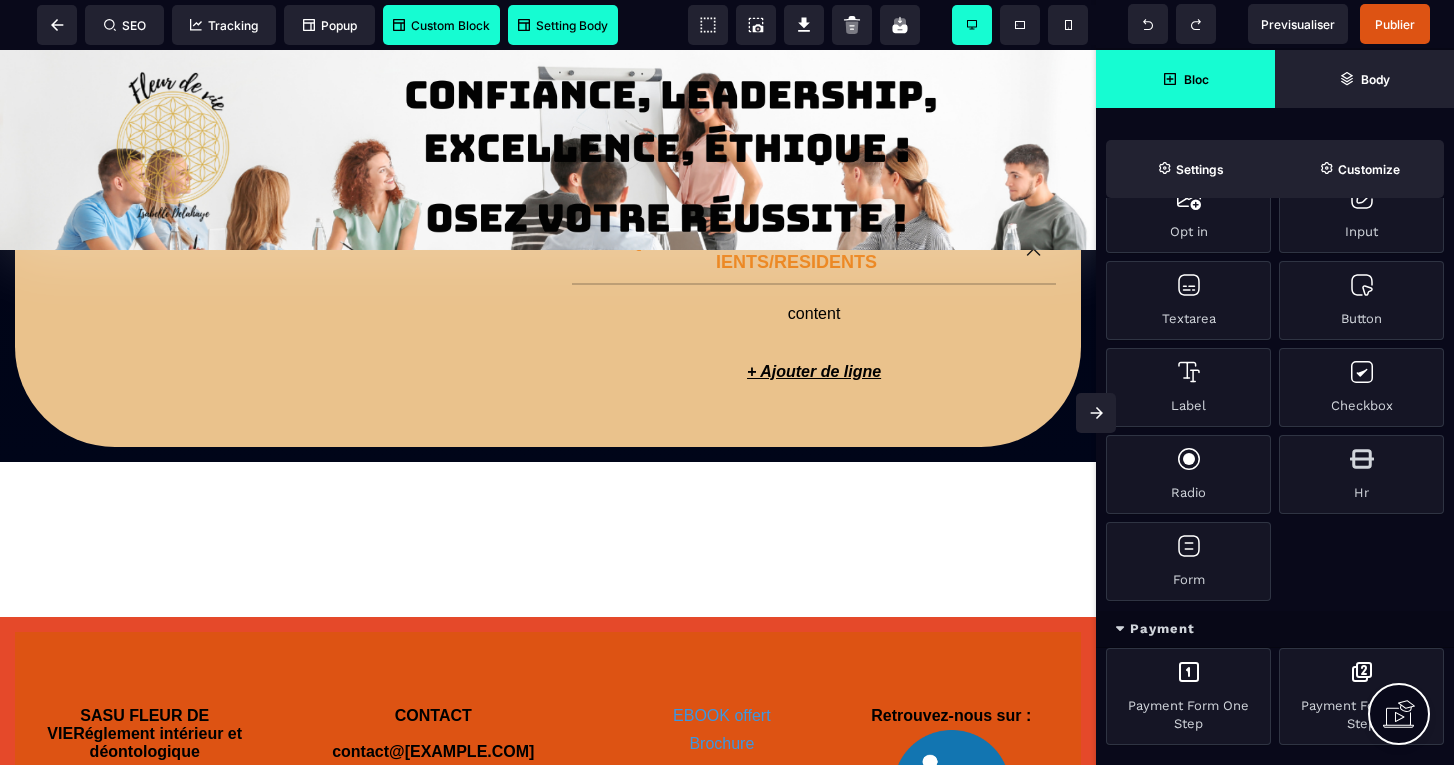 scroll, scrollTop: 1640, scrollLeft: 0, axis: vertical 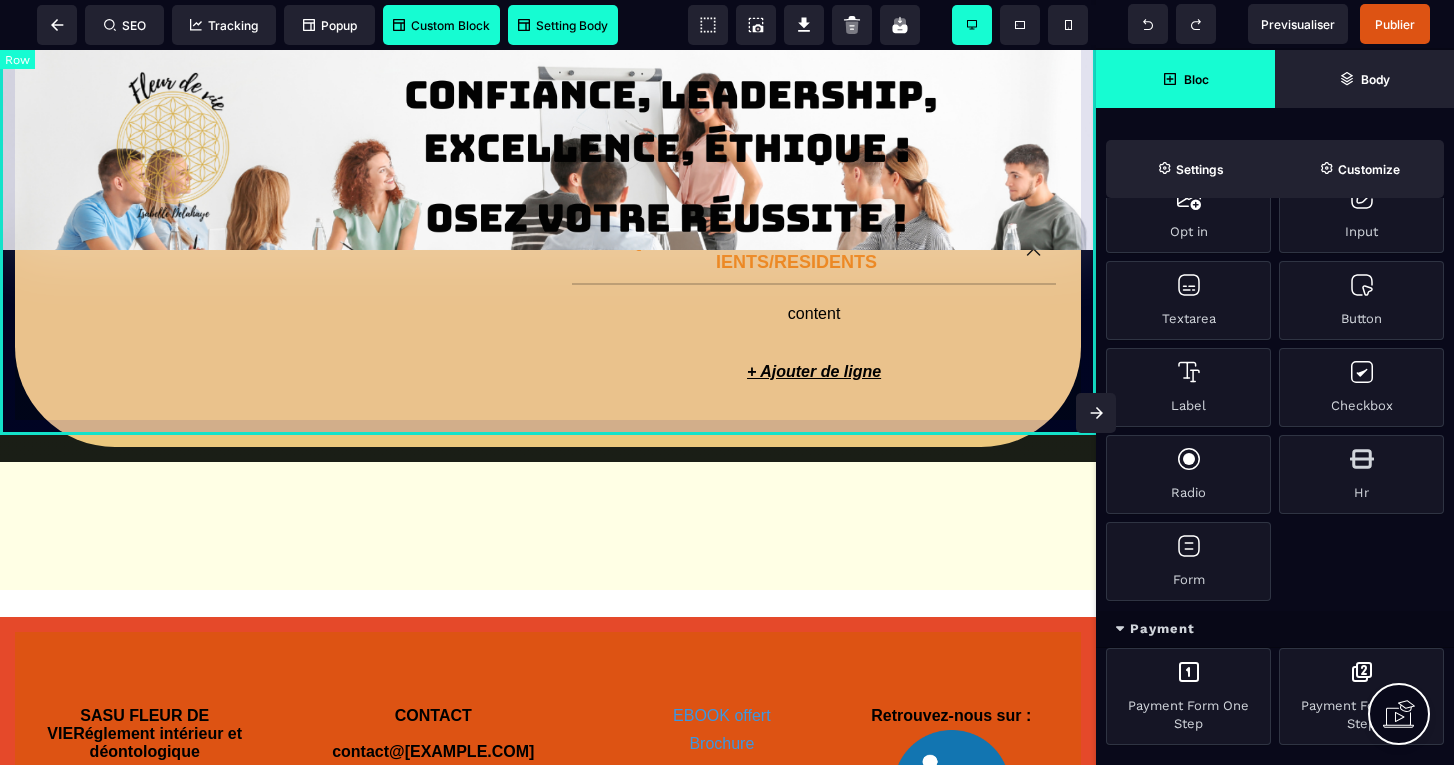 click on "LES FORMATIONS PROPOSEES
100% PRATICO-PRATIQUES
1000€ HT par jour POUR FAIRE UNE DEMANDE DE RESERVATION
MERCI DE COMPLETER
LE FORMULAIRE SUIVANT : ENVOYER LA DEMANDE MANAGEMENT ET LEADERSHIP En cours de référencement QUALIOPI LA QUALITE POUR UN CADRE EN SANTE En cours de référencement QUALIOPI LA GESTION DES RISQUES EN  SANTE En cours de référencement QUALIOPI AUDIT ORGANISATIONNEL EN  ESSMS En cours de référencement QUALIOPI L'ACCOMPAGNE TRACEUR,  AUDITS SYSTEME ET  TRACEURS CIBLE EN ESSMS En cours de référencement QUALIOPI LE DISPOSITIF D'EVALUATION EXTERNE DE LA  HAS En cours de référencement QUALIOPI MANAGEMENT DE LA QUALITE ET GESTION DES  RISQUES EN ESSMS En cours de référencement QUALIOPI REPRESENTANT DU CVS : COMMENT EXERCER  SON MANDAT AU QUOTIDIEN ? En cours de référencement QUALIOPI FAIRE DU PROJET PERSONNALISE UN OUTIL  SOCLE D'ACCOMPAGNEMENT  AU QUOTIDIEN En cours de référencement QUALIOPI ORGANISER SA GESTION  DOCUMENTAIRE  QUALITE En cours de référencement QUALIOPI" at bounding box center [548, -712] 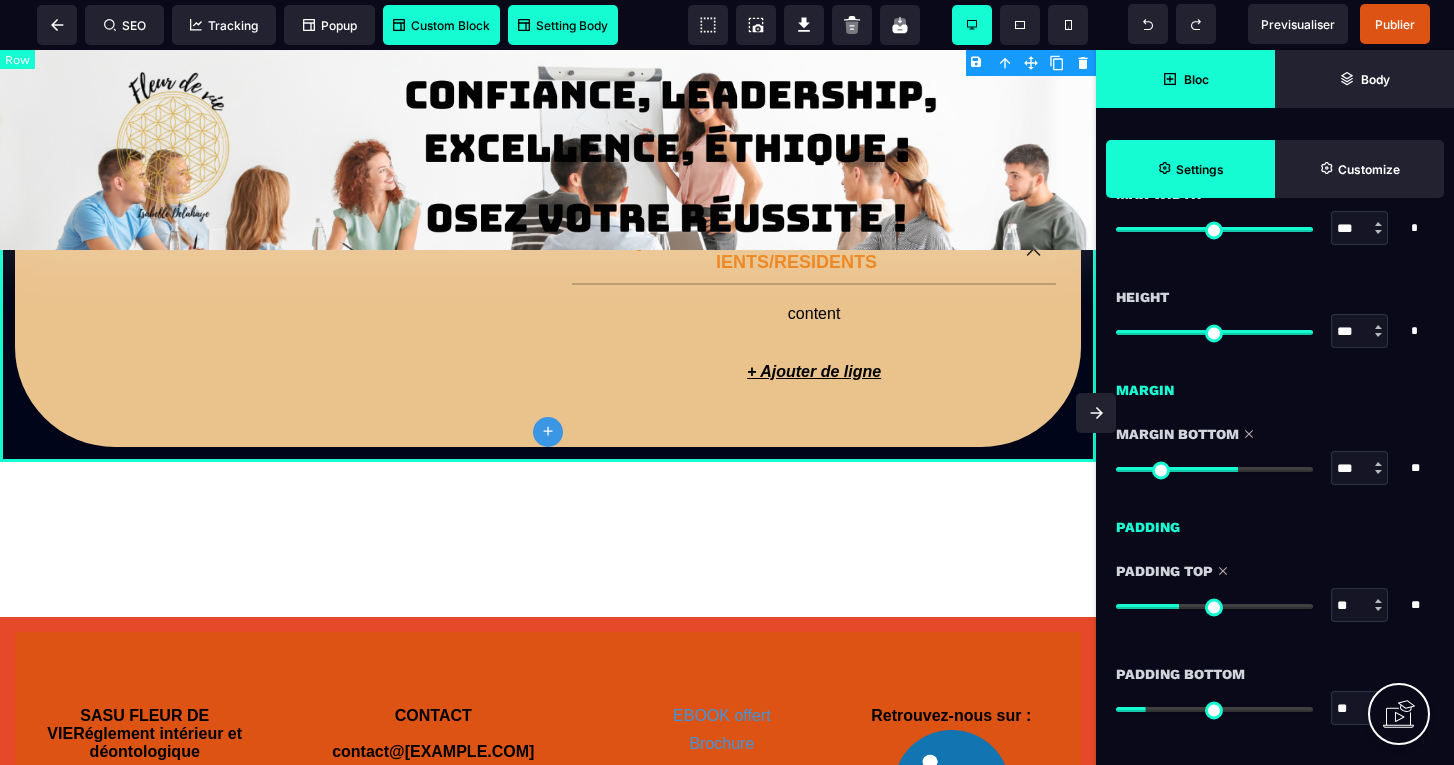scroll, scrollTop: 1688, scrollLeft: 0, axis: vertical 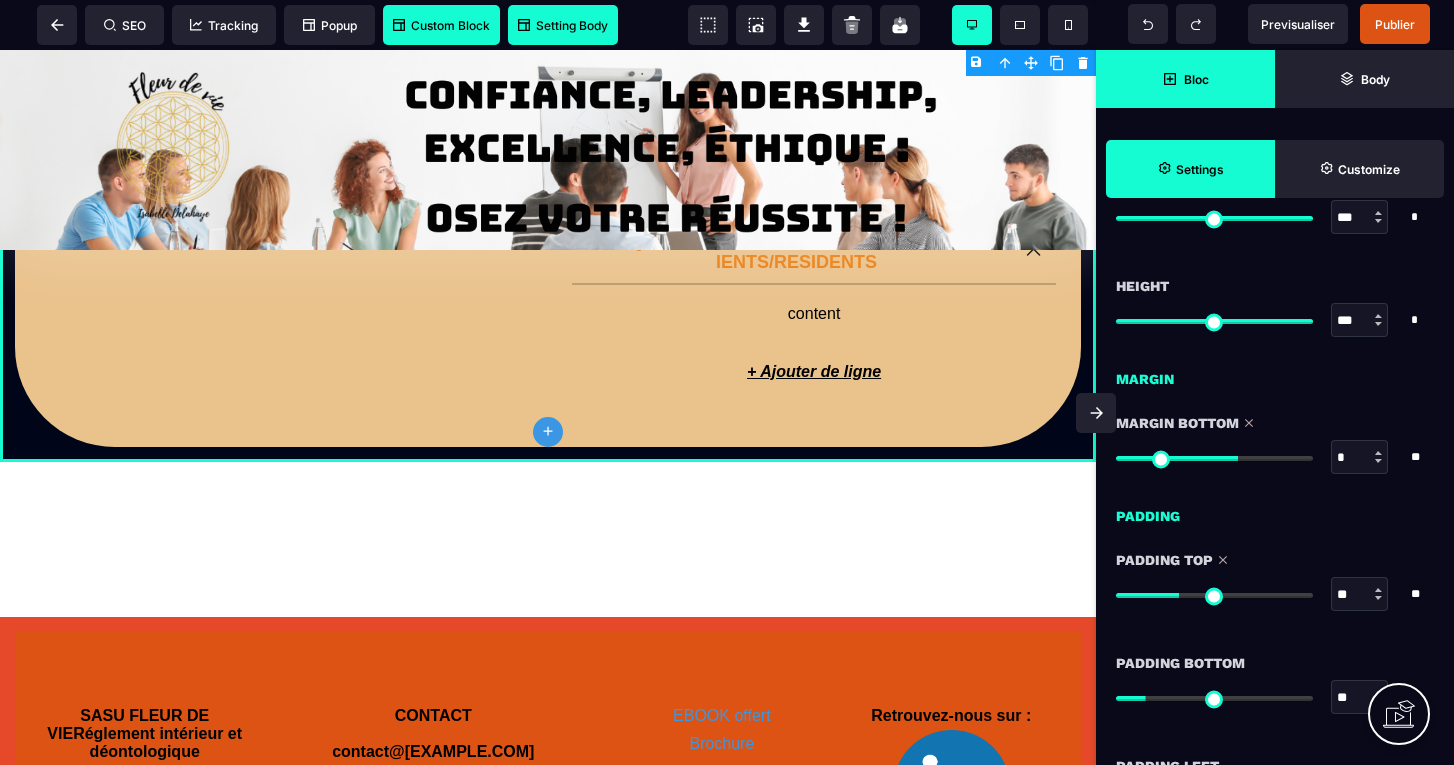 click at bounding box center (1214, 458) 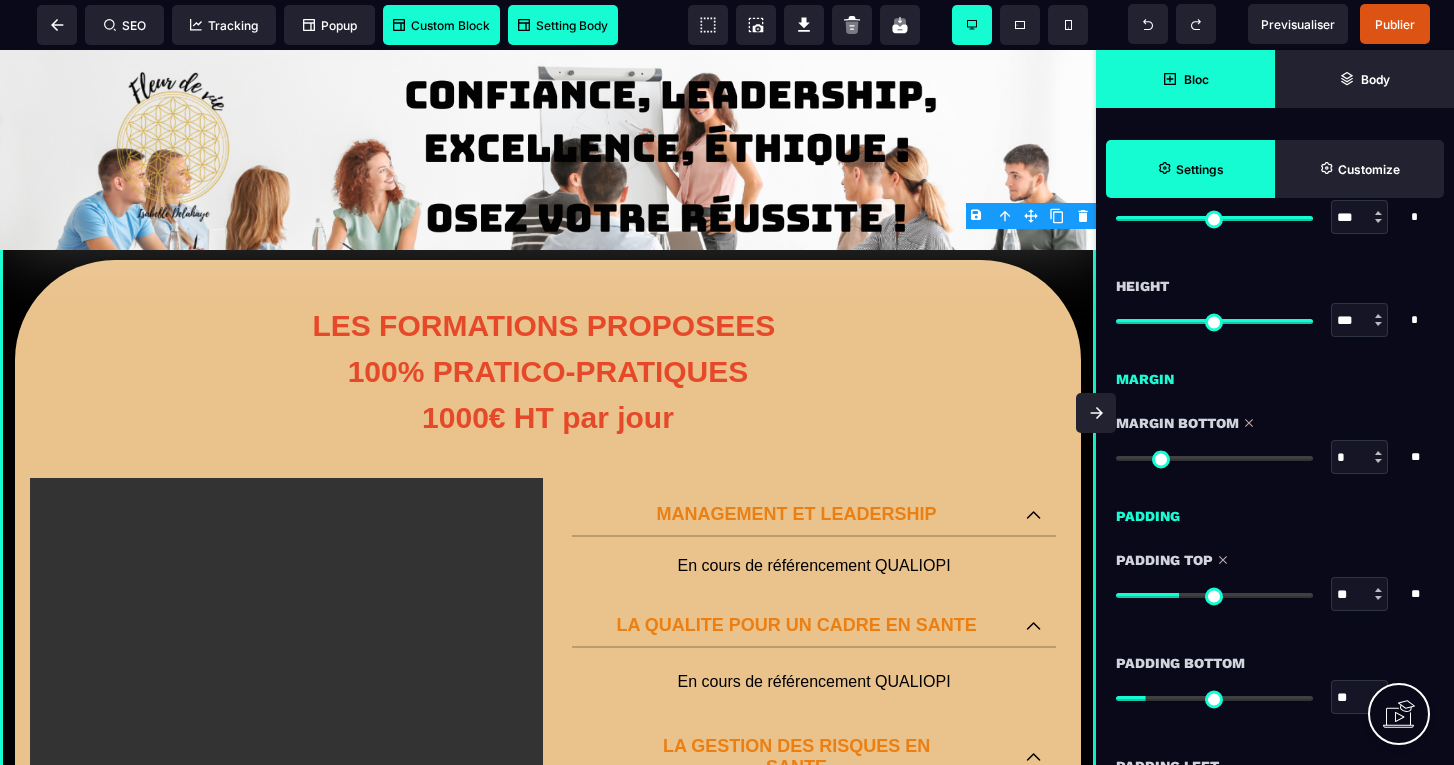 scroll, scrollTop: 0, scrollLeft: 0, axis: both 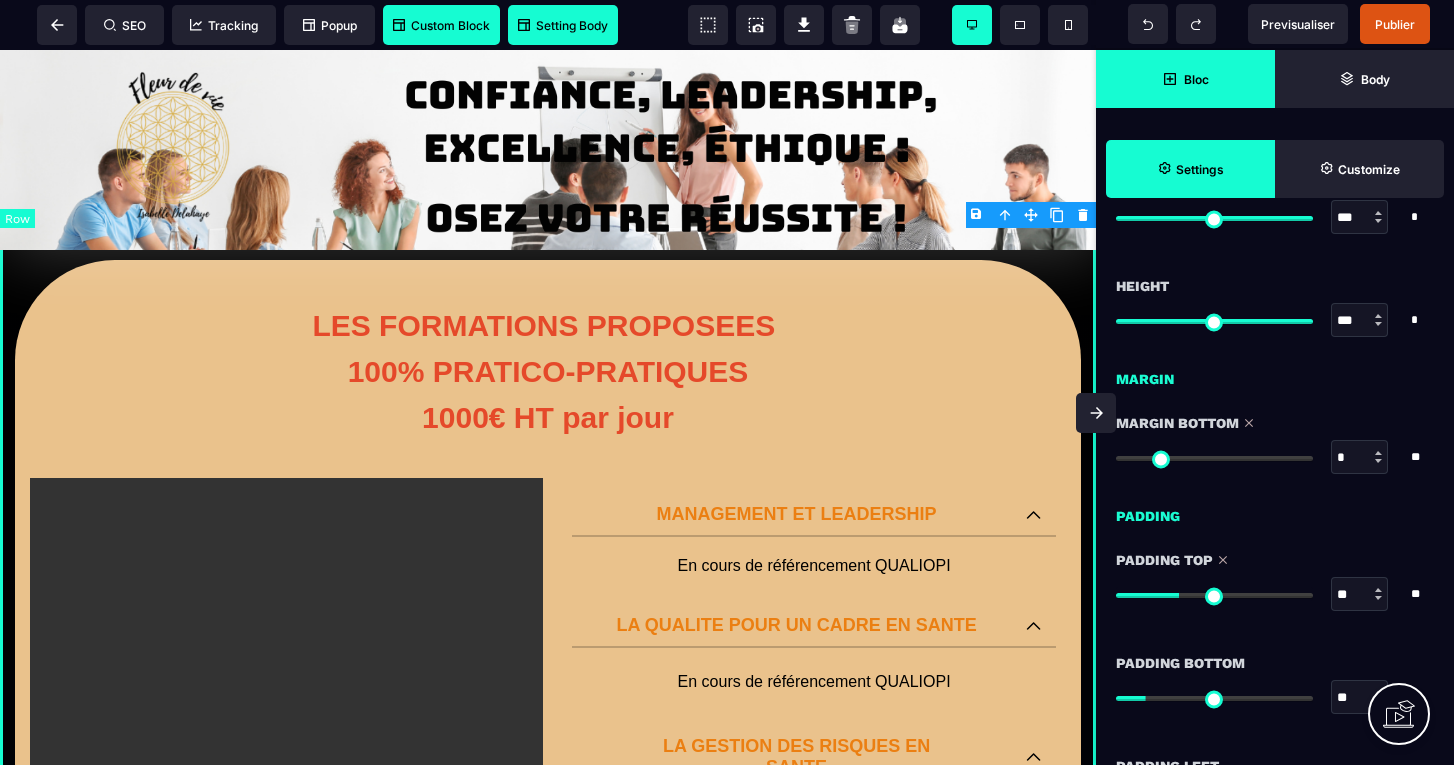 click on "LES FORMATIONS PROPOSEES
100% PRATICO-PRATIQUES
1000€ HT par jour POUR FAIRE UNE DEMANDE DE RESERVATION
MERCI DE COMPLETER
LE FORMULAIRE SUIVANT : ENVOYER LA DEMANDE MANAGEMENT ET LEADERSHIP En cours de référencement QUALIOPI LA QUALITE POUR UN CADRE EN SANTE En cours de référencement QUALIOPI LA GESTION DES RISQUES EN  SANTE En cours de référencement QUALIOPI AUDIT ORGANISATIONNEL EN  ESSMS En cours de référencement QUALIOPI L'ACCOMPAGNE TRACEUR,  AUDITS SYSTEME ET  TRACEURS CIBLE EN ESSMS En cours de référencement QUALIOPI LE DISPOSITIF D'EVALUATION EXTERNE DE LA  HAS En cours de référencement QUALIOPI MANAGEMENT DE LA QUALITE ET GESTION DES  RISQUES EN ESSMS En cours de référencement QUALIOPI REPRESENTANT DU CVS : COMMENT EXERCER  SON MANDAT AU QUOTIDIEN ? En cours de référencement QUALIOPI FAIRE DU PROJET PERSONNALISE UN OUTIL  SOCLE D'ACCOMPAGNEMENT  AU QUOTIDIEN En cours de référencement QUALIOPI ORGANISER SA GESTION  DOCUMENTAIRE  QUALITE En cours de référencement QUALIOPI" at bounding box center (548, 1402) 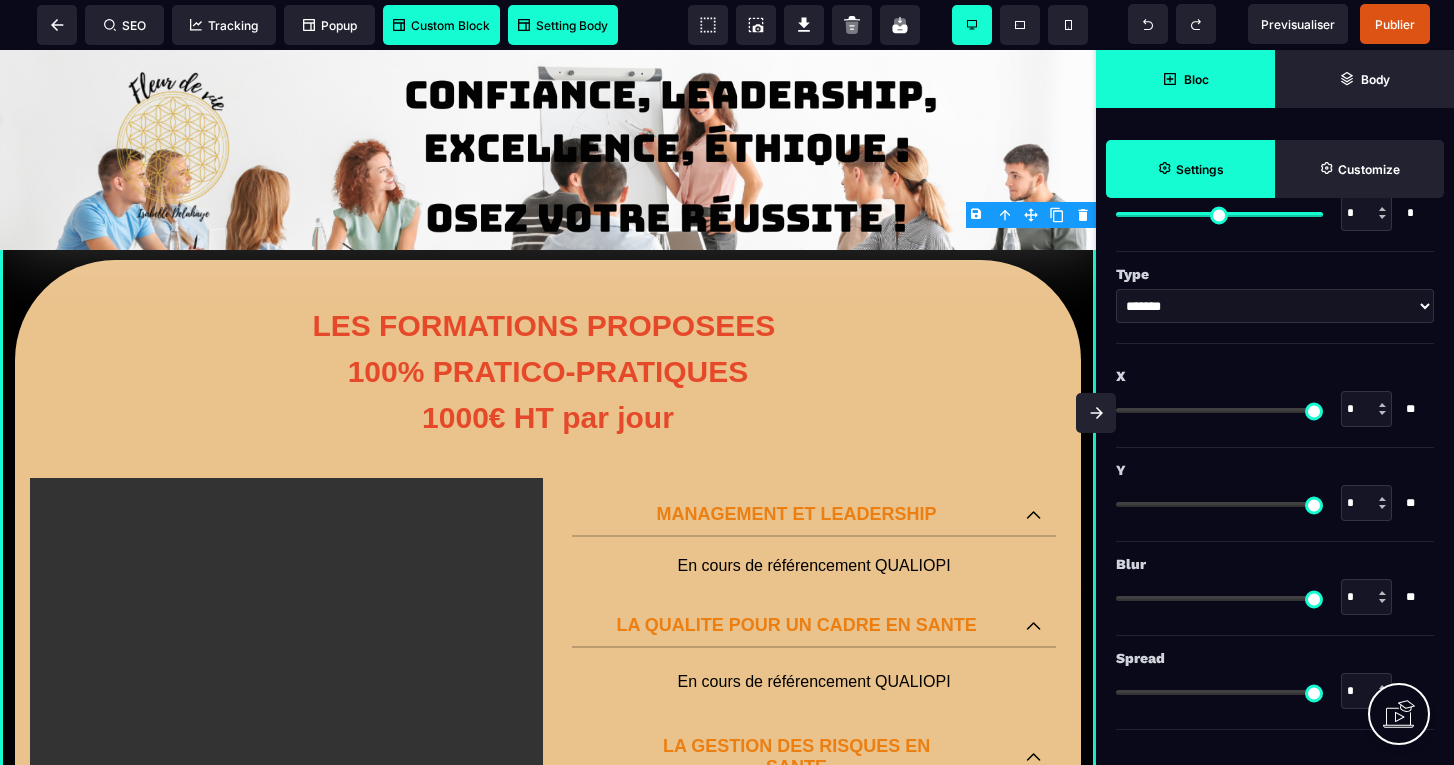 scroll, scrollTop: 2644, scrollLeft: 0, axis: vertical 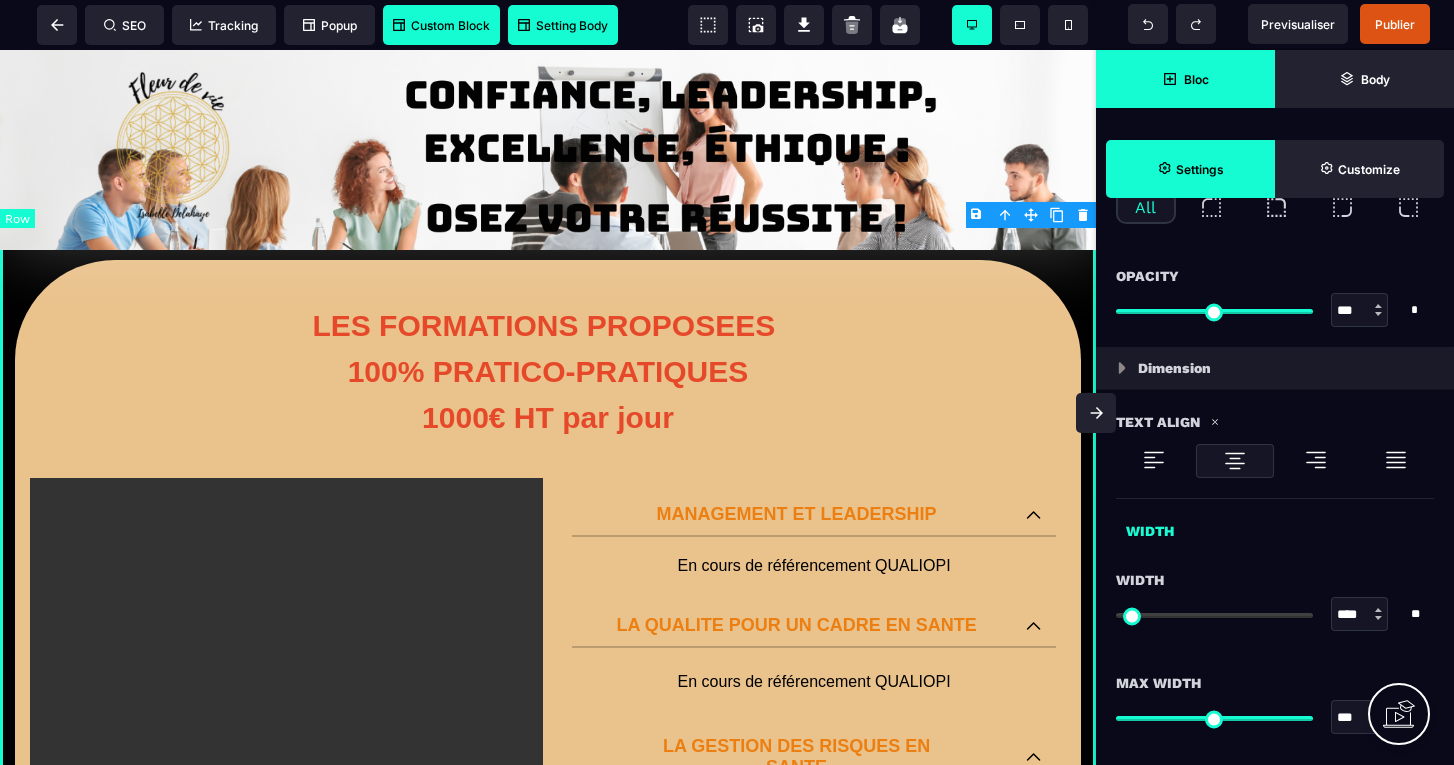 click on "LES FORMATIONS PROPOSEES
100% PRATICO-PRATIQUES
1000€ HT par jour POUR FAIRE UNE DEMANDE DE RESERVATION
MERCI DE COMPLETER
LE FORMULAIRE SUIVANT : ENVOYER LA DEMANDE MANAGEMENT ET LEADERSHIP En cours de référencement QUALIOPI LA QUALITE POUR UN CADRE EN SANTE En cours de référencement QUALIOPI LA GESTION DES RISQUES EN  SANTE En cours de référencement QUALIOPI AUDIT ORGANISATIONNEL EN  ESSMS En cours de référencement QUALIOPI L'ACCOMPAGNE TRACEUR,  AUDITS SYSTEME ET  TRACEURS CIBLE EN ESSMS En cours de référencement QUALIOPI LE DISPOSITIF D'EVALUATION EXTERNE DE LA  HAS En cours de référencement QUALIOPI MANAGEMENT DE LA QUALITE ET GESTION DES  RISQUES EN ESSMS En cours de référencement QUALIOPI REPRESENTANT DU CVS : COMMENT EXERCER  SON MANDAT AU QUOTIDIEN ? En cours de référencement QUALIOPI FAIRE DU PROJET PERSONNALISE UN OUTIL  SOCLE D'ACCOMPAGNEMENT  AU QUOTIDIEN En cours de référencement QUALIOPI ORGANISER SA GESTION  DOCUMENTAIRE  QUALITE En cours de référencement QUALIOPI" at bounding box center (548, 1402) 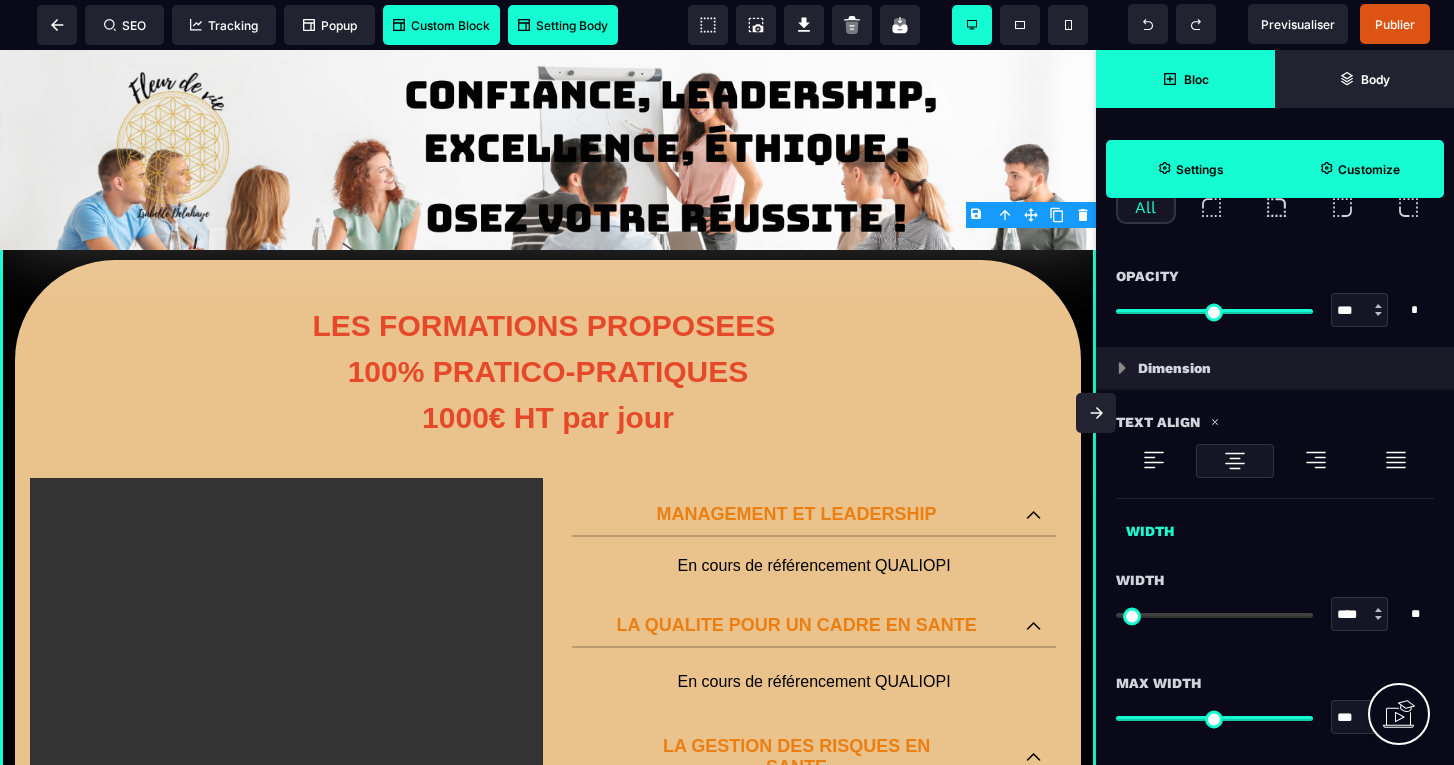 click on "Customize" at bounding box center [1359, 169] 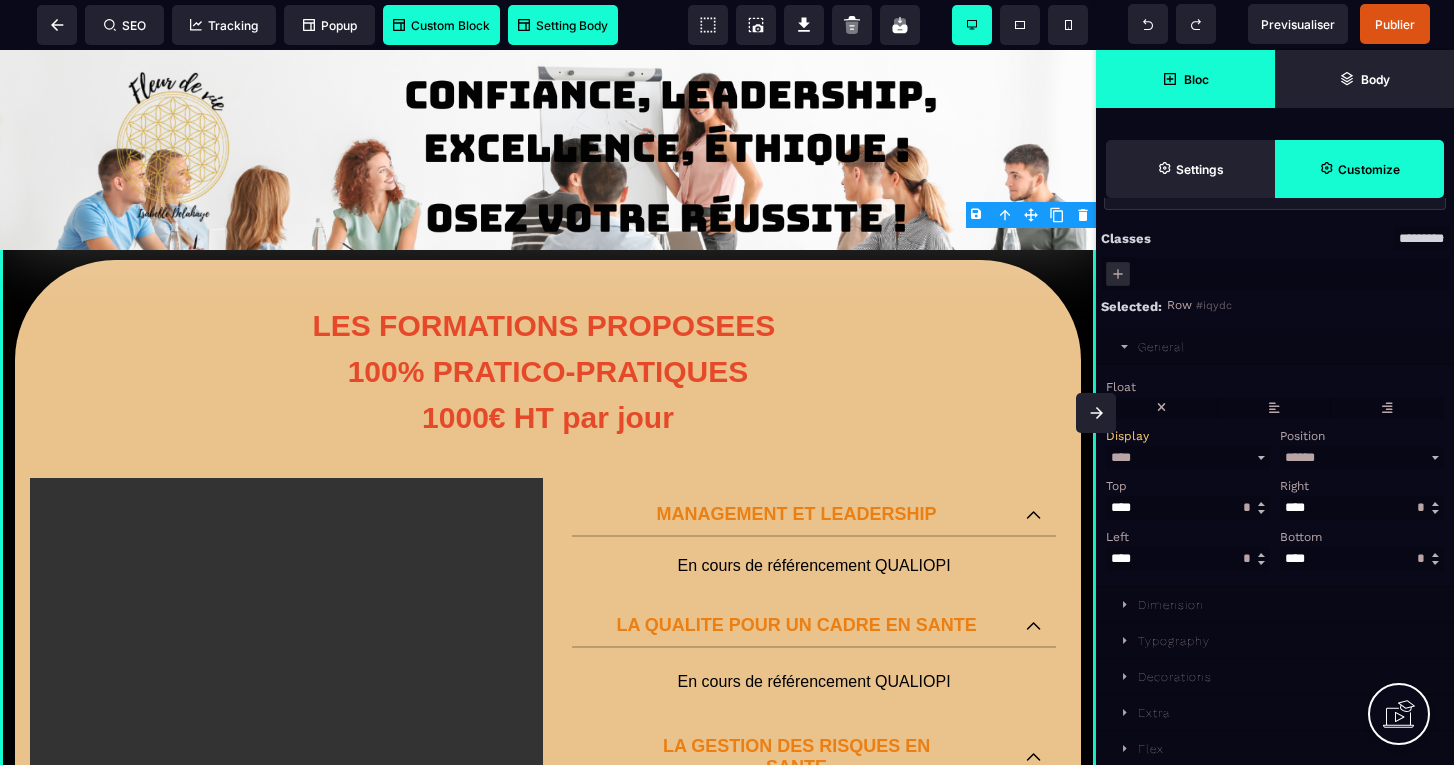 scroll, scrollTop: 0, scrollLeft: 0, axis: both 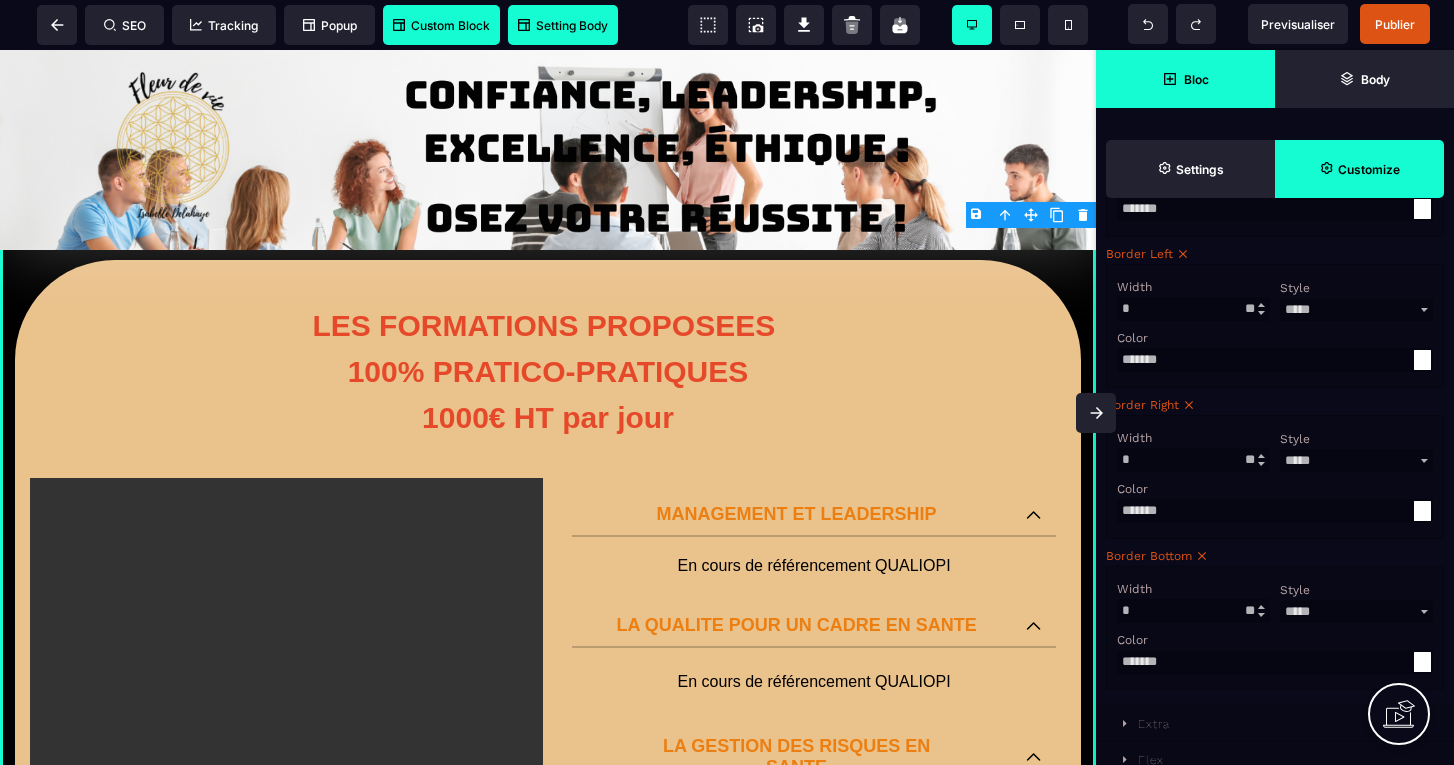 click 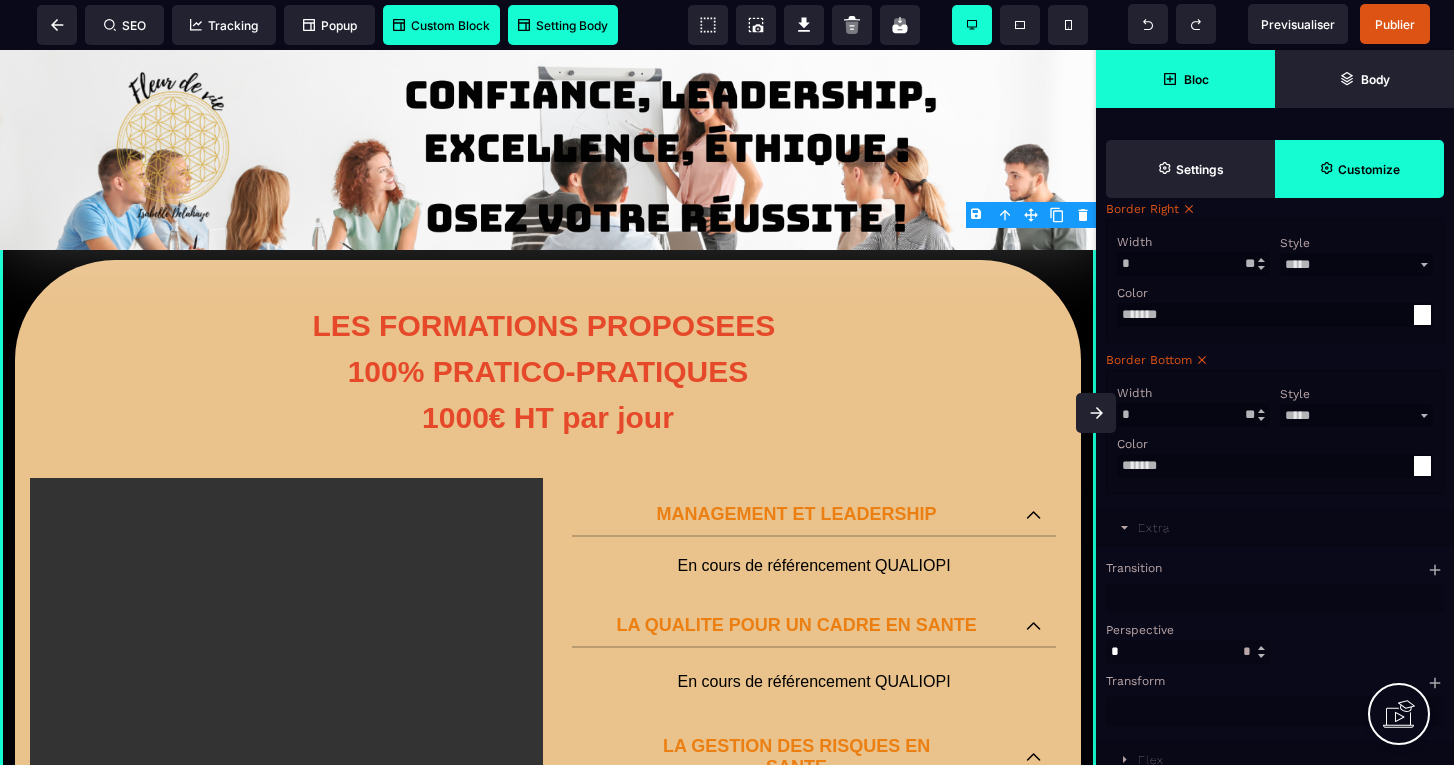 scroll, scrollTop: 1178, scrollLeft: 0, axis: vertical 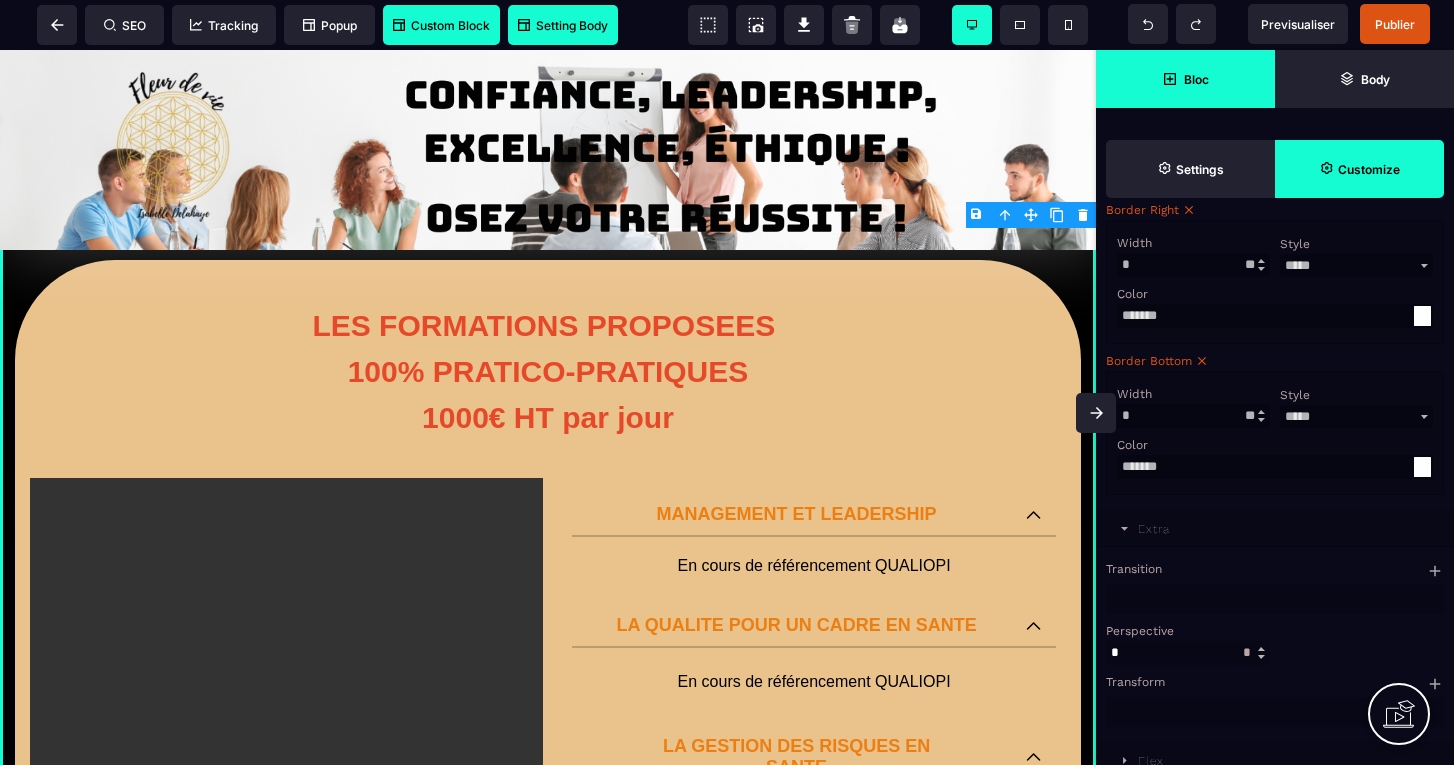 click 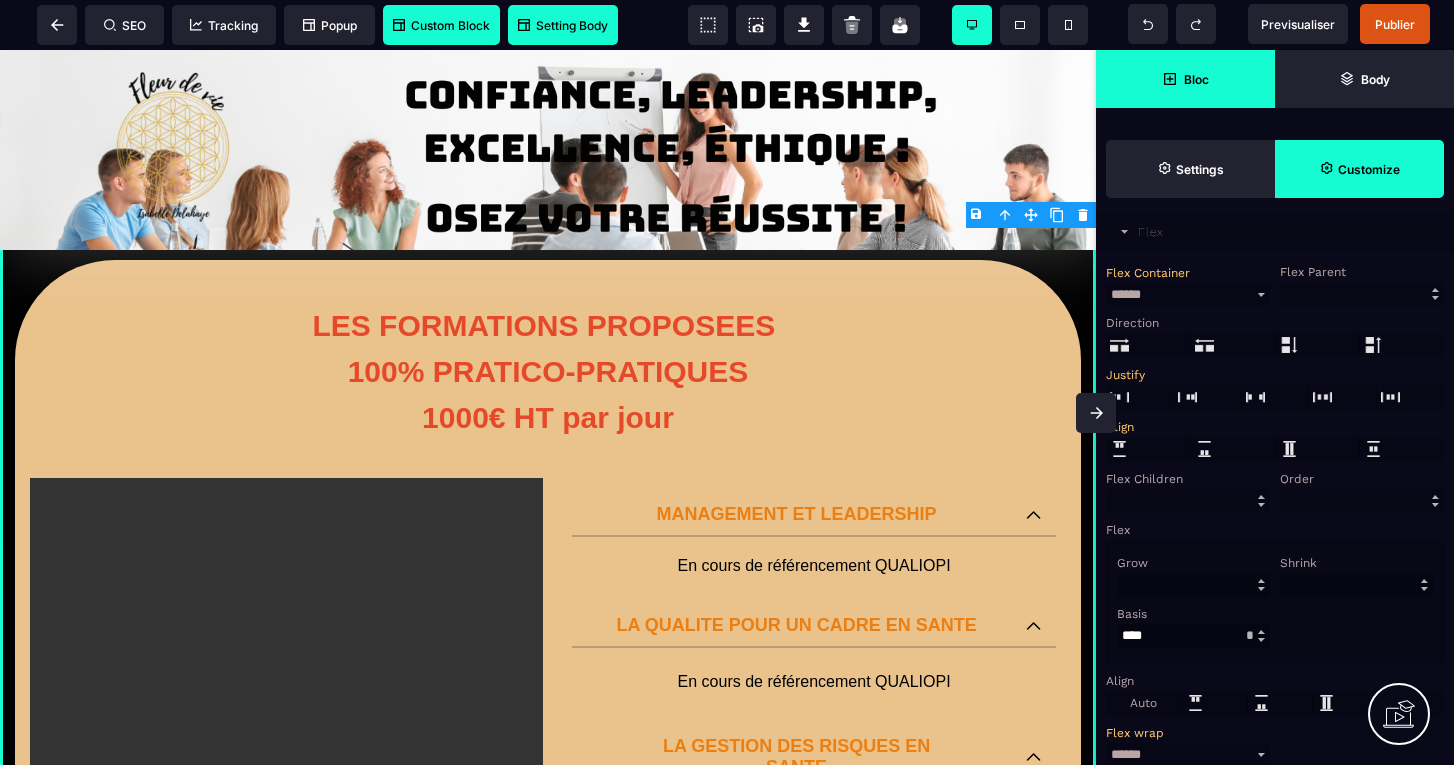 scroll, scrollTop: 1706, scrollLeft: 0, axis: vertical 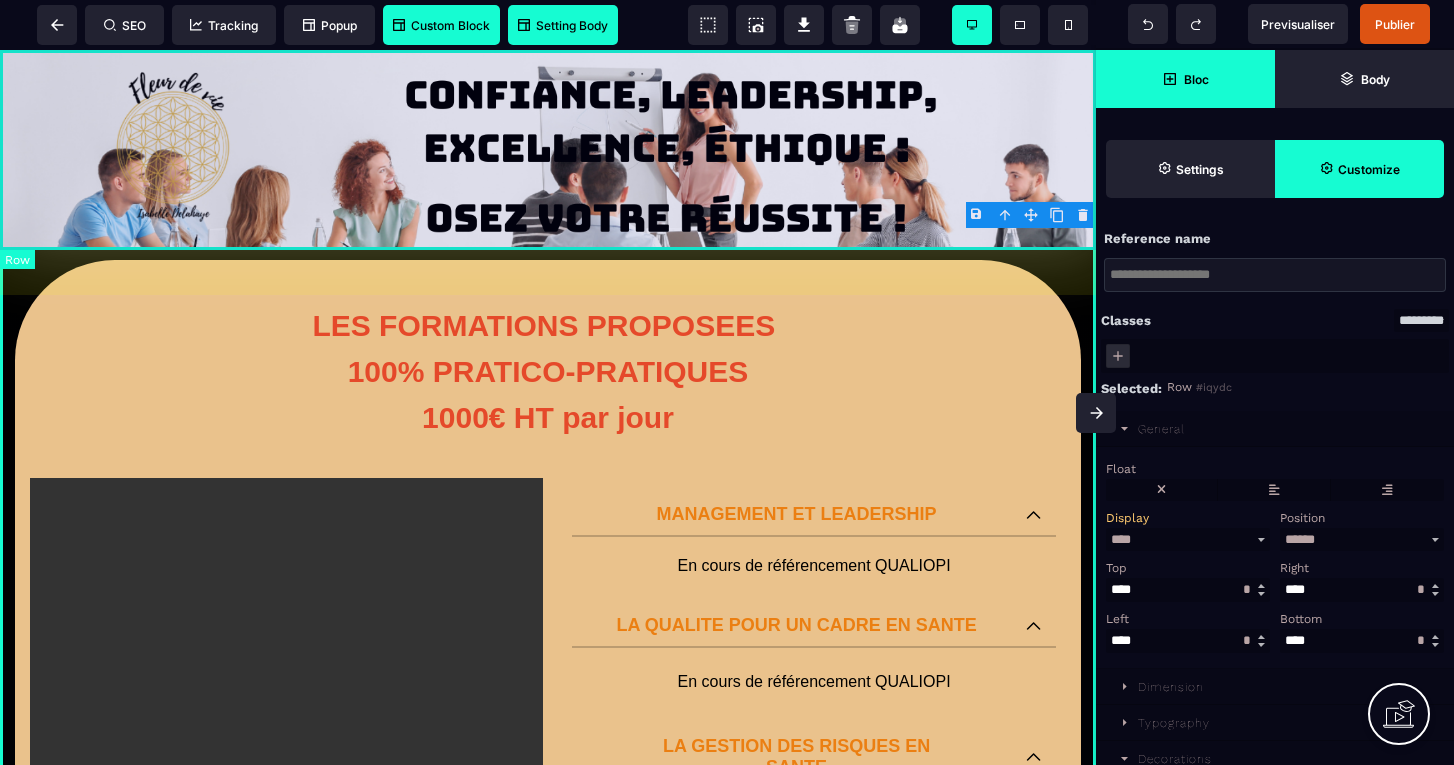 click at bounding box center [548, 150] 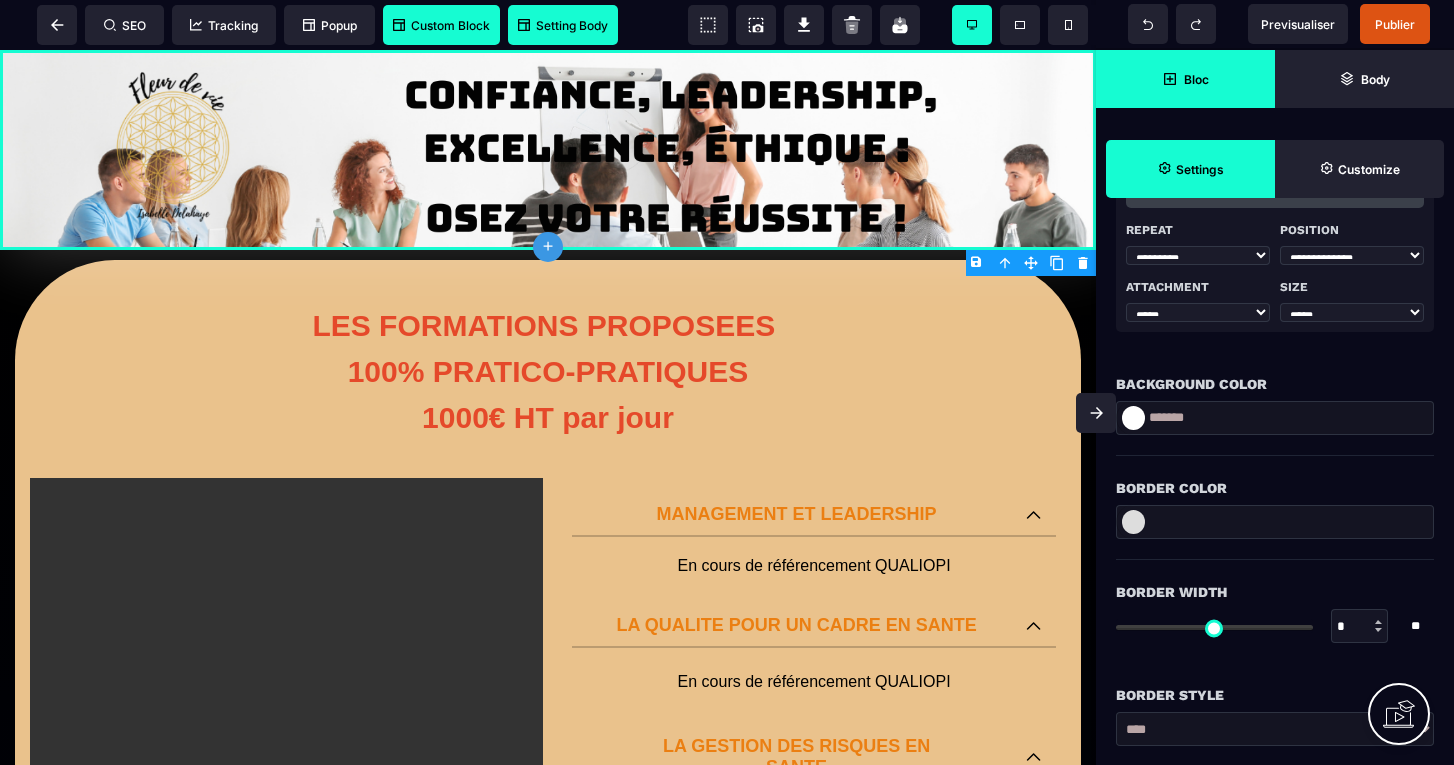 scroll, scrollTop: 516, scrollLeft: 0, axis: vertical 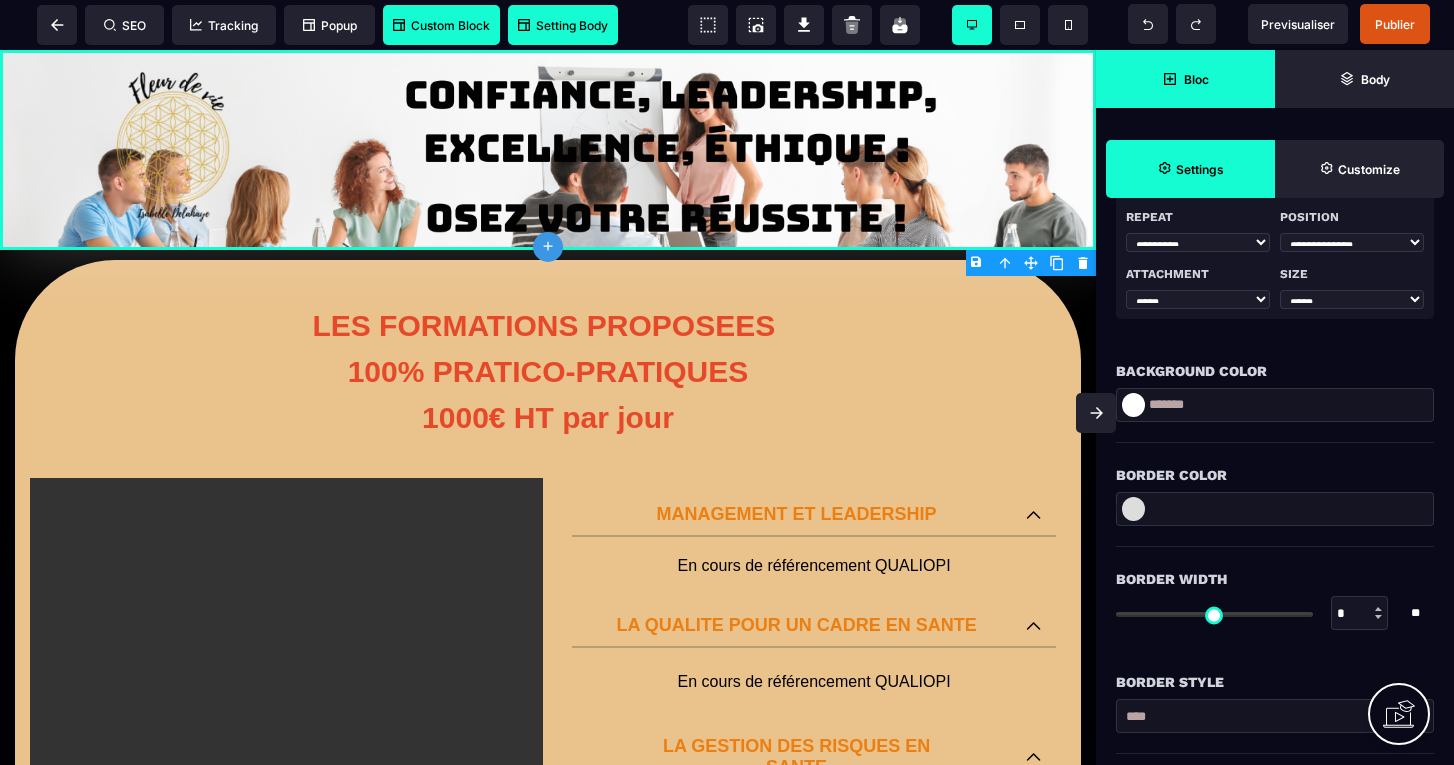 click at bounding box center (1133, 405) 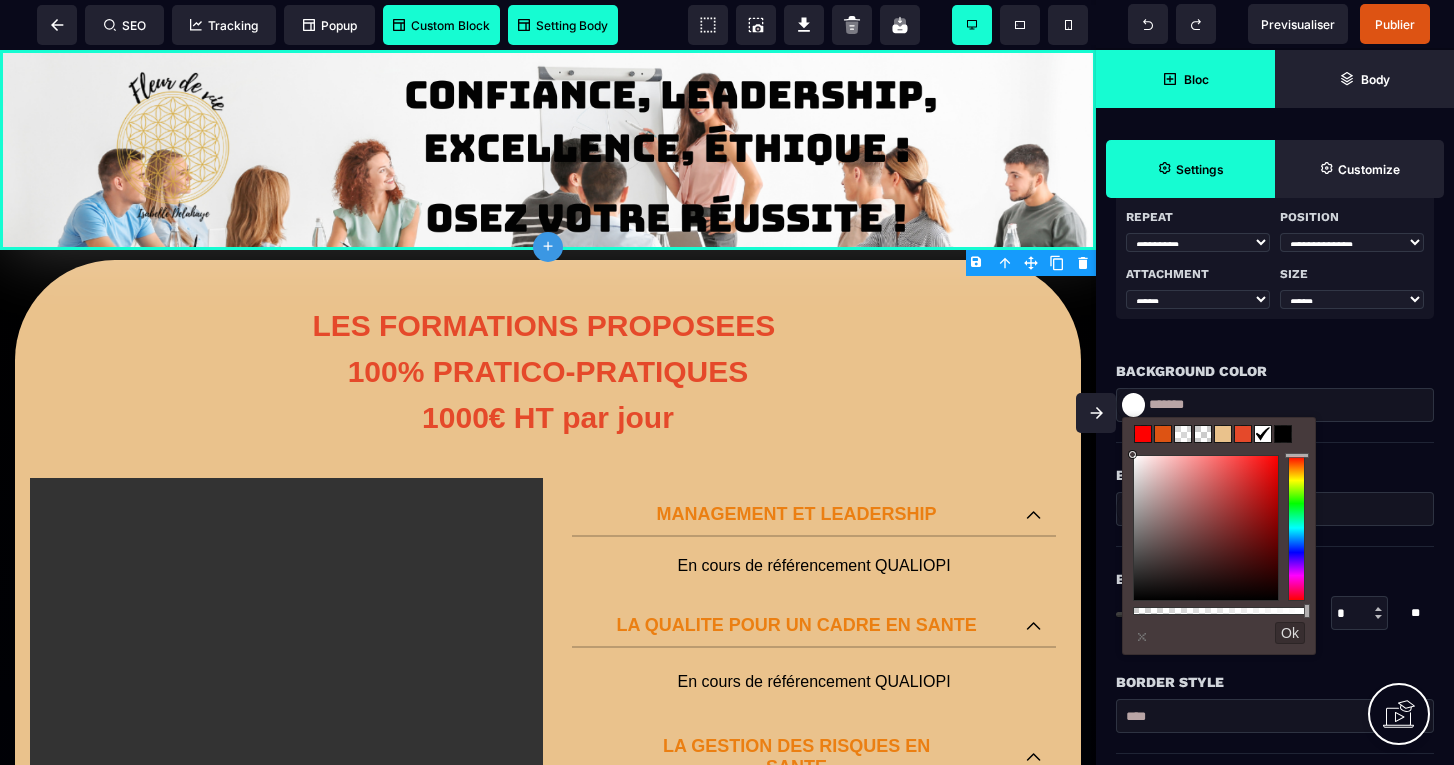 click at bounding box center (1283, 434) 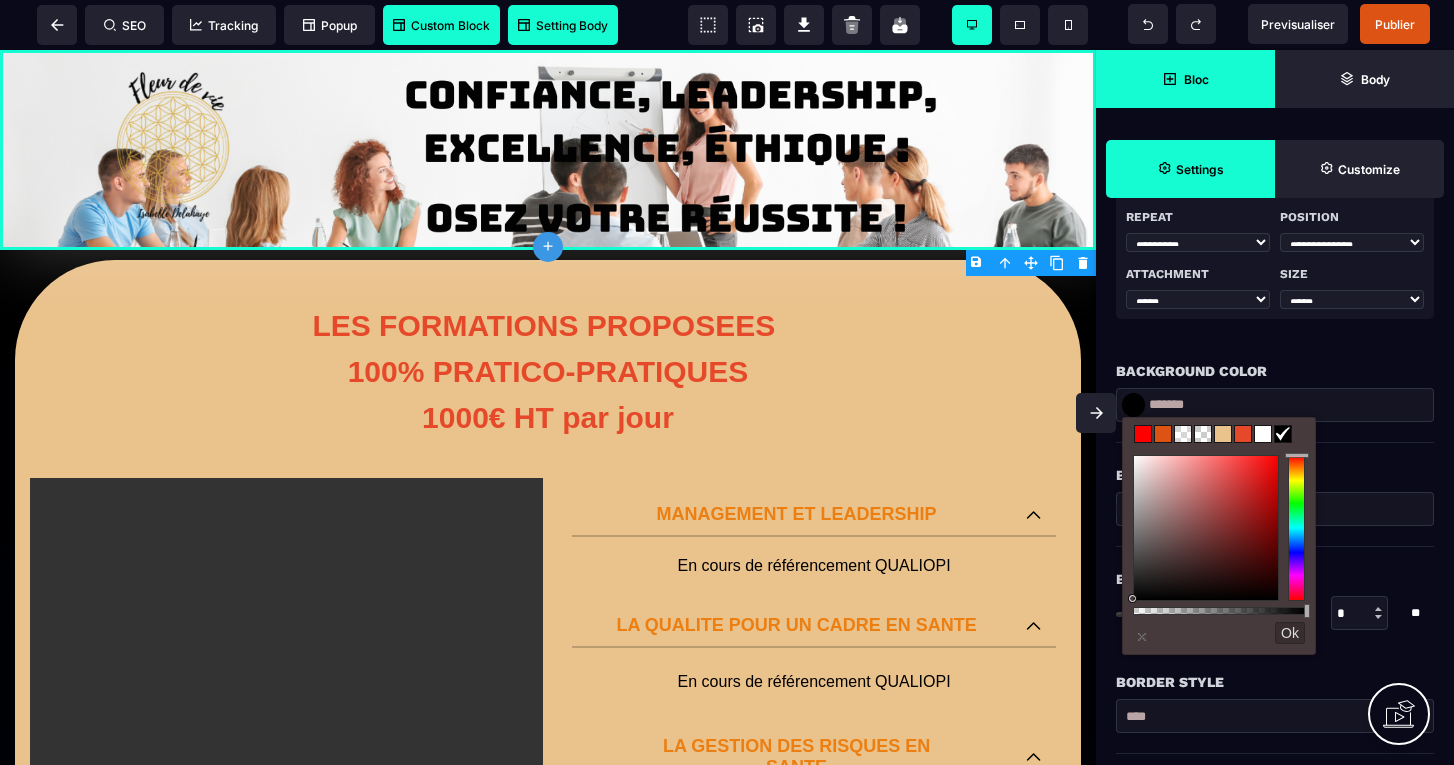 click at bounding box center [1263, 434] 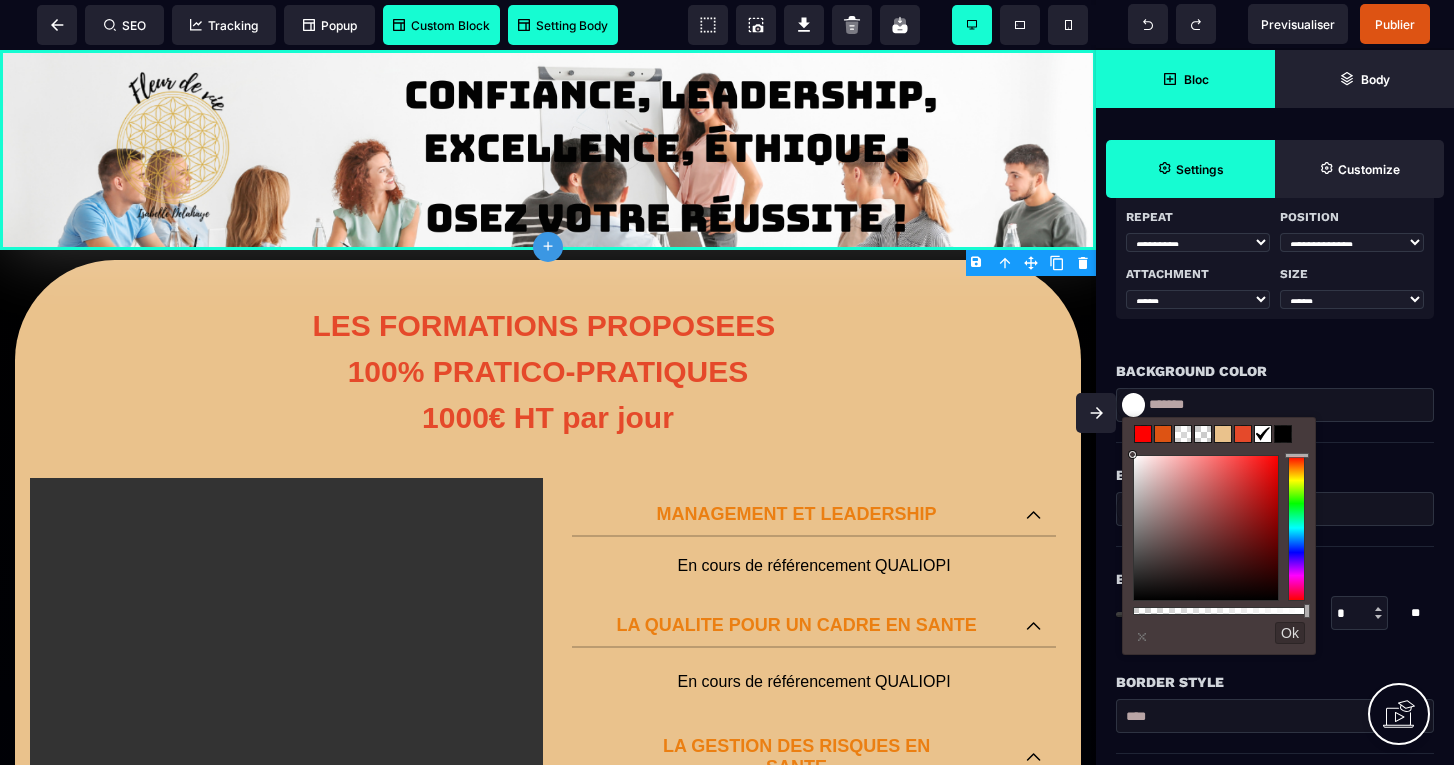 click at bounding box center [1183, 434] 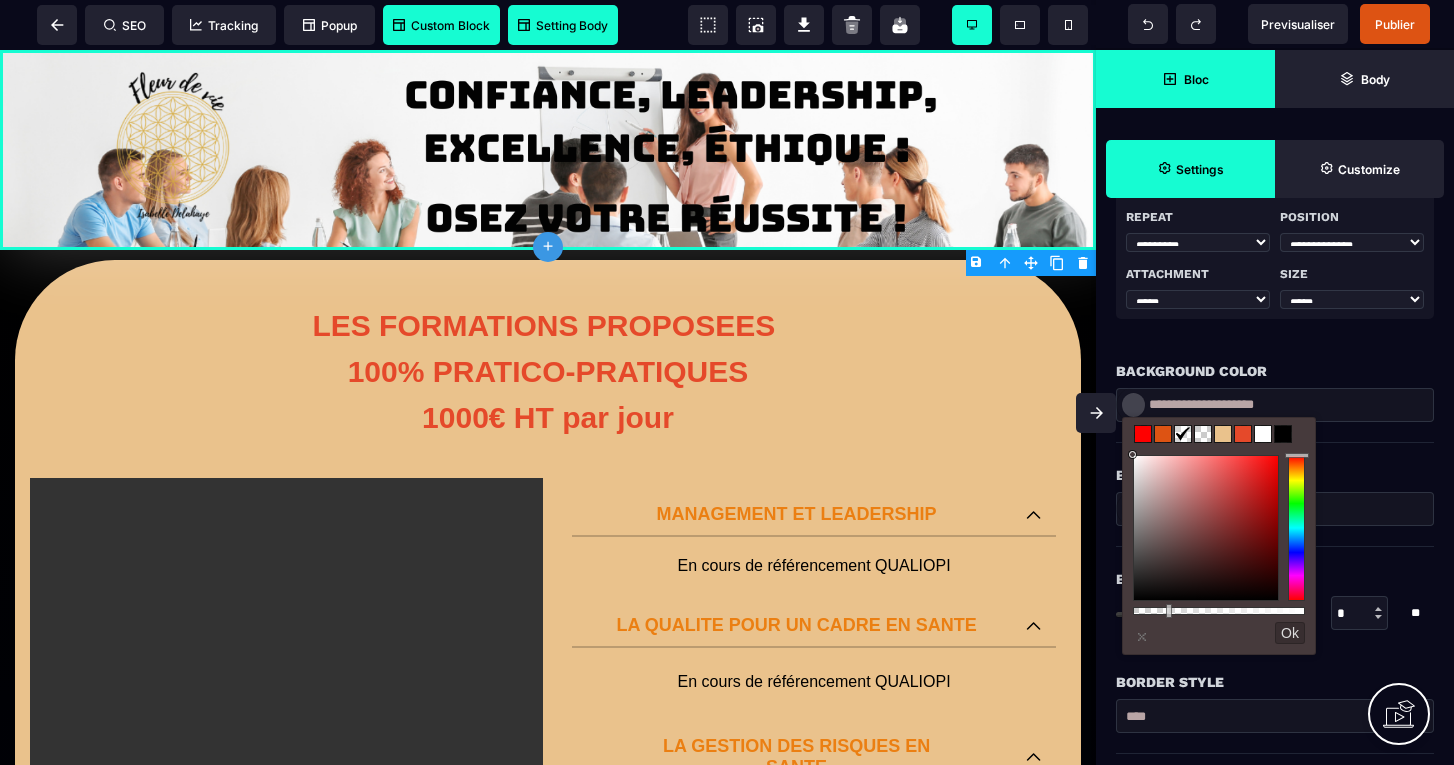 click on "**********" at bounding box center (1275, 180) 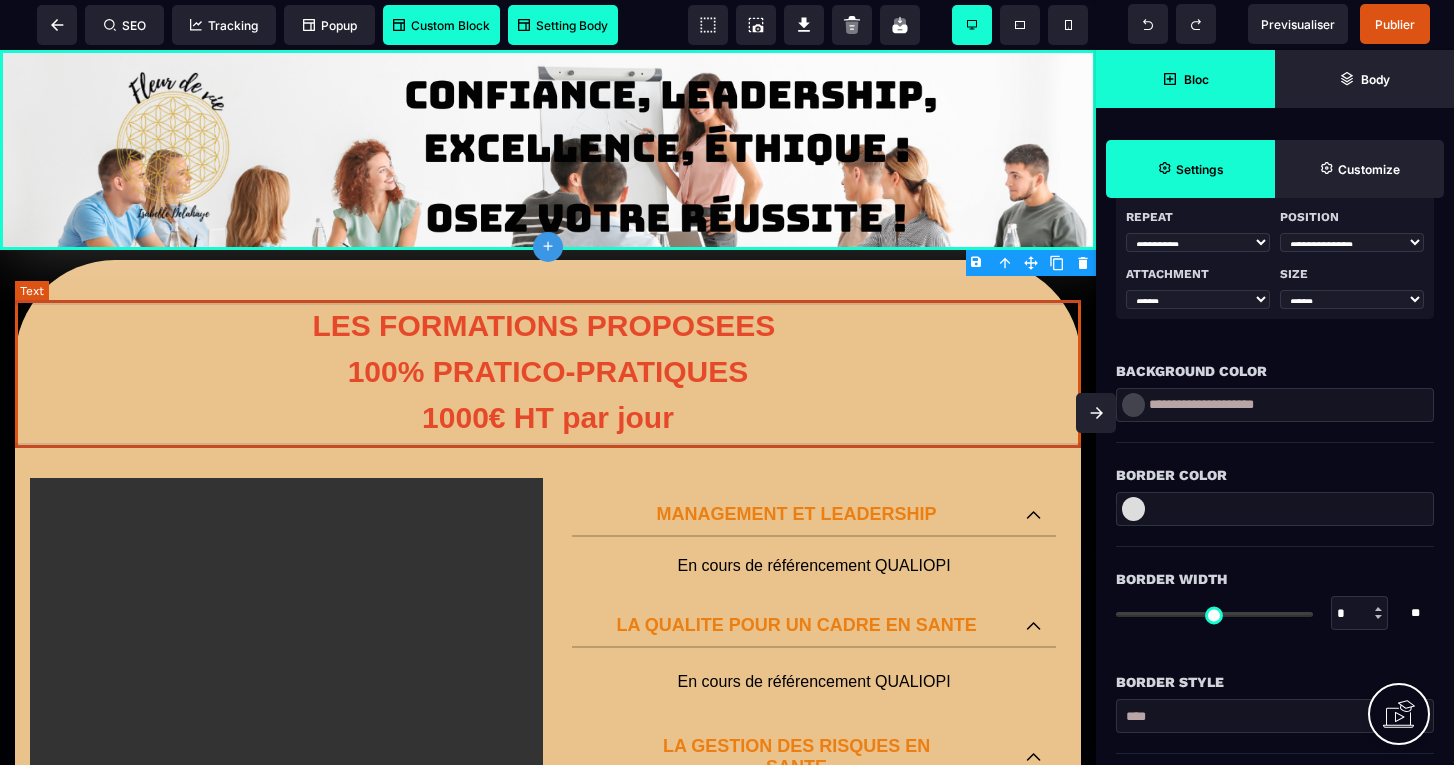 scroll, scrollTop: 0, scrollLeft: 0, axis: both 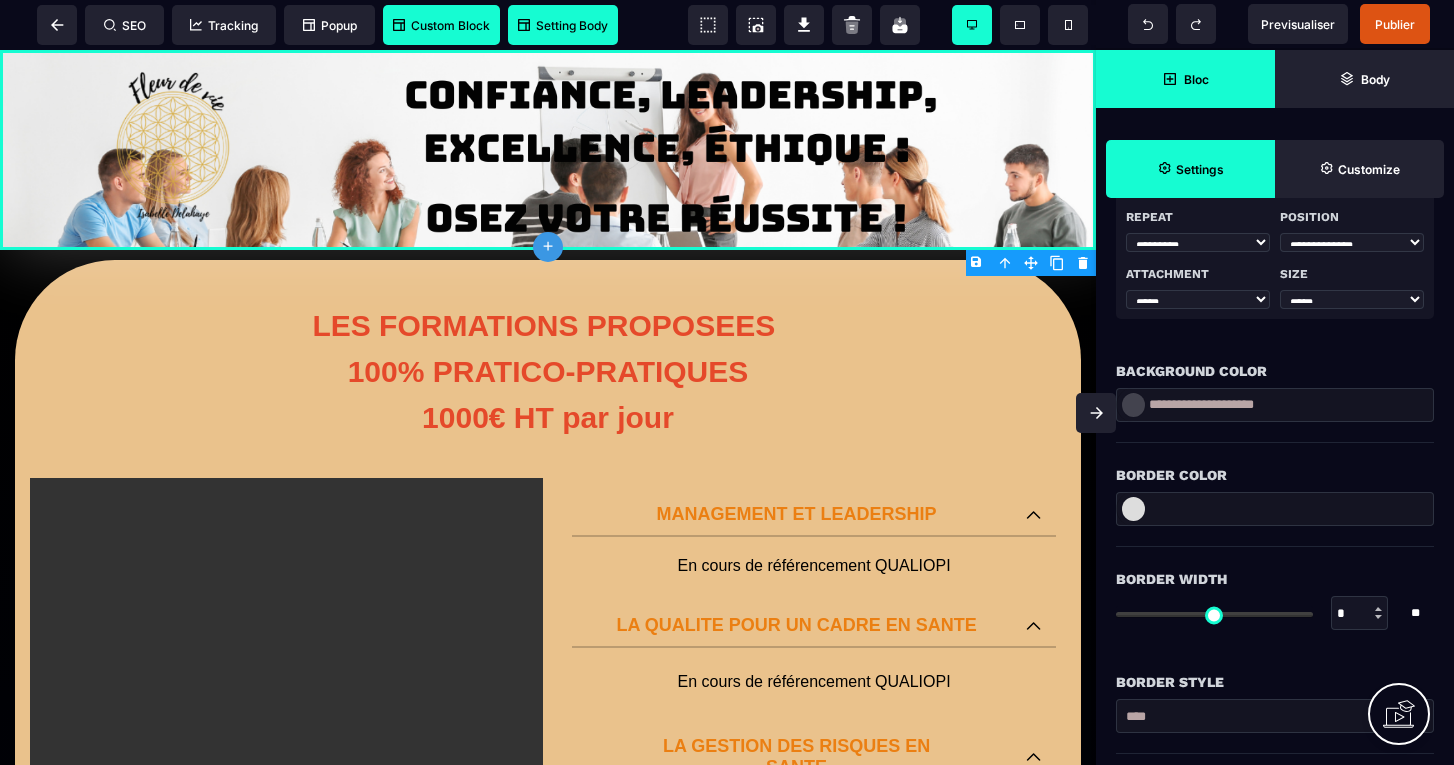 click on "**********" at bounding box center (1275, 180) 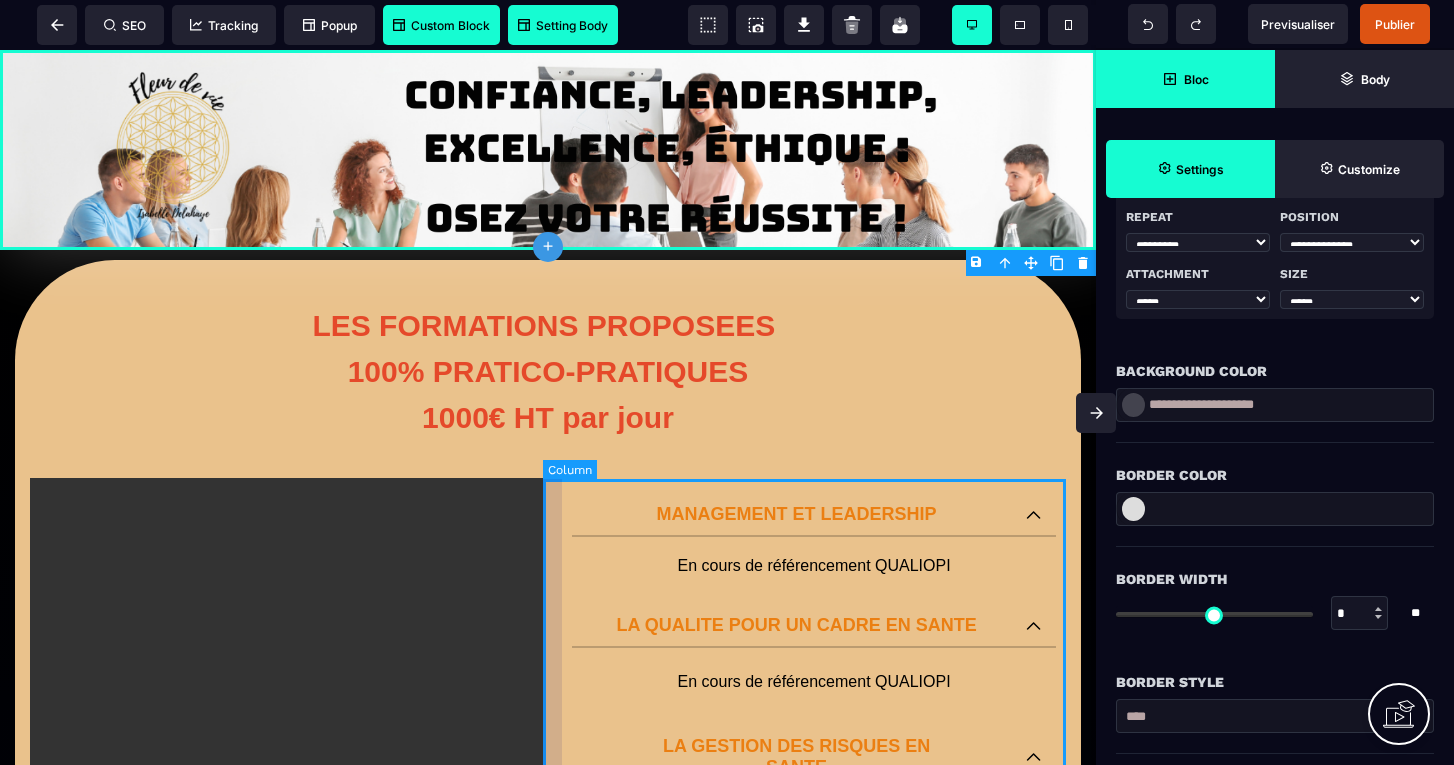 scroll, scrollTop: 0, scrollLeft: 0, axis: both 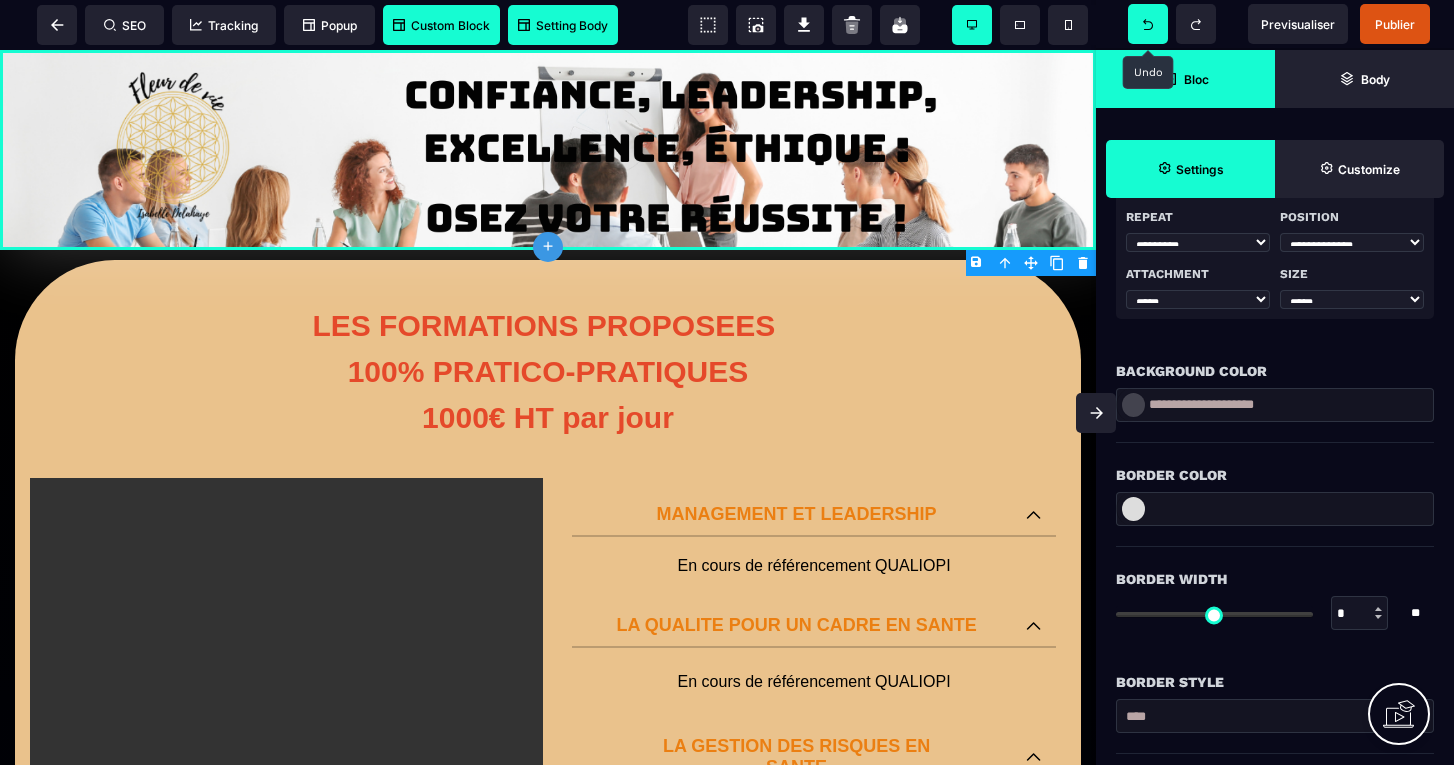 click 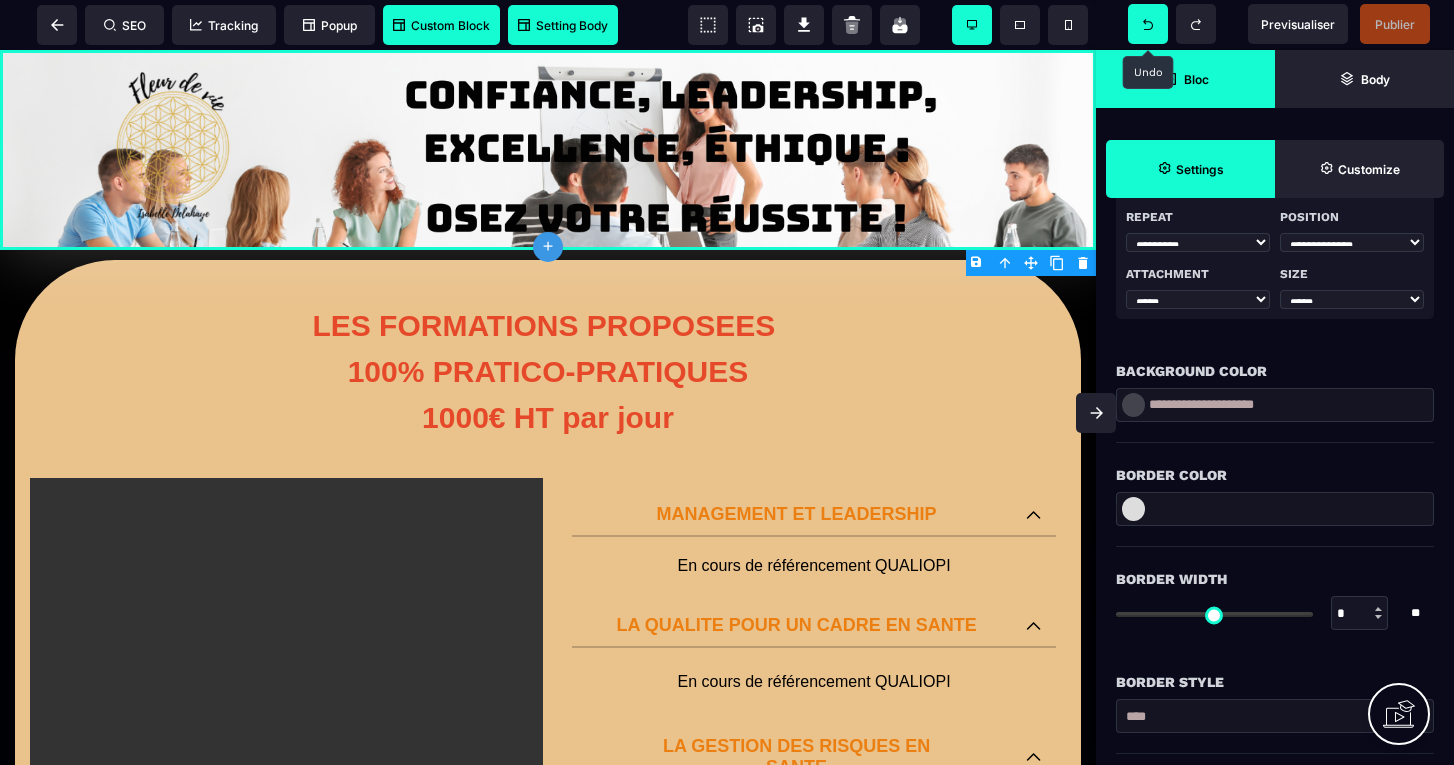 scroll, scrollTop: 0, scrollLeft: 0, axis: both 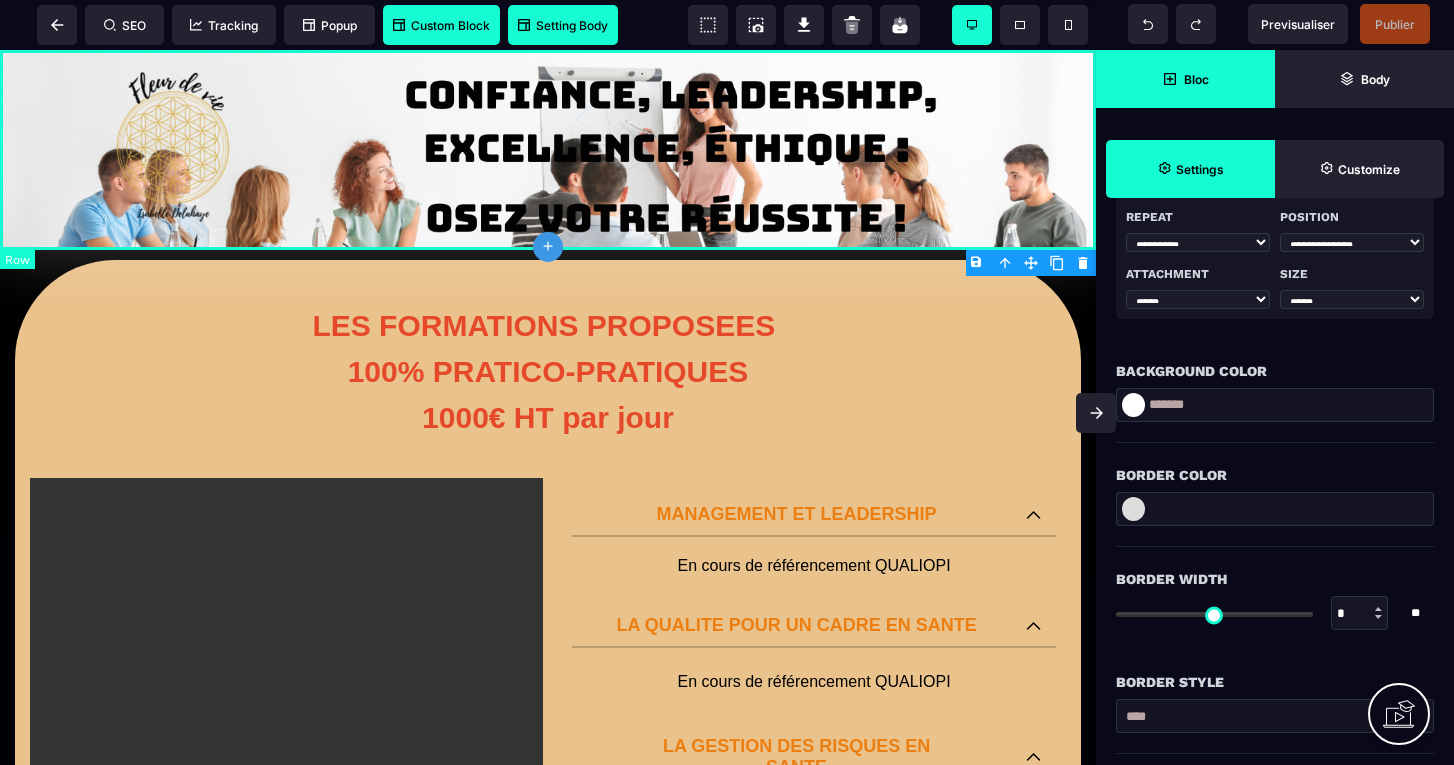 click at bounding box center (548, 150) 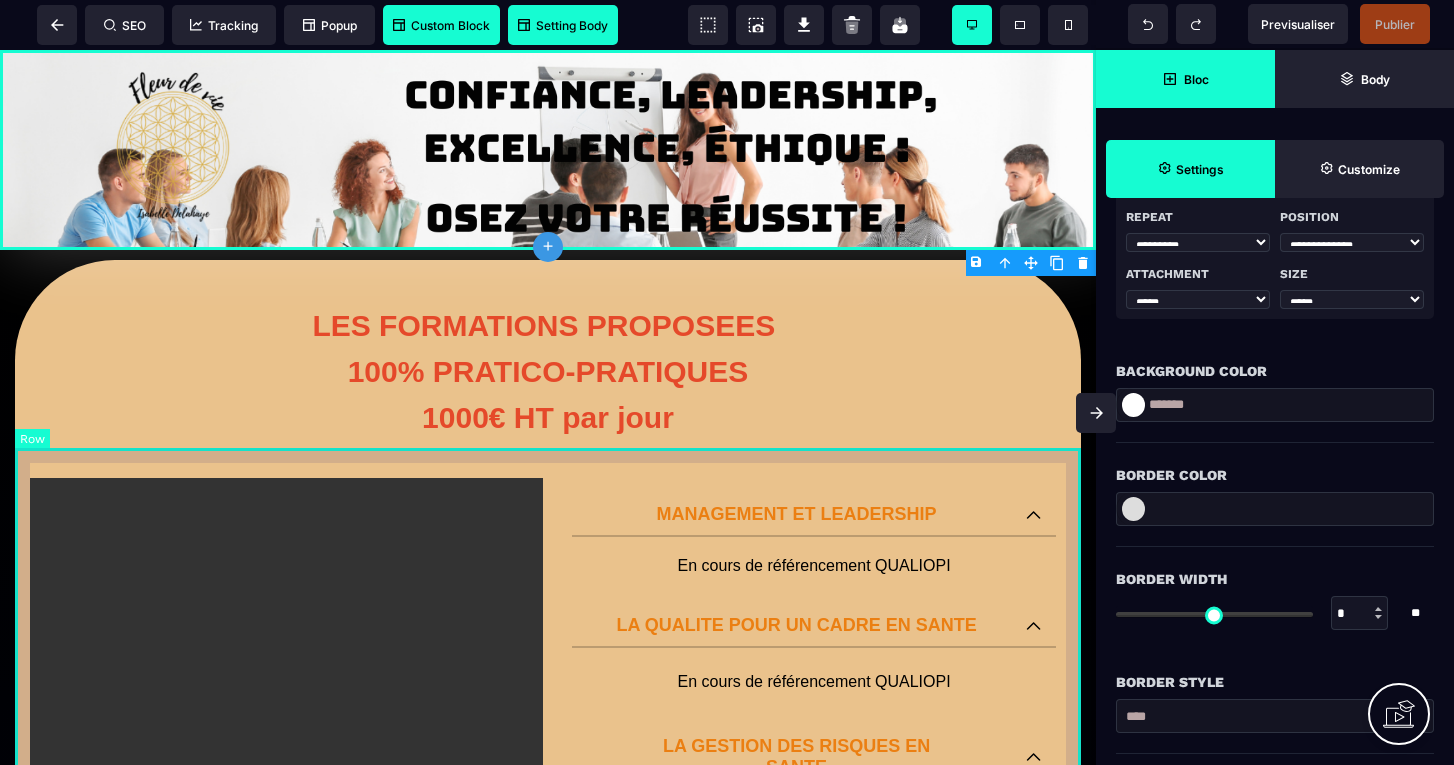 click on "POUR FAIRE UNE DEMANDE DE RESERVATION
MERCI DE COMPLETER
LE FORMULAIRE SUIVANT : ENVOYER LA DEMANDE MANAGEMENT ET LEADERSHIP En cours de référencement QUALIOPI LA QUALITE POUR UN CADRE EN SANTE En cours de référencement QUALIOPI LA GESTION DES RISQUES EN  SANTE En cours de référencement QUALIOPI AUDIT ORGANISATIONNEL EN  ESSMS En cours de référencement QUALIOPI L'ACCOMPAGNE TRACEUR,  AUDITS SYSTEME ET  TRACEURS CIBLE EN ESSMS En cours de référencement QUALIOPI LE DISPOSITIF D'EVALUATION EXTERNE DE LA  HAS En cours de référencement QUALIOPI MANAGEMENT DE LA QUALITE ET GESTION DES  RISQUES EN ESSMS En cours de référencement QUALIOPI REPRESENTANT DU CVS : COMMENT EXERCER  SON MANDAT AU QUOTIDIEN ? En cours de référencement QUALIOPI FAIRE DU PROJET PERSONNALISE UN OUTIL  SOCLE D'ACCOMPAGNEMENT  AU QUOTIDIEN En cours de référencement QUALIOPI ORGANISER SA GESTION  DOCUMENTAIRE  QUALITE En cours de référencement QUALIOPI LES EVALUATIONS EN SANTE (AUDITS, REVUE  DE PERTINENCE, SUIVI PAR" at bounding box center (548, 1484) 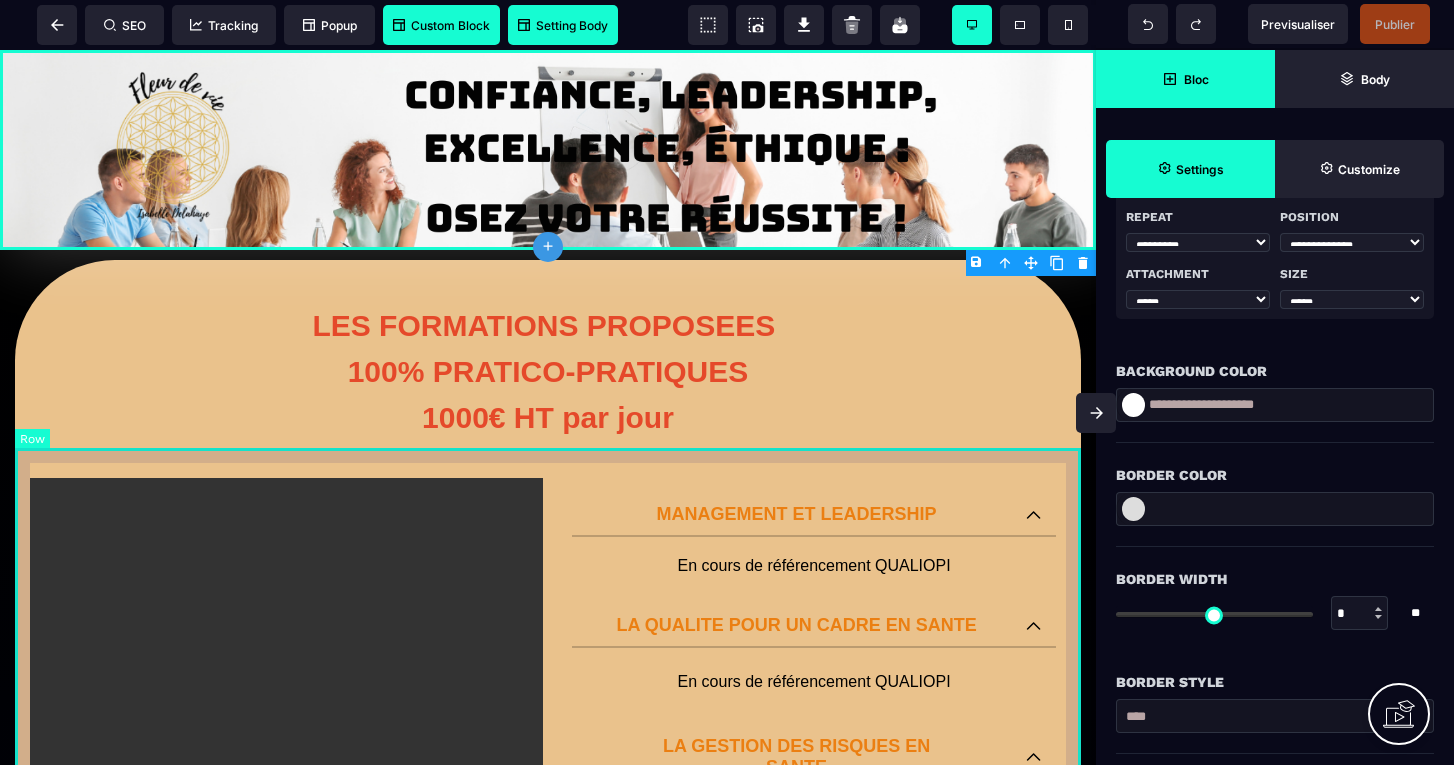 click on "POUR FAIRE UNE DEMANDE DE RESERVATION
MERCI DE COMPLETER
LE FORMULAIRE SUIVANT : ENVOYER LA DEMANDE MANAGEMENT ET LEADERSHIP En cours de référencement QUALIOPI LA QUALITE POUR UN CADRE EN SANTE En cours de référencement QUALIOPI LA GESTION DES RISQUES EN  SANTE En cours de référencement QUALIOPI AUDIT ORGANISATIONNEL EN  ESSMS En cours de référencement QUALIOPI L'ACCOMPAGNE TRACEUR,  AUDITS SYSTEME ET  TRACEURS CIBLE EN ESSMS En cours de référencement QUALIOPI LE DISPOSITIF D'EVALUATION EXTERNE DE LA  HAS En cours de référencement QUALIOPI MANAGEMENT DE LA QUALITE ET GESTION DES  RISQUES EN ESSMS En cours de référencement QUALIOPI REPRESENTANT DU CVS : COMMENT EXERCER  SON MANDAT AU QUOTIDIEN ? En cours de référencement QUALIOPI FAIRE DU PROJET PERSONNALISE UN OUTIL  SOCLE D'ACCOMPAGNEMENT  AU QUOTIDIEN En cours de référencement QUALIOPI ORGANISER SA GESTION  DOCUMENTAIRE  QUALITE En cours de référencement QUALIOPI LES EVALUATIONS EN SANTE (AUDITS, REVUE  DE PERTINENCE, SUIVI PAR" at bounding box center [548, 1484] 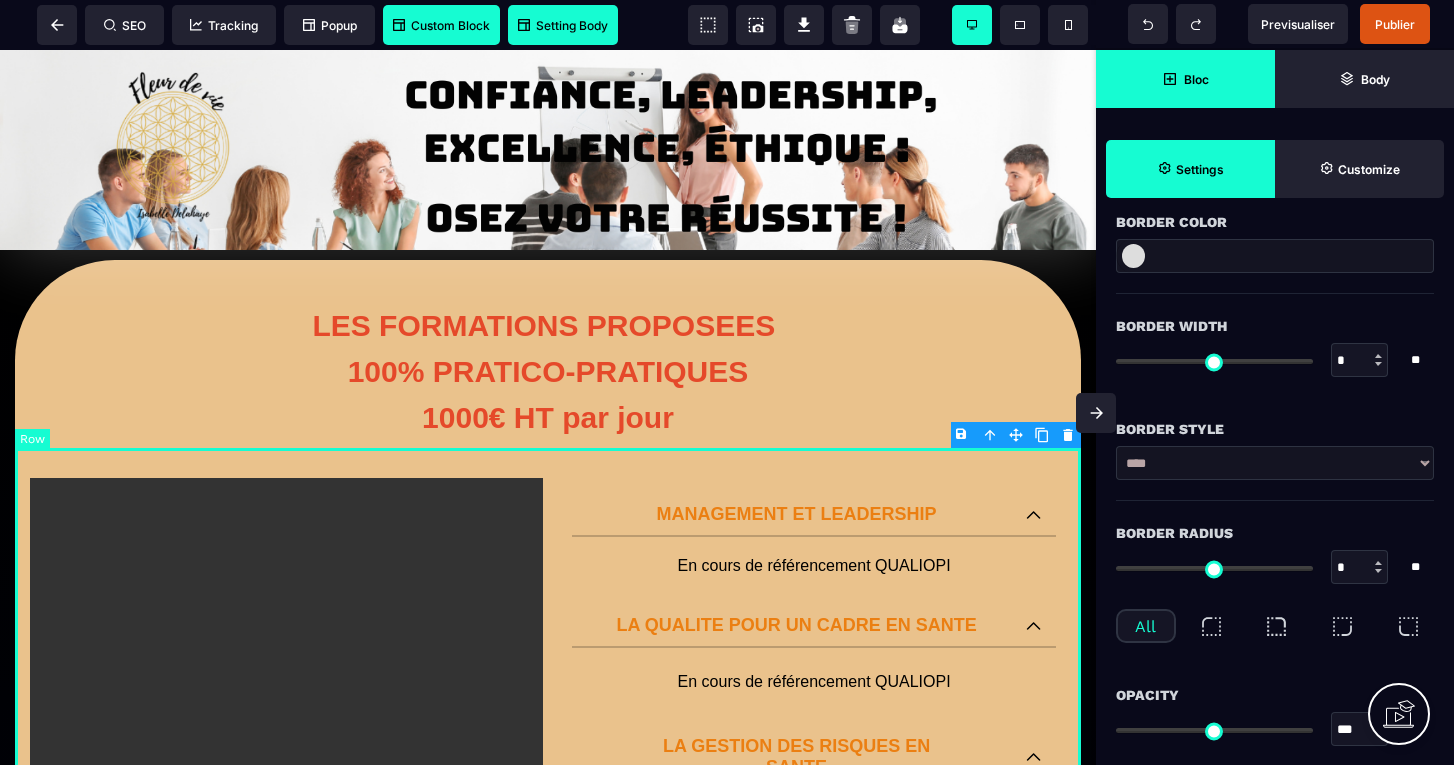 scroll, scrollTop: 0, scrollLeft: 0, axis: both 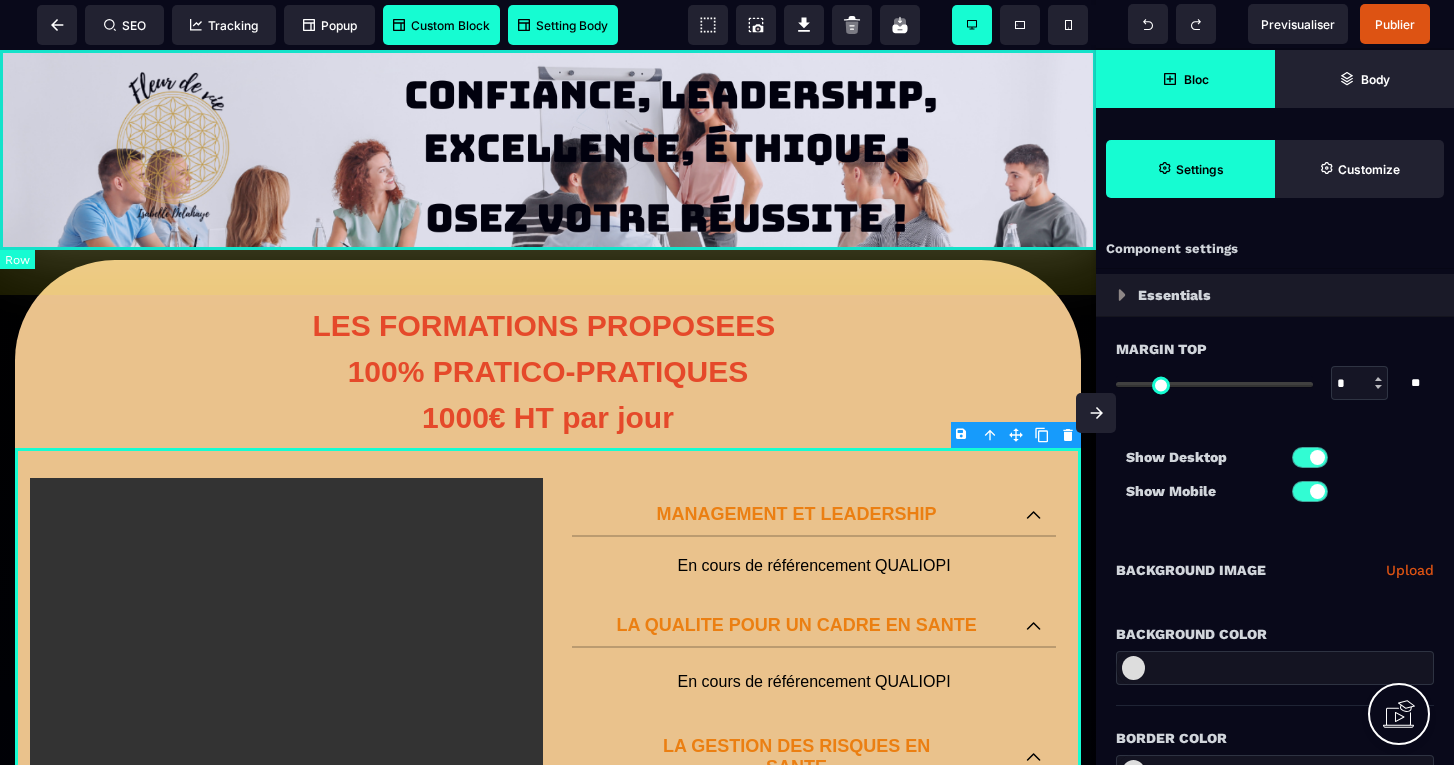 click at bounding box center [548, 150] 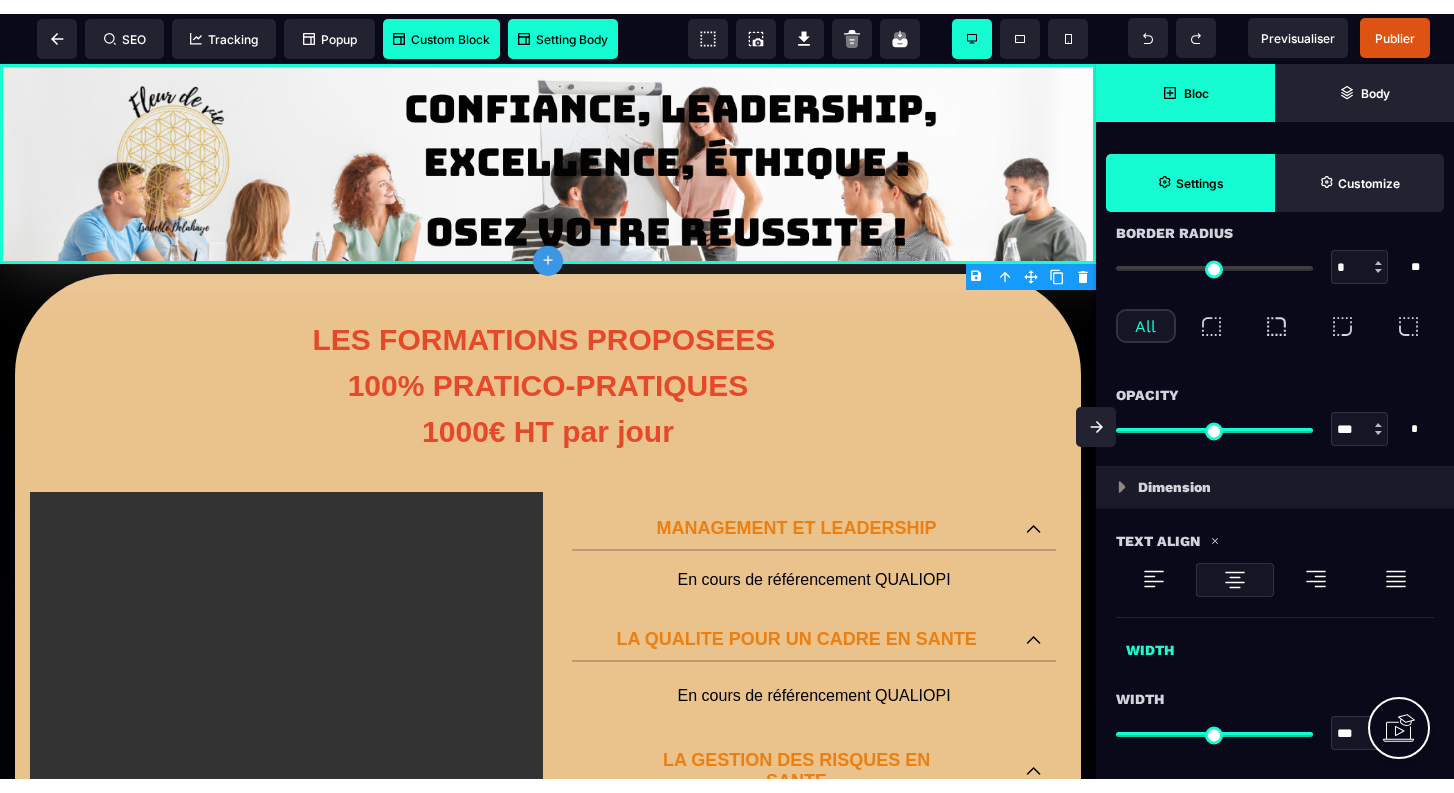 scroll, scrollTop: 1084, scrollLeft: 0, axis: vertical 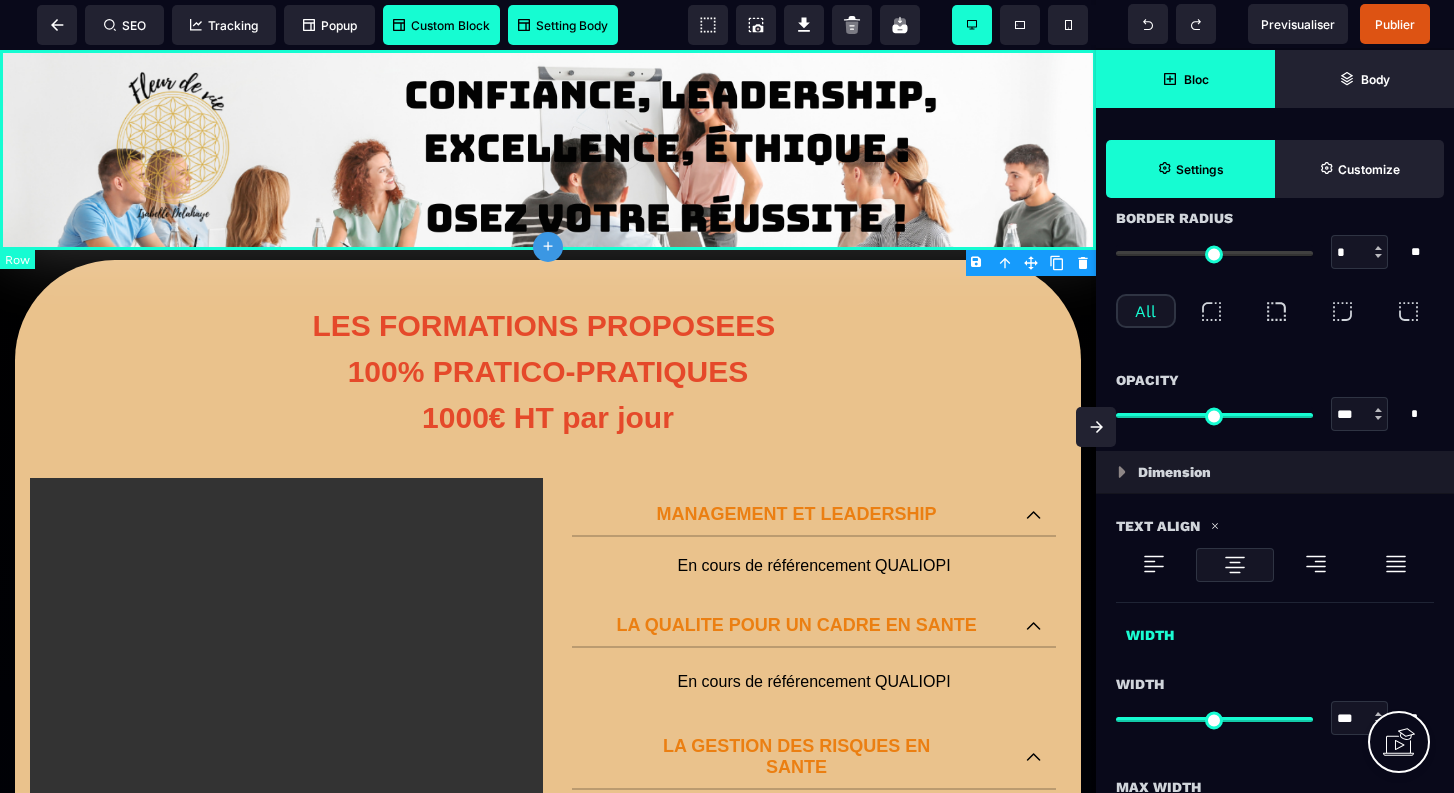 click at bounding box center (548, 150) 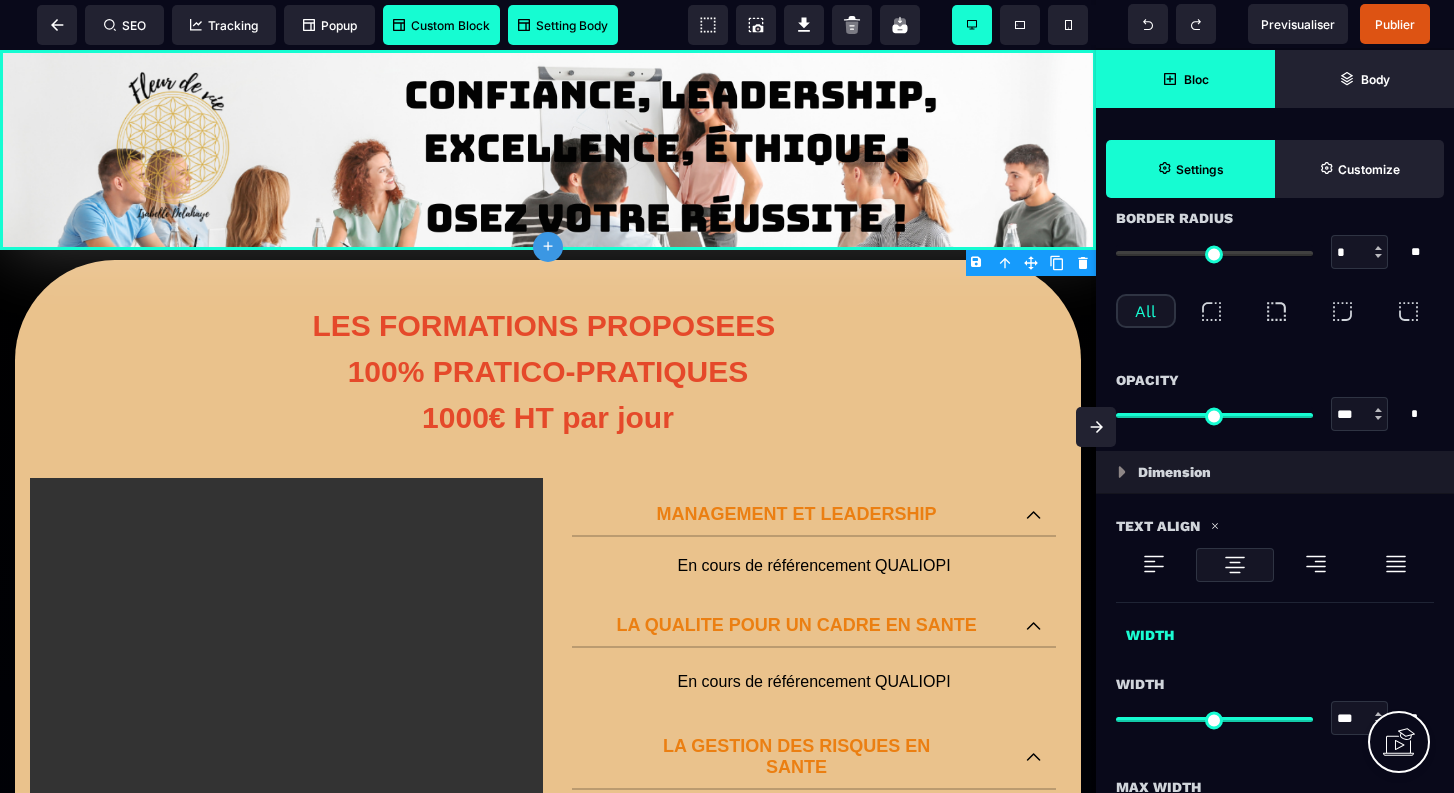 click on "Dimension" at bounding box center (1275, 472) 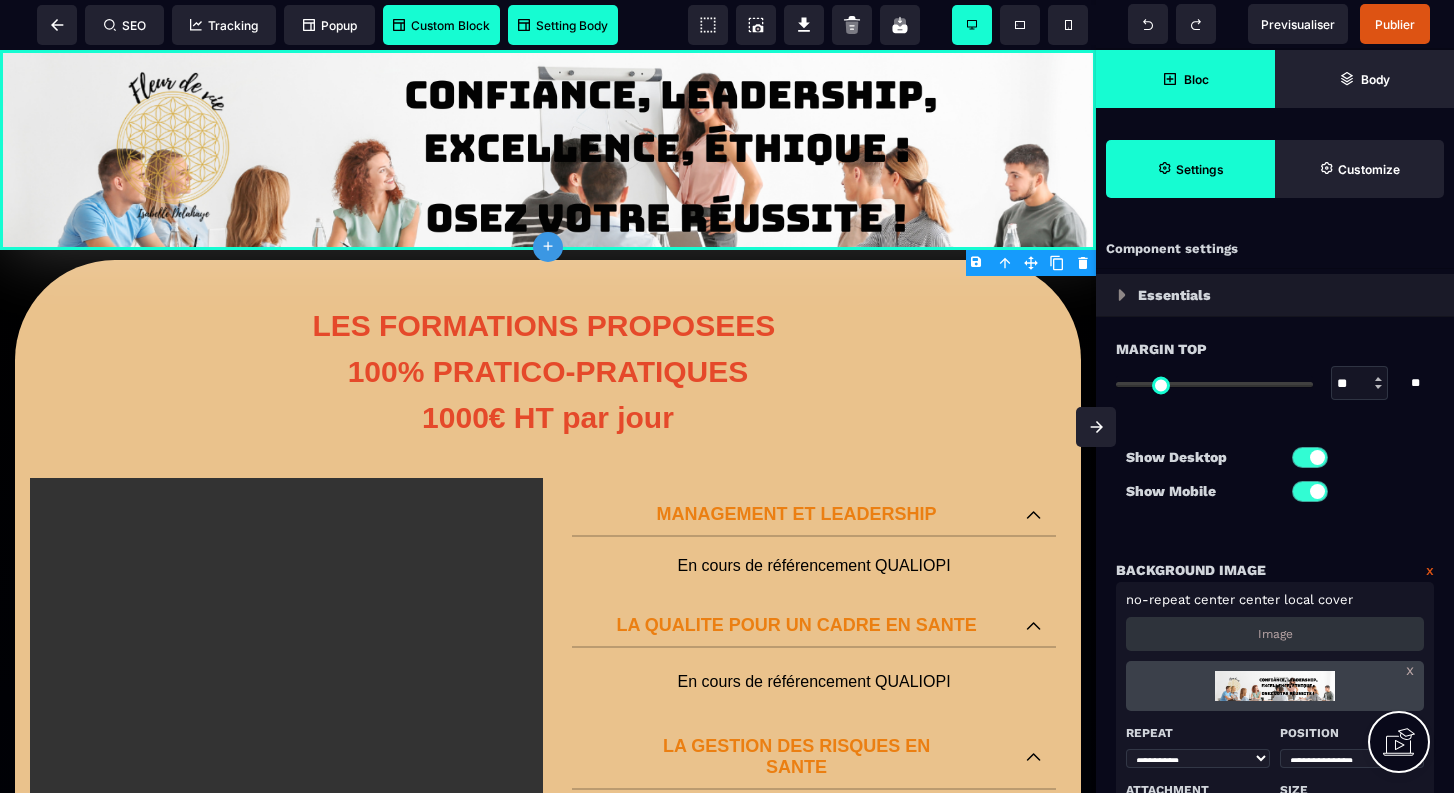 click at bounding box center [1214, 384] 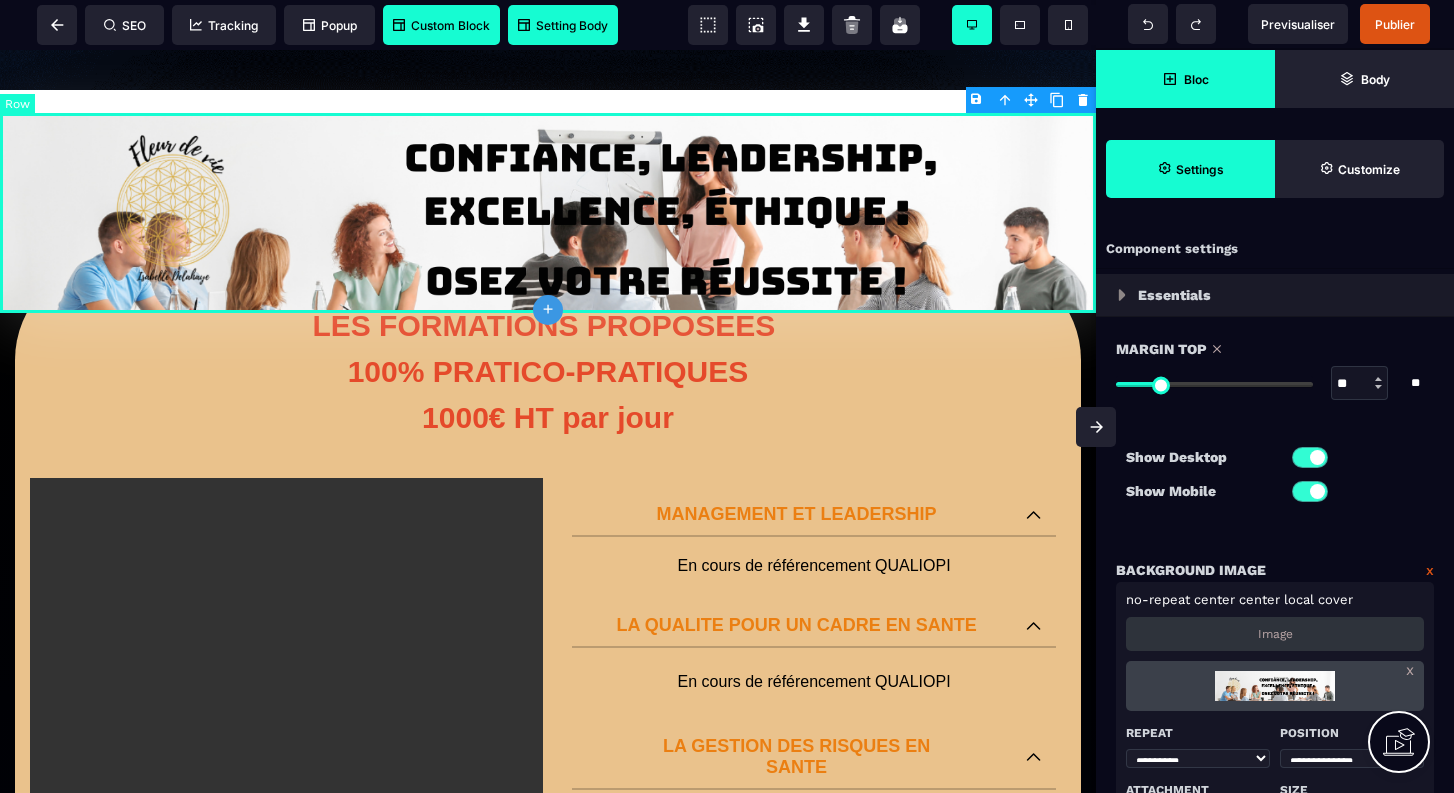 scroll, scrollTop: 0, scrollLeft: 0, axis: both 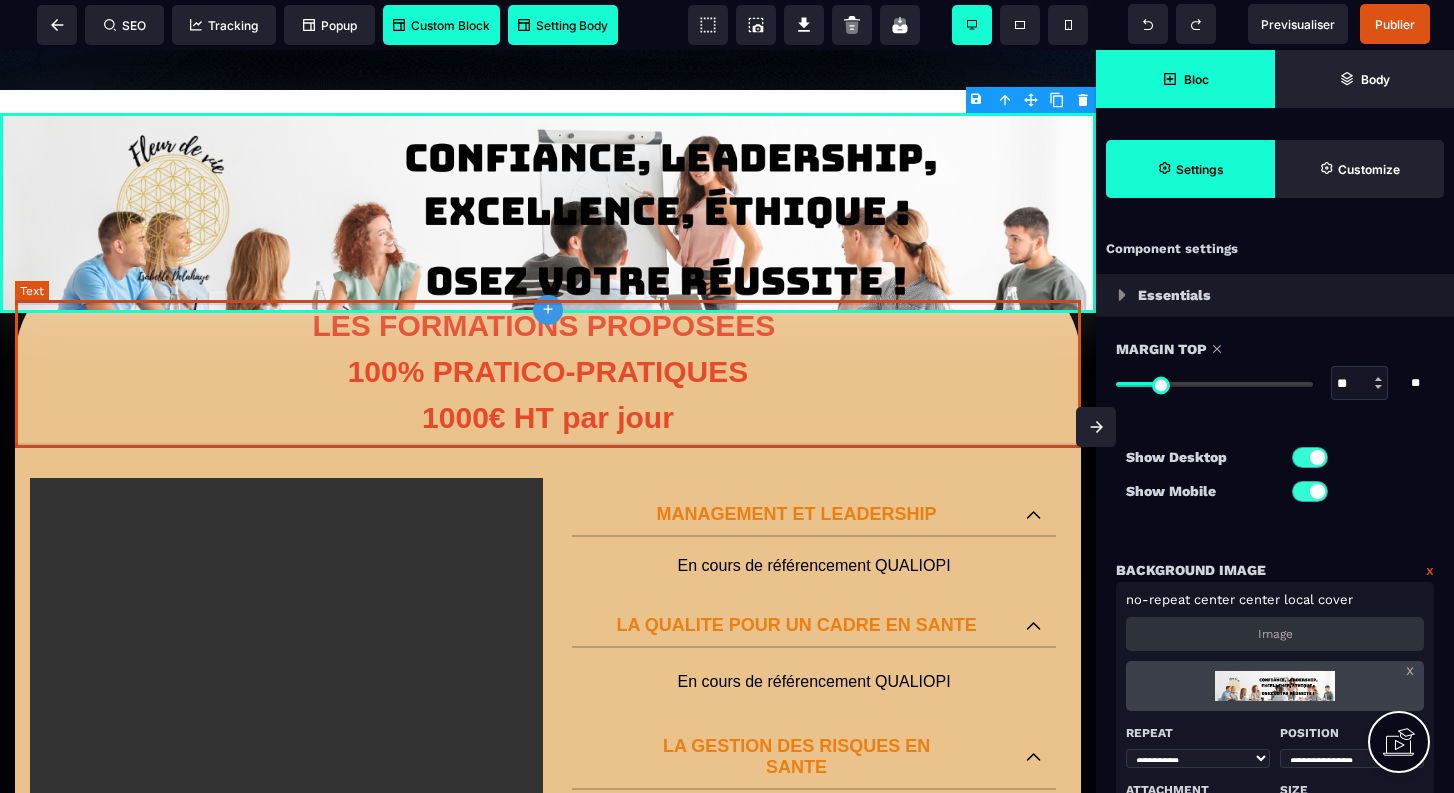 click on "LES FORMATIONS PROPOSEES
100% PRATICO-PRATIQUES
1000€ HT par jour" at bounding box center [548, 374] 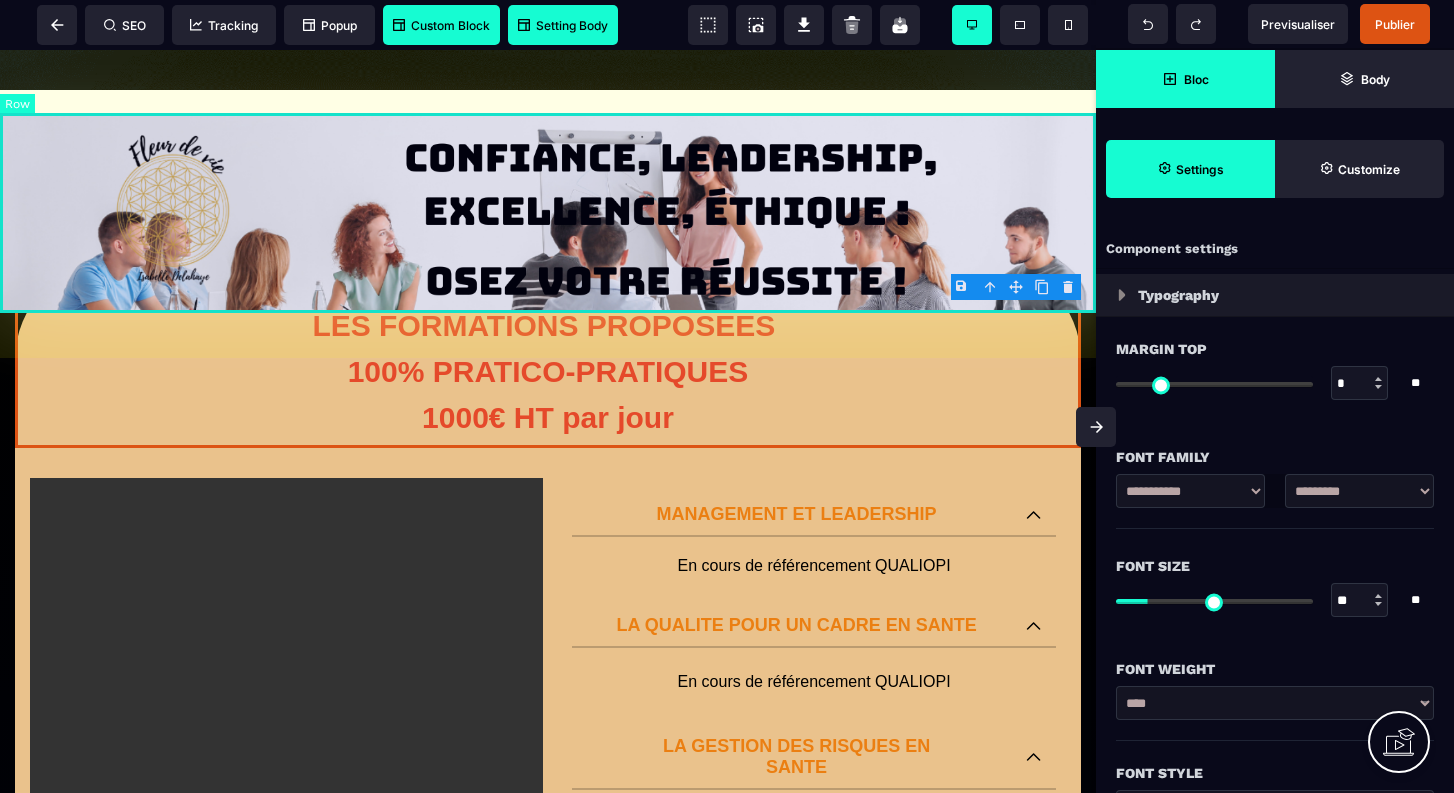 click at bounding box center [548, 213] 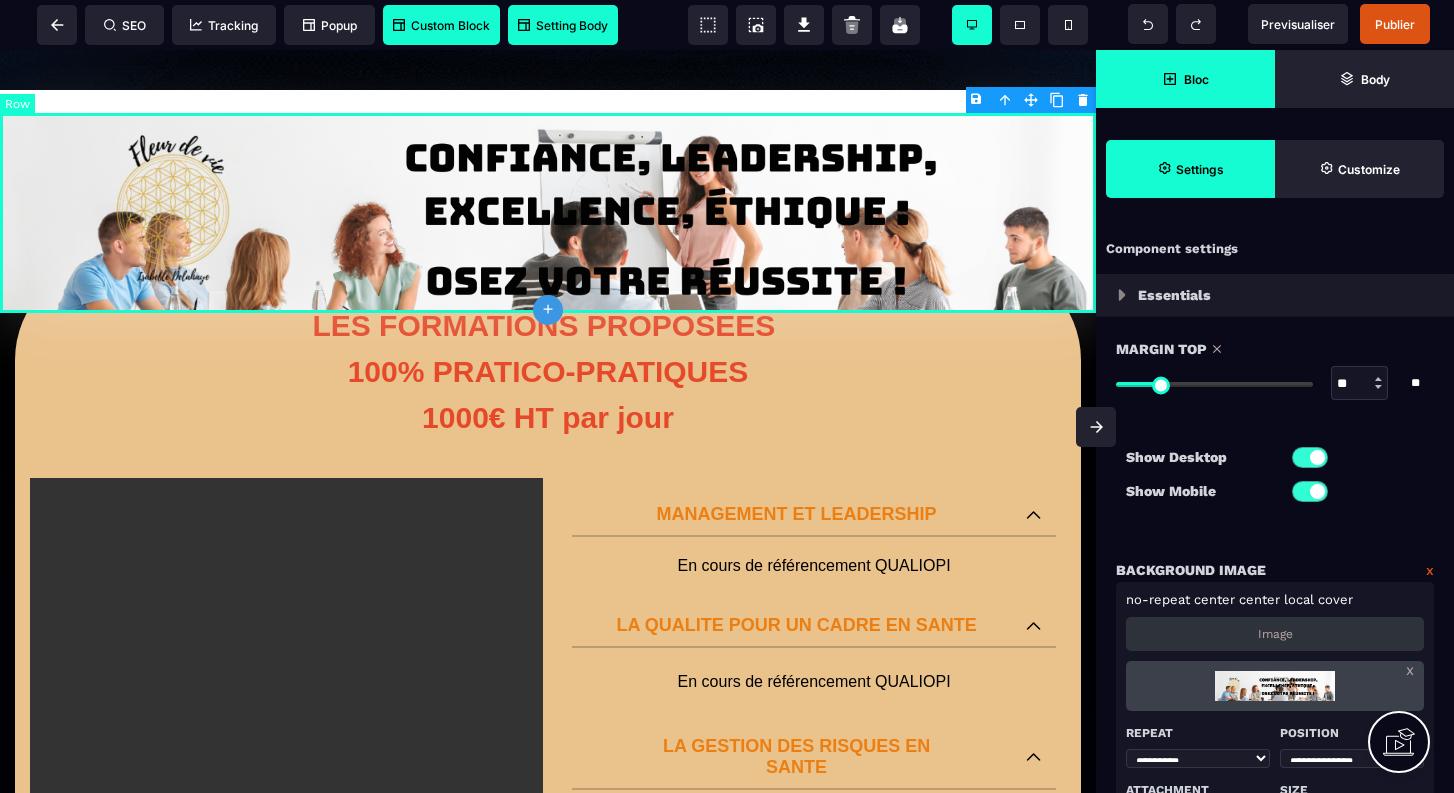 click at bounding box center (548, 213) 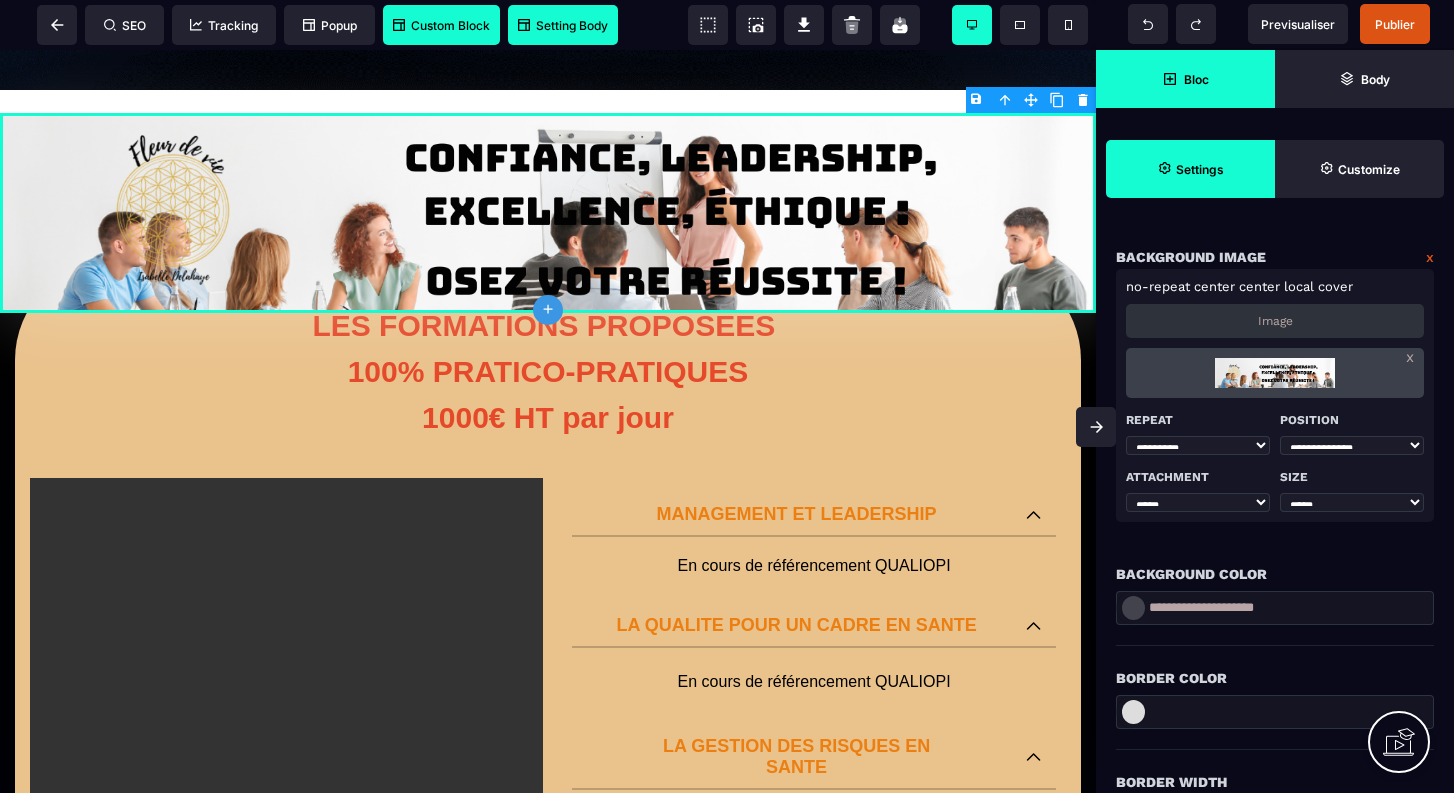 scroll, scrollTop: 319, scrollLeft: 0, axis: vertical 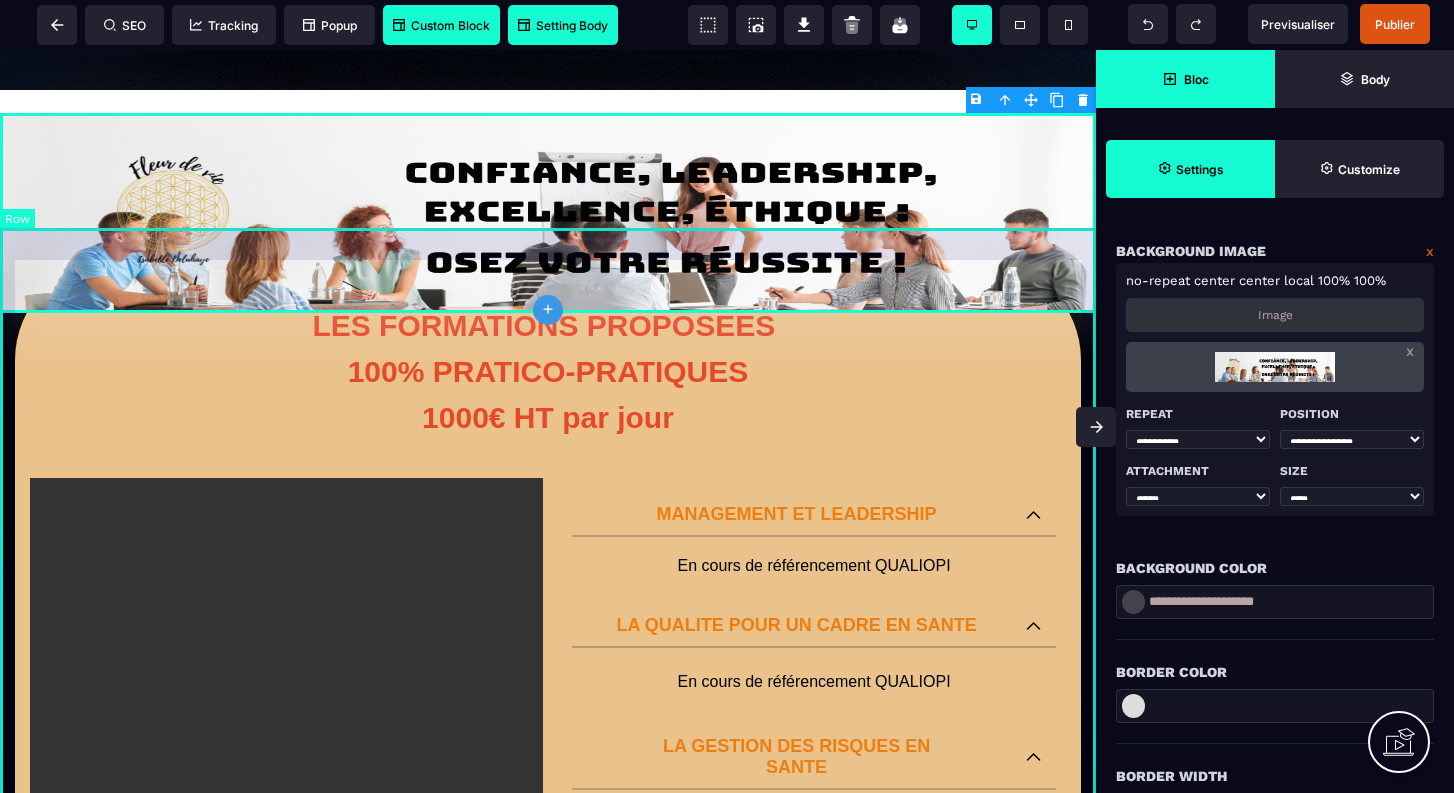 click 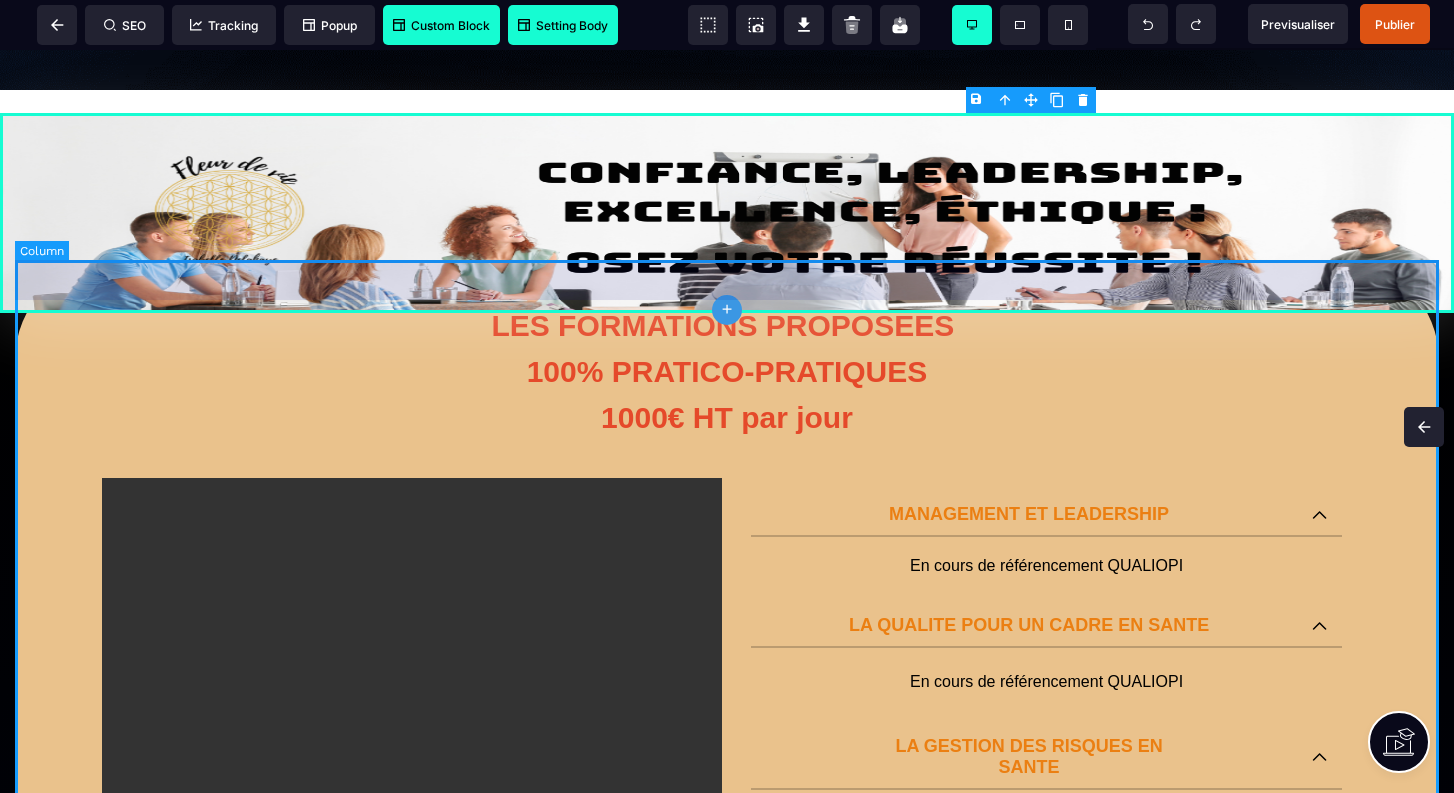 click 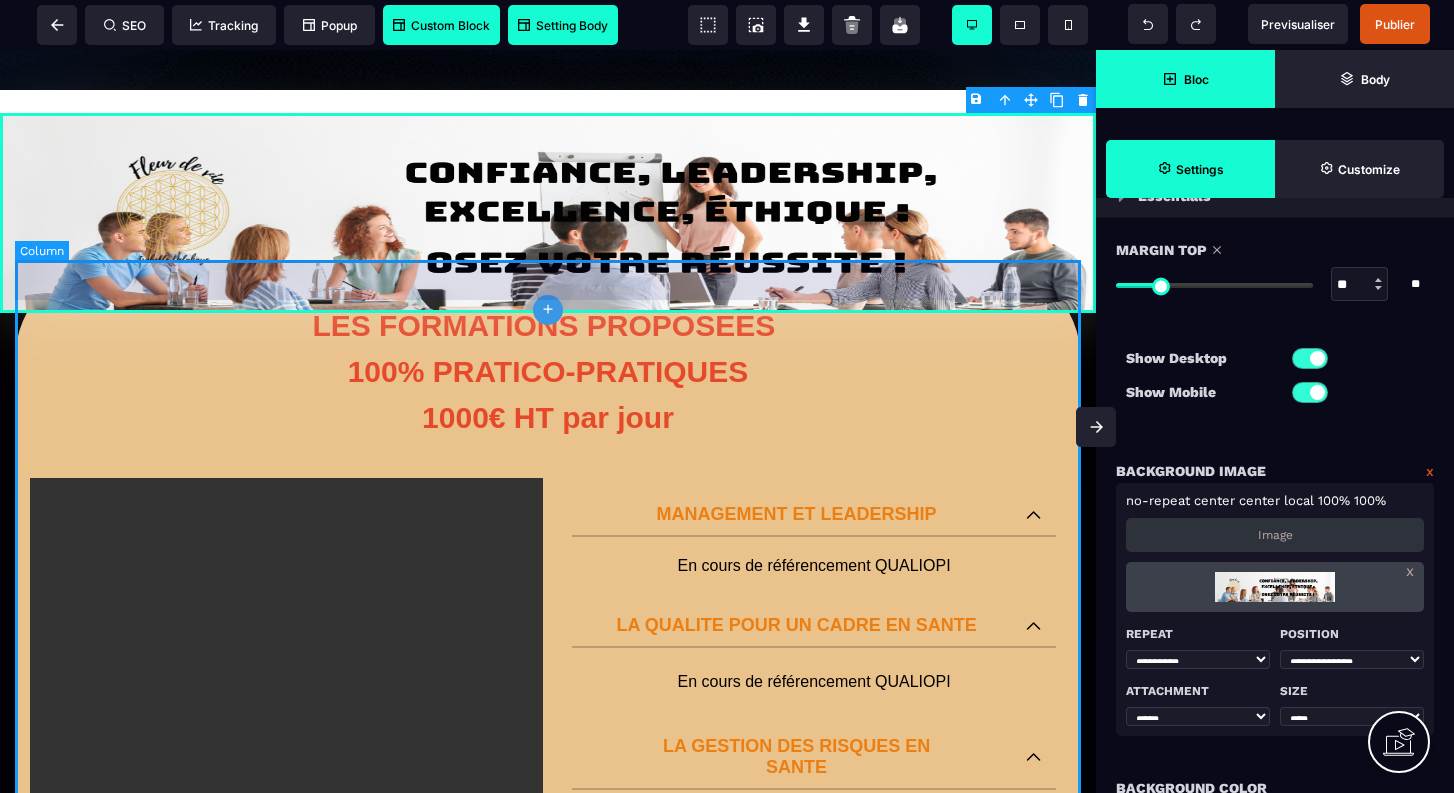 scroll, scrollTop: 100, scrollLeft: 0, axis: vertical 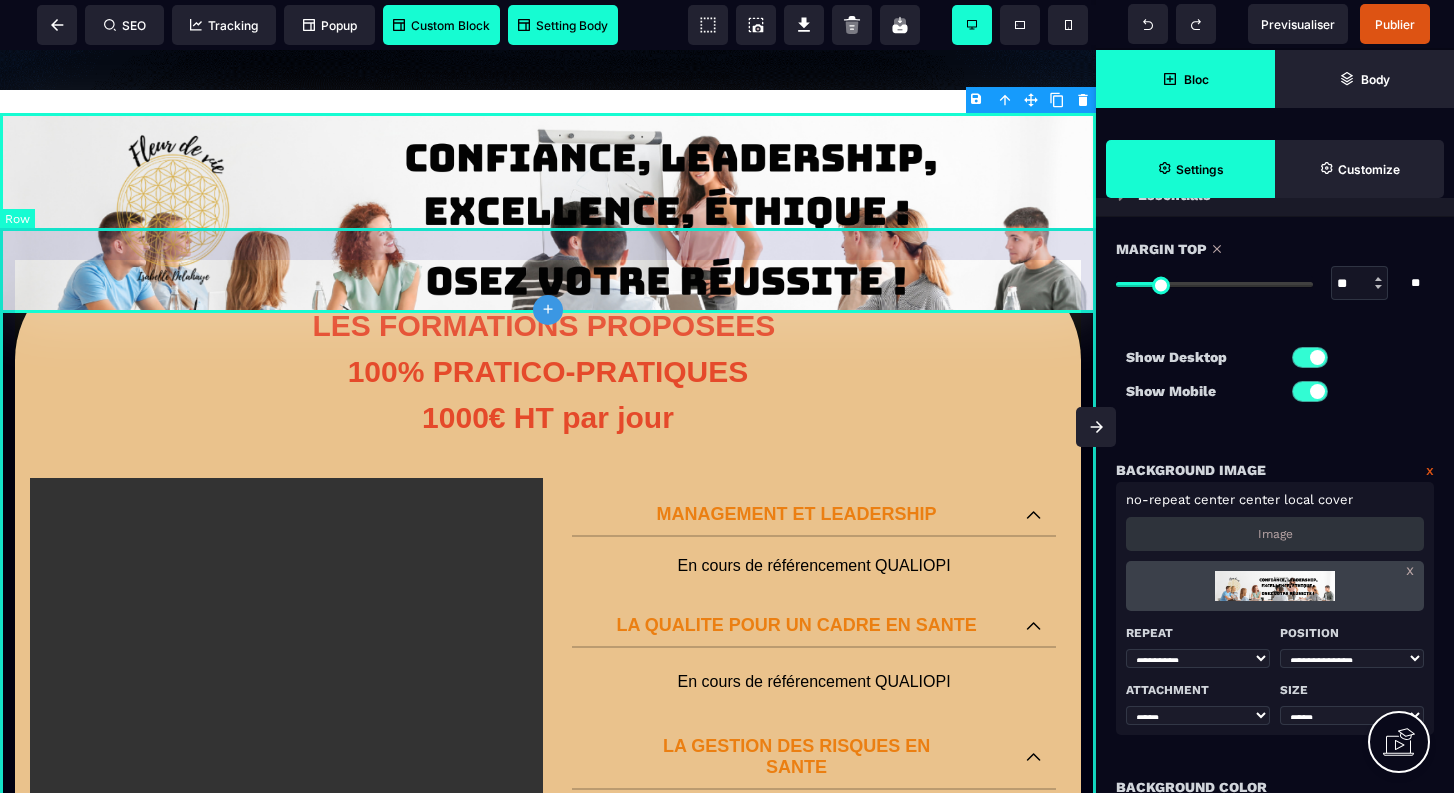 click 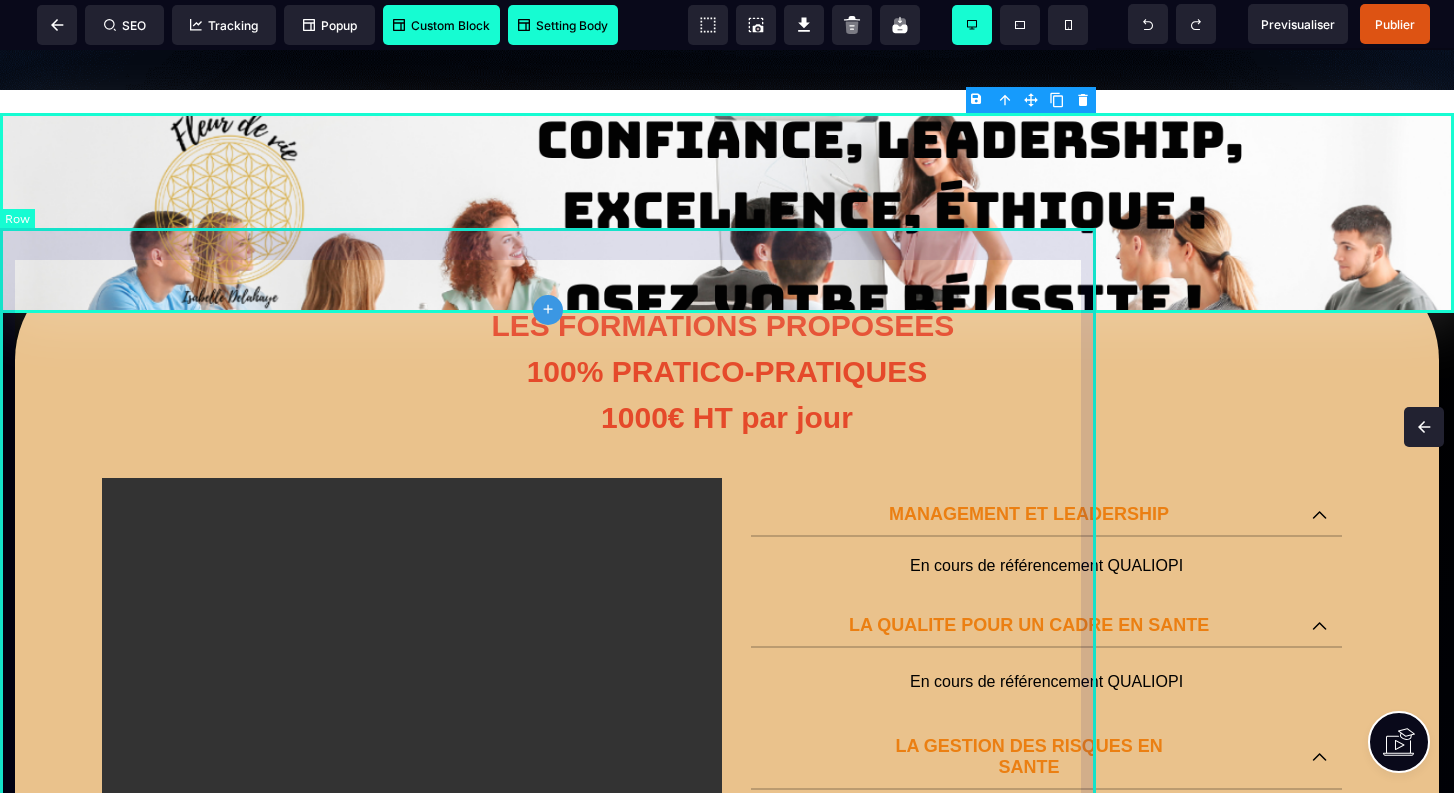 scroll, scrollTop: 0, scrollLeft: 0, axis: both 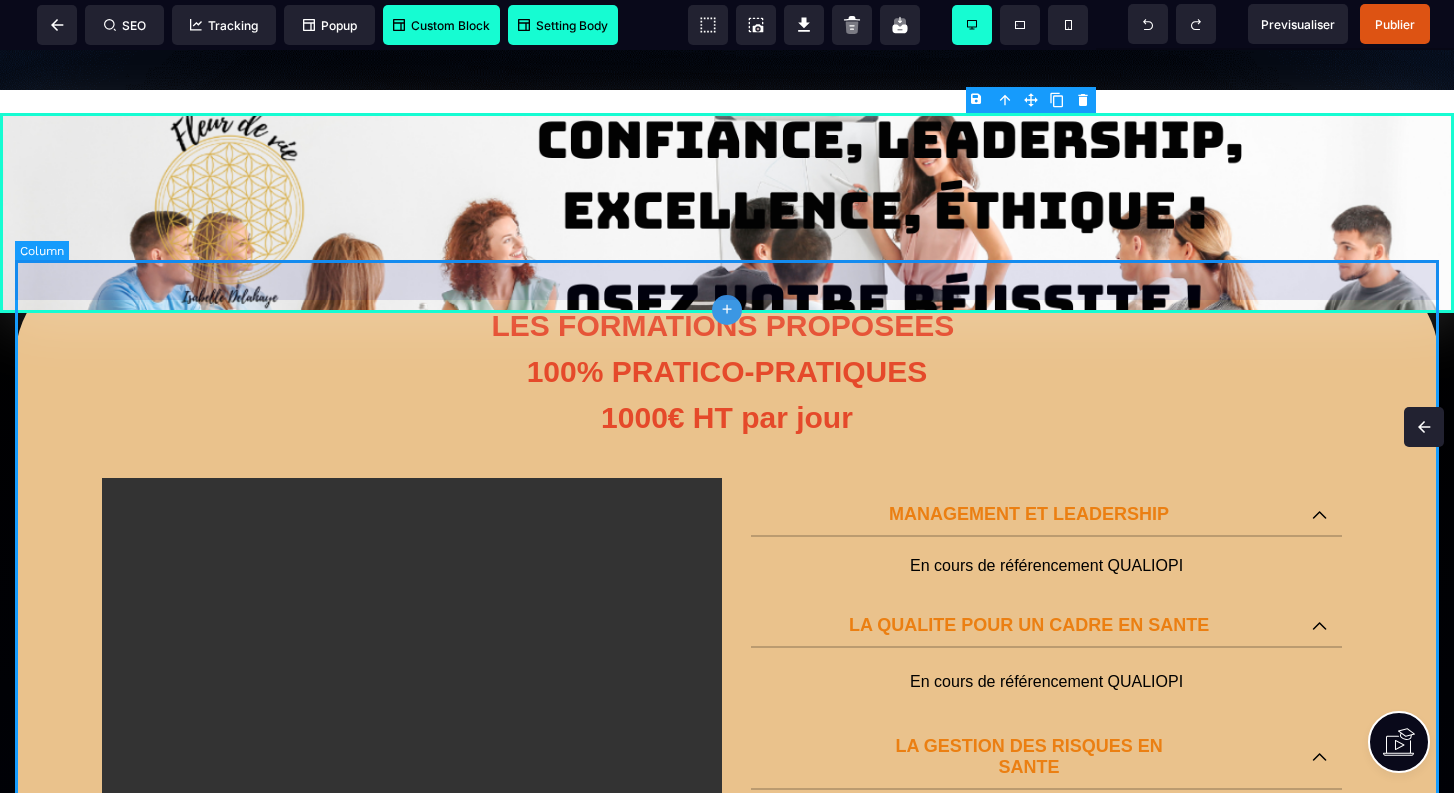 click at bounding box center [1424, 427] 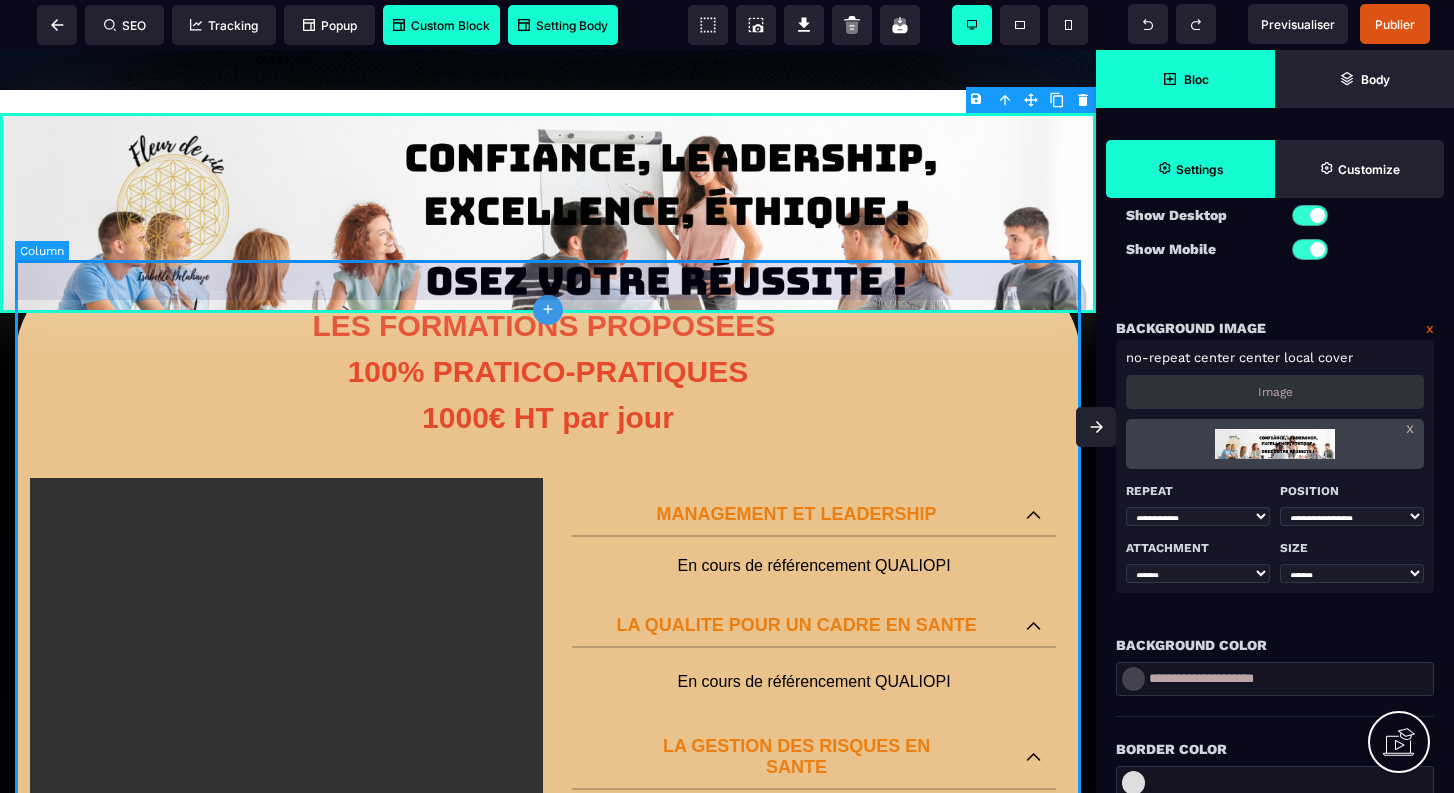 scroll, scrollTop: 243, scrollLeft: 0, axis: vertical 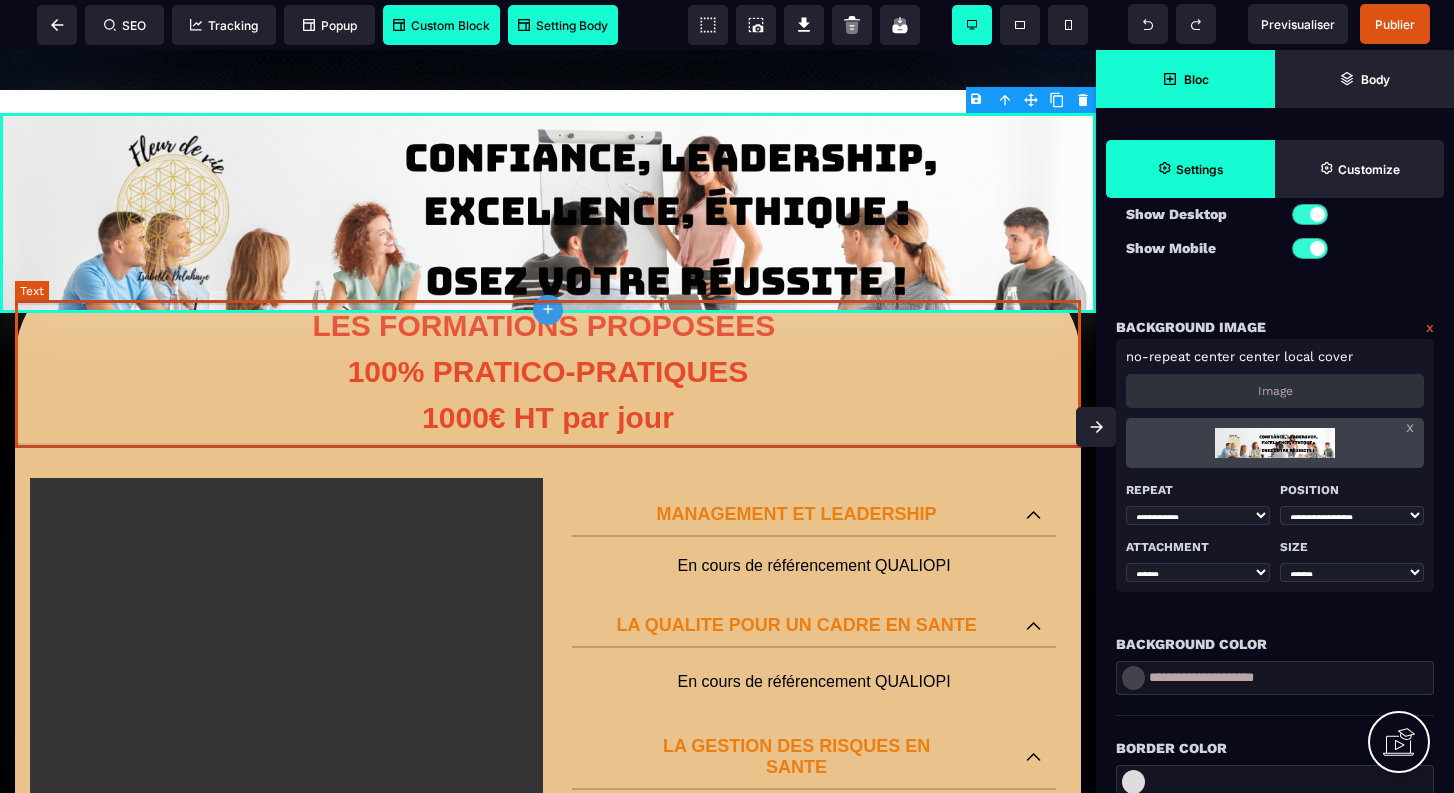 click 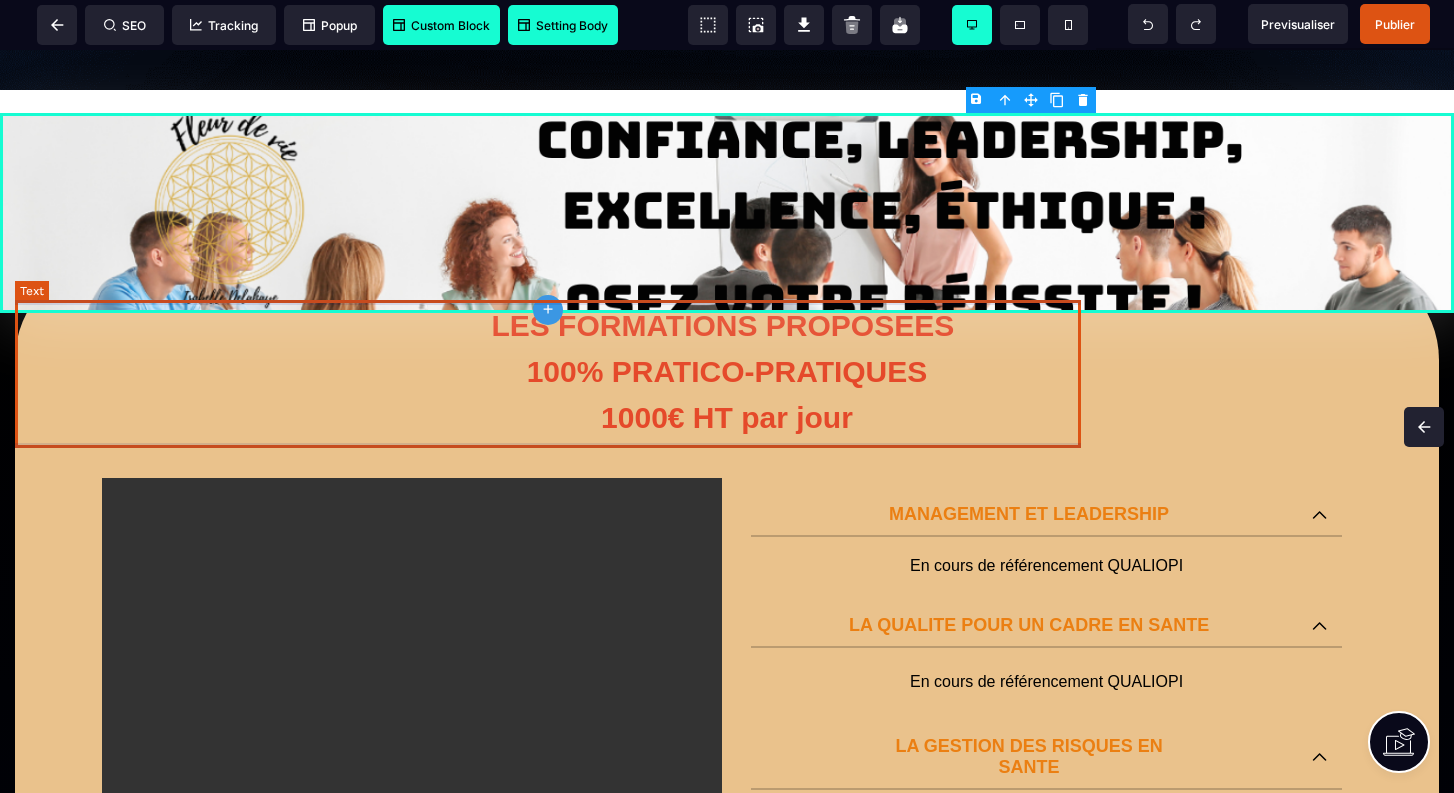 scroll, scrollTop: 0, scrollLeft: 0, axis: both 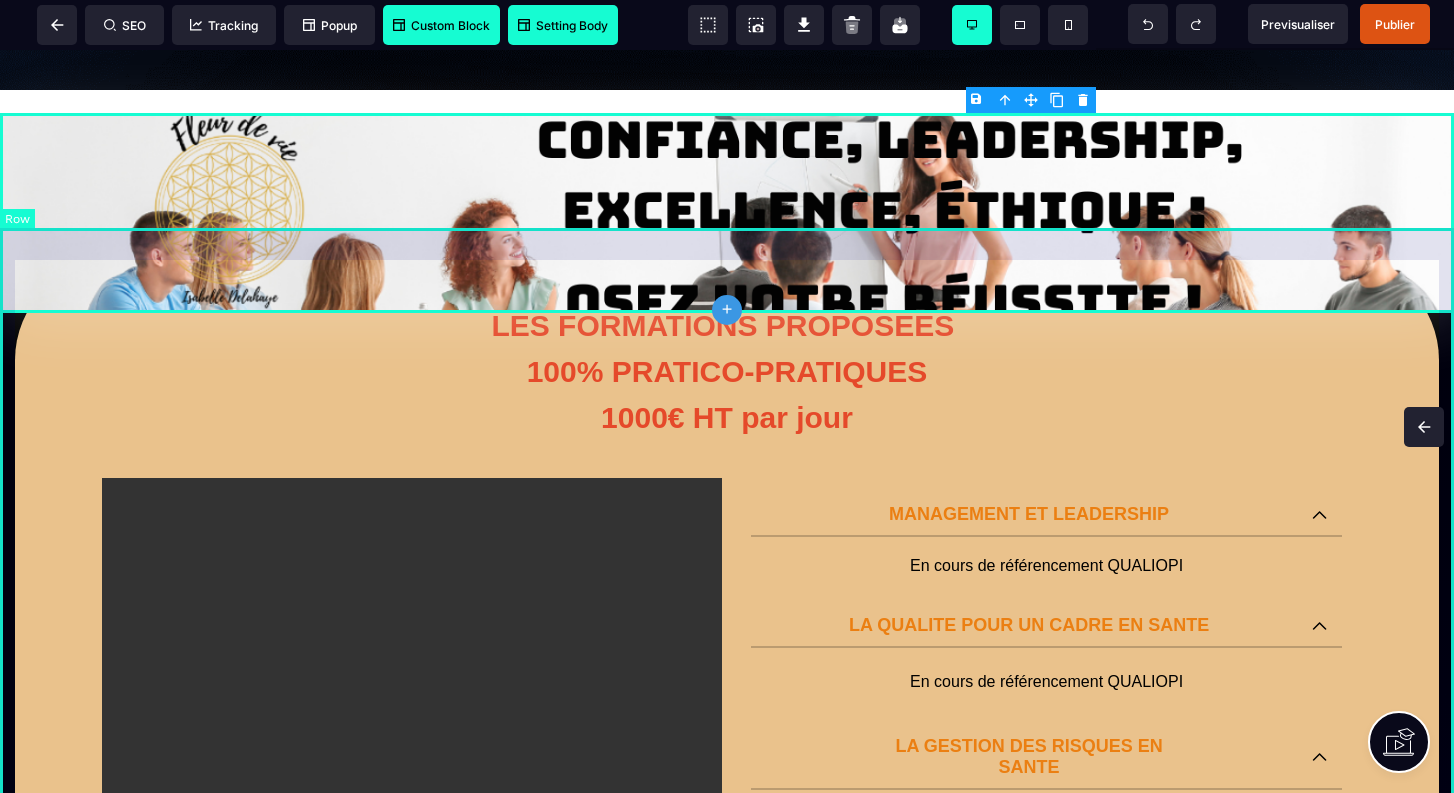 click 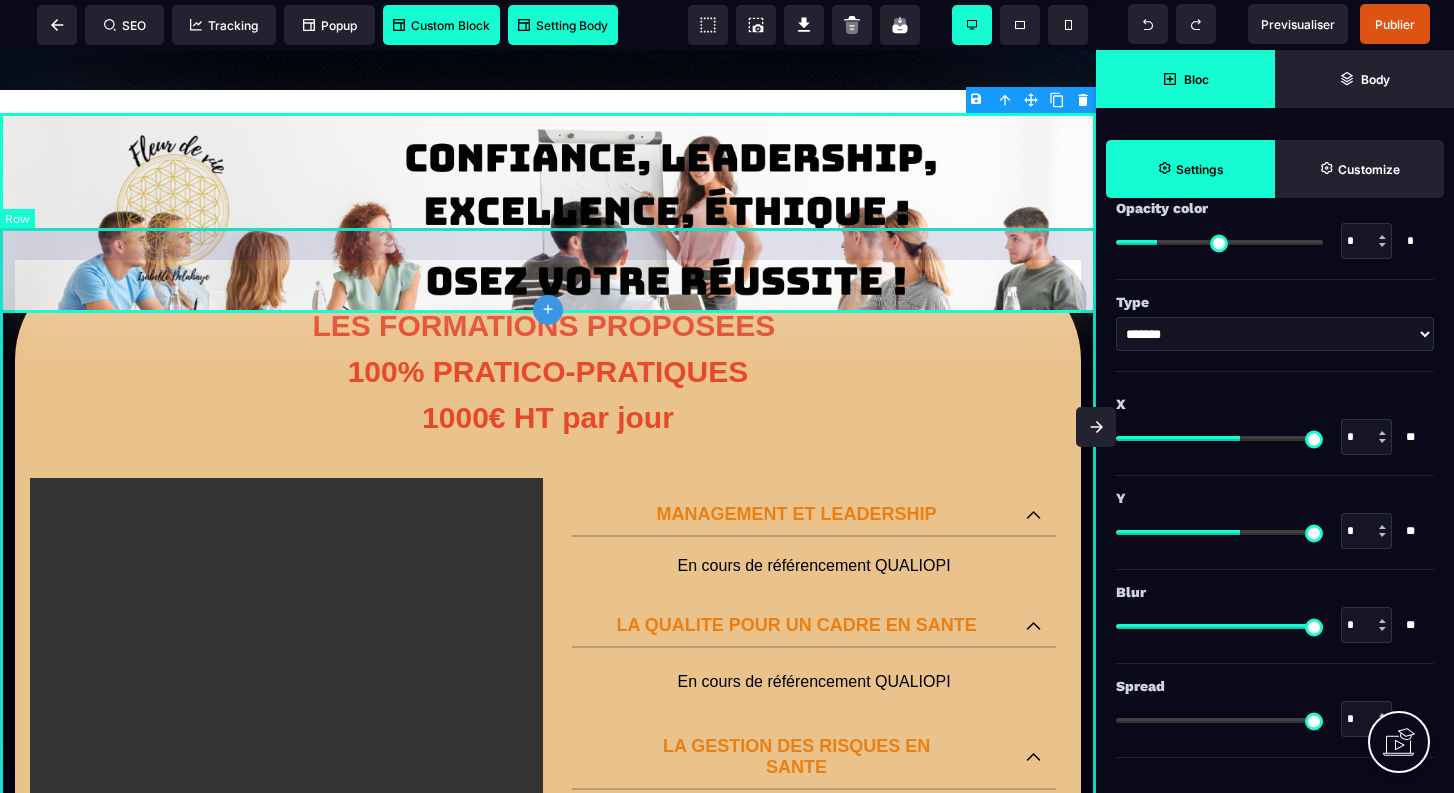 scroll, scrollTop: 1566, scrollLeft: 0, axis: vertical 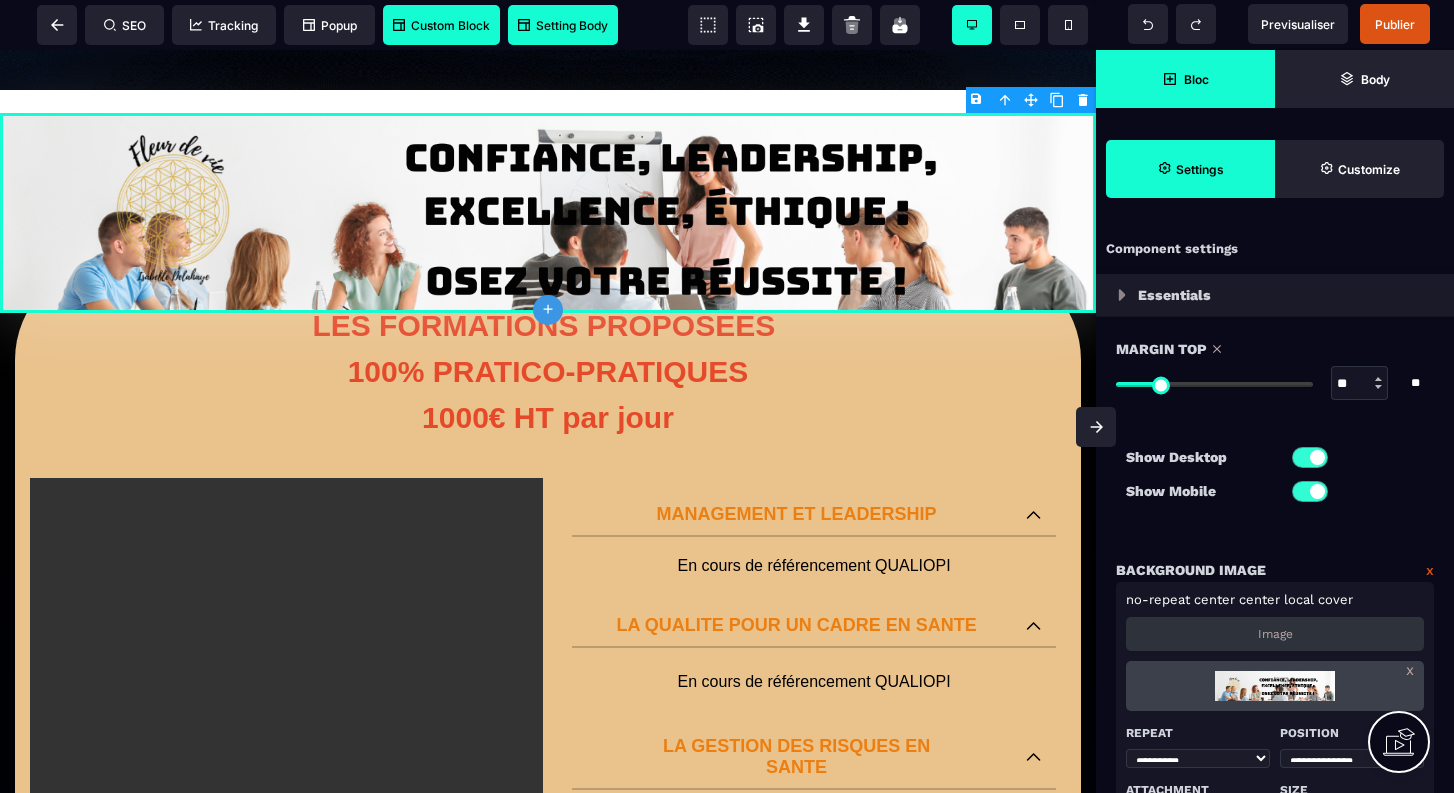 click on "LES FORMATIONS PROPOSEES
100% PRATICO-PRATIQUES
1000€ HT par jour POUR FAIRE UNE DEMANDE DE RESERVATION
MERCI DE COMPLETER
LE FORMULAIRE SUIVANT : ENVOYER LA DEMANDE MANAGEMENT ET LEADERSHIP En cours de référencement QUALIOPI LA QUALITE POUR UN CADRE EN SANTE En cours de référencement QUALIOPI LA GESTION DES RISQUES EN  SANTE En cours de référencement QUALIOPI AUDIT ORGANISATIONNEL EN  ESSMS En cours de référencement QUALIOPI L'ACCOMPAGNE TRACEUR,  AUDITS SYSTEME ET  TRACEURS CIBLE EN ESSMS En cours de référencement QUALIOPI LE DISPOSITIF D'EVALUATION EXTERNE DE LA  HAS En cours de référencement QUALIOPI MANAGEMENT DE LA QUALITE ET GESTION DES  RISQUES EN ESSMS En cours de référencement QUALIOPI REPRESENTANT DU CVS : COMMENT EXERCER  SON MANDAT AU QUOTIDIEN ? En cours de référencement QUALIOPI FAIRE DU PROJET PERSONNALISE UN OUTIL  SOCLE D'ACCOMPAGNEMENT  AU QUOTIDIEN En cours de référencement QUALIOPI ORGANISER SA GESTION  DOCUMENTAIRE  QUALITE En cours de référencement QUALIOPI CGV" at bounding box center (548, 1811) 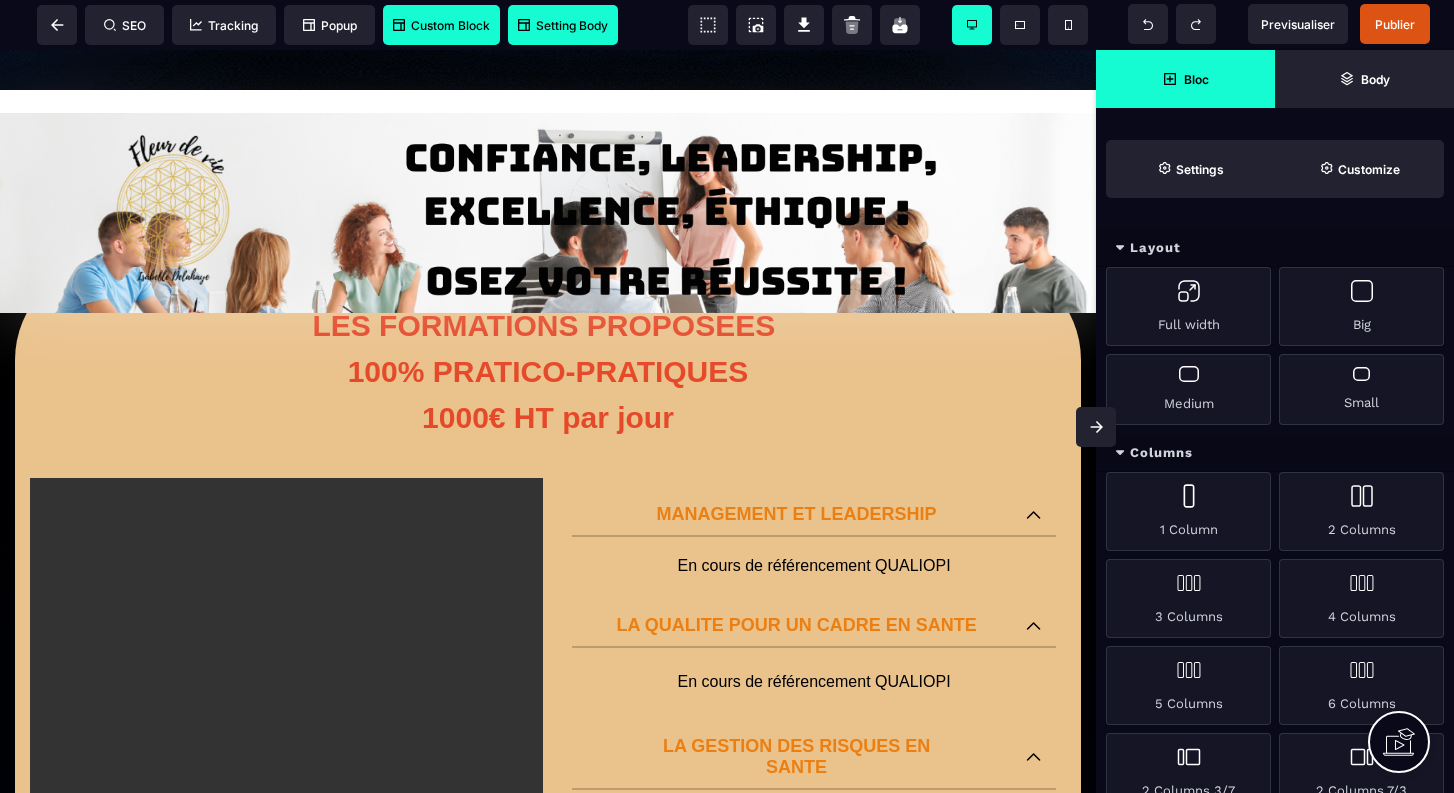 click on "LES FORMATIONS PROPOSEES
100% PRATICO-PRATIQUES
1000€ HT par jour POUR FAIRE UNE DEMANDE DE RESERVATION
MERCI DE COMPLETER
LE FORMULAIRE SUIVANT : ENVOYER LA DEMANDE MANAGEMENT ET LEADERSHIP En cours de référencement QUALIOPI LA QUALITE POUR UN CADRE EN SANTE En cours de référencement QUALIOPI LA GESTION DES RISQUES EN  SANTE En cours de référencement QUALIOPI AUDIT ORGANISATIONNEL EN  ESSMS En cours de référencement QUALIOPI L'ACCOMPAGNE TRACEUR,  AUDITS SYSTEME ET  TRACEURS CIBLE EN ESSMS En cours de référencement QUALIOPI LE DISPOSITIF D'EVALUATION EXTERNE DE LA  HAS En cours de référencement QUALIOPI MANAGEMENT DE LA QUALITE ET GESTION DES  RISQUES EN ESSMS En cours de référencement QUALIOPI REPRESENTANT DU CVS : COMMENT EXERCER  SON MANDAT AU QUOTIDIEN ? En cours de référencement QUALIOPI FAIRE DU PROJET PERSONNALISE UN OUTIL  SOCLE D'ACCOMPAGNEMENT  AU QUOTIDIEN En cours de référencement QUALIOPI ORGANISER SA GESTION  DOCUMENTAIRE  QUALITE En cours de référencement QUALIOPI CGV" at bounding box center (548, 1811) 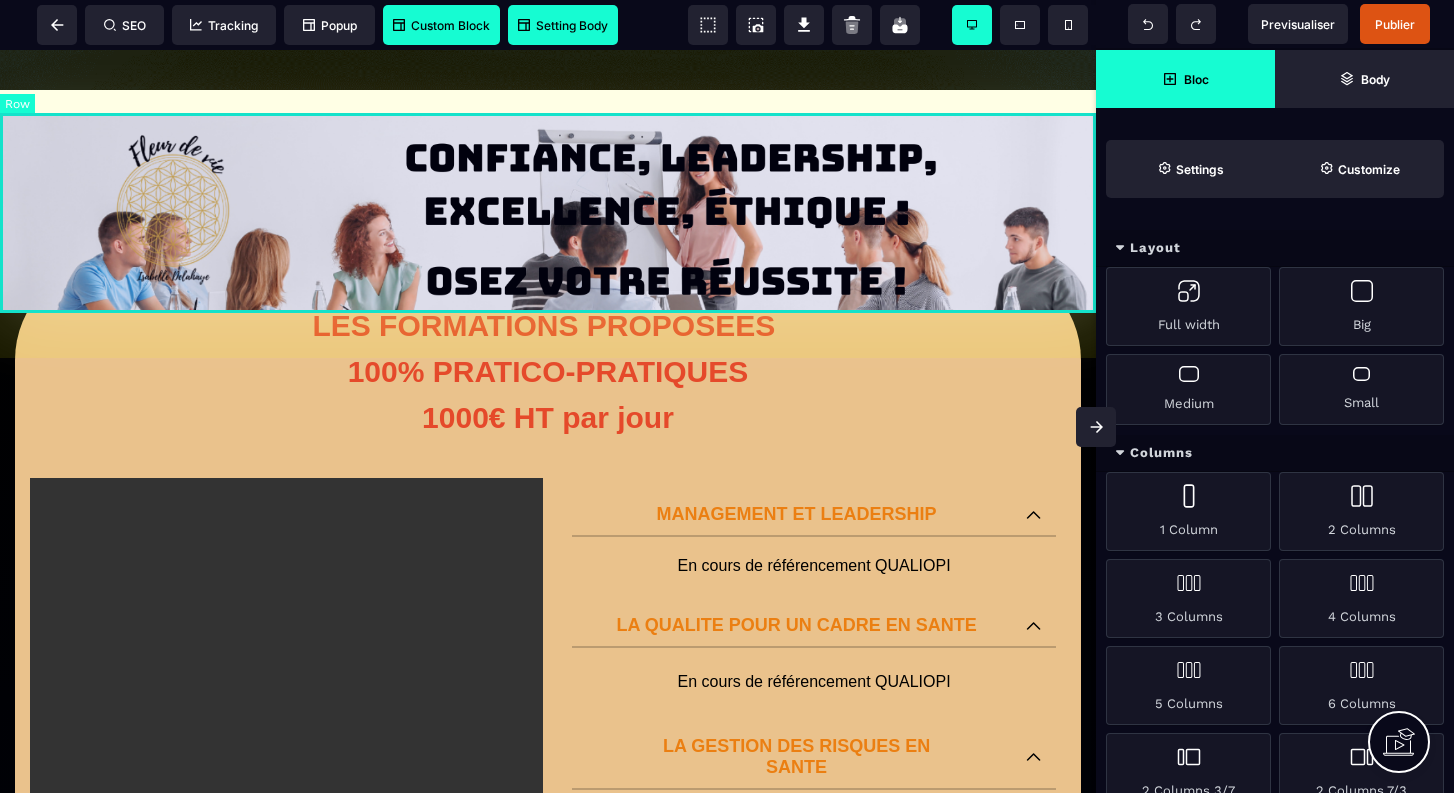 click at bounding box center (548, 213) 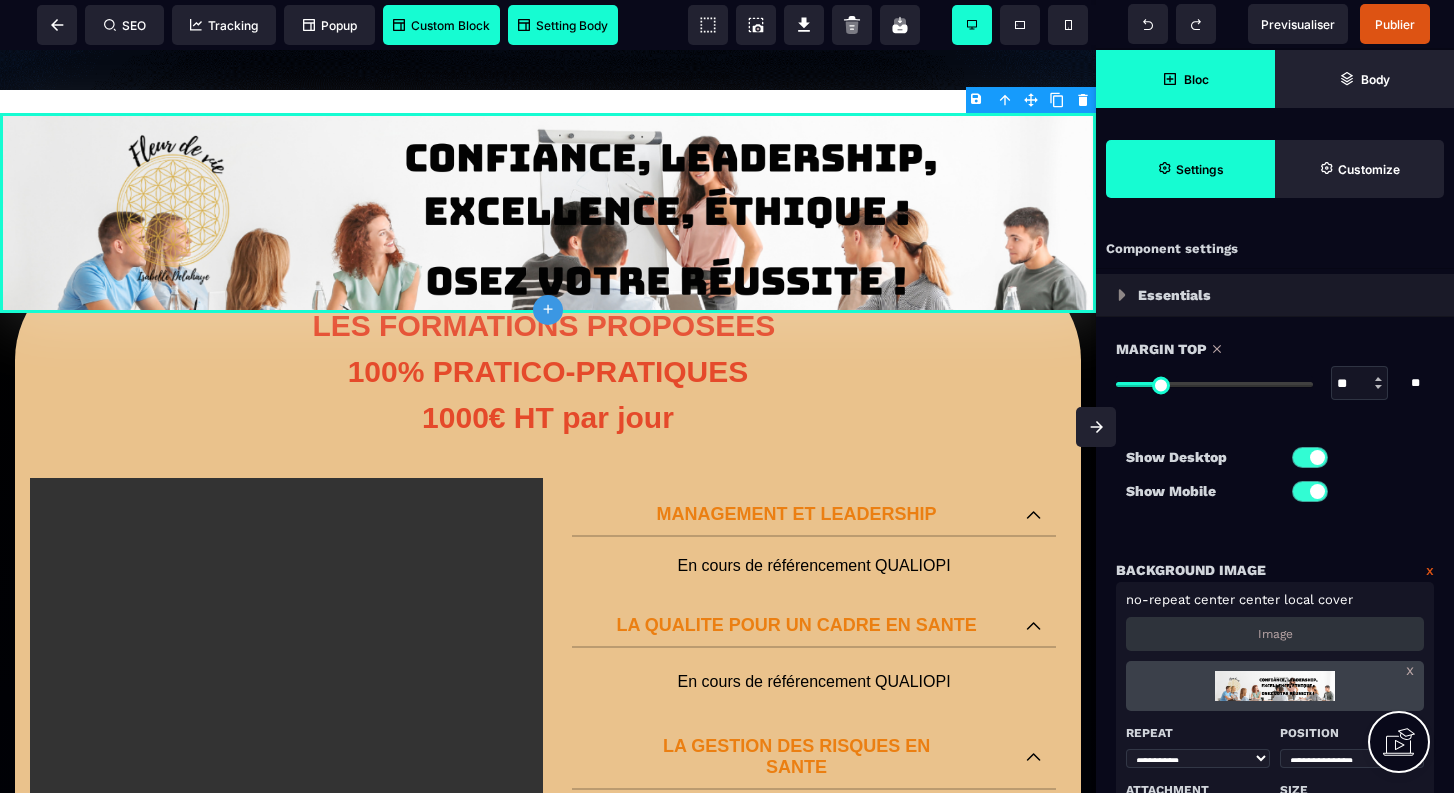 scroll, scrollTop: 0, scrollLeft: 0, axis: both 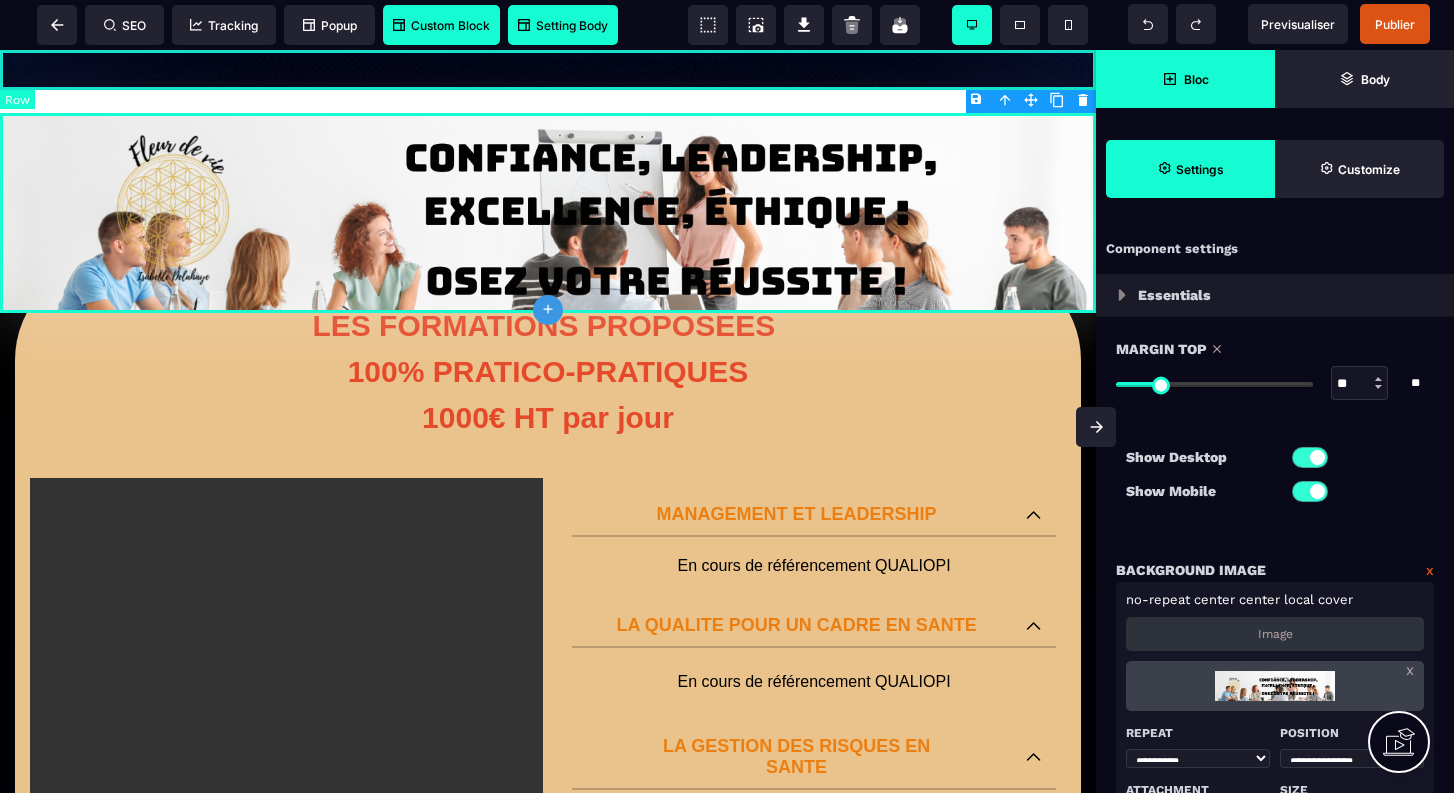 click at bounding box center (548, 70) 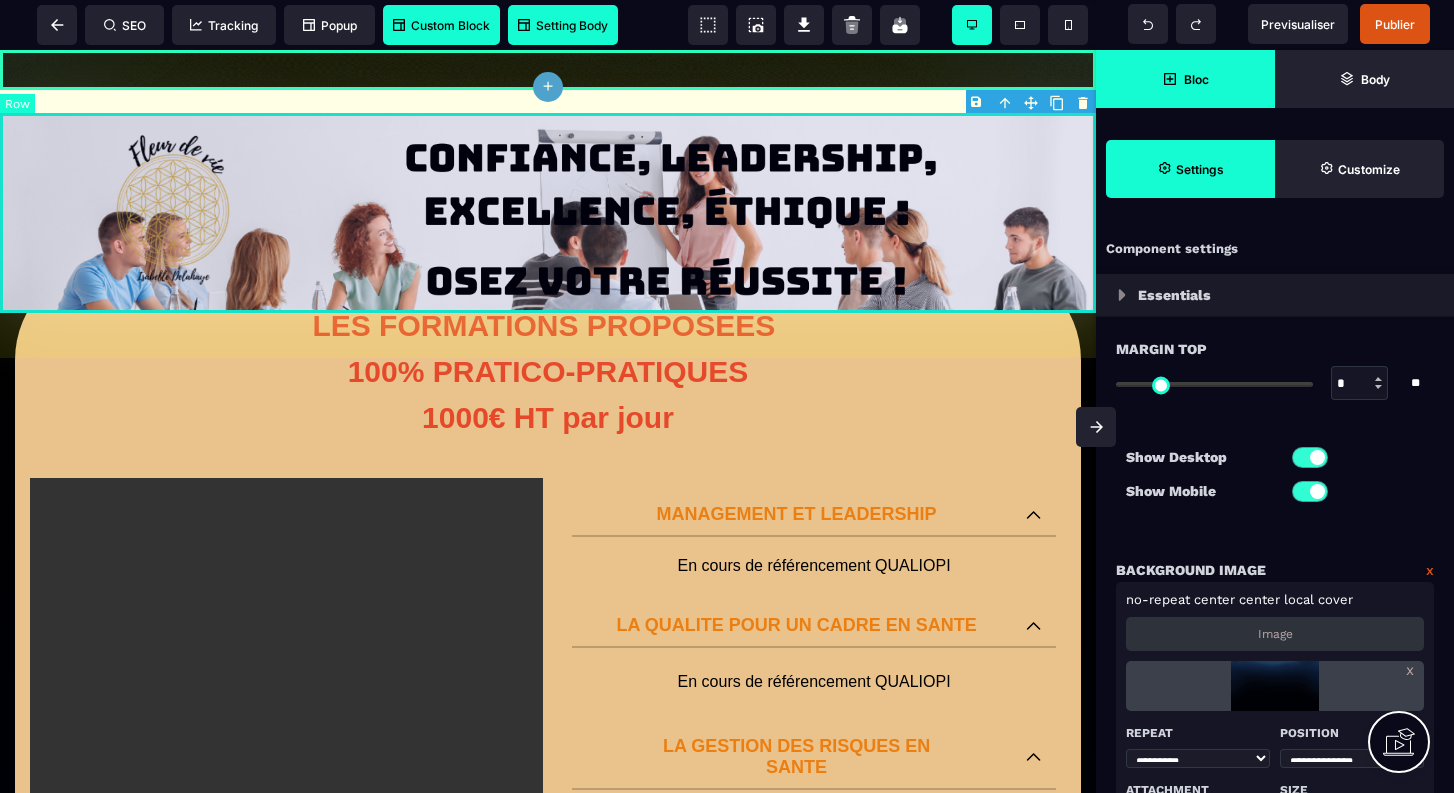 click at bounding box center [548, 213] 